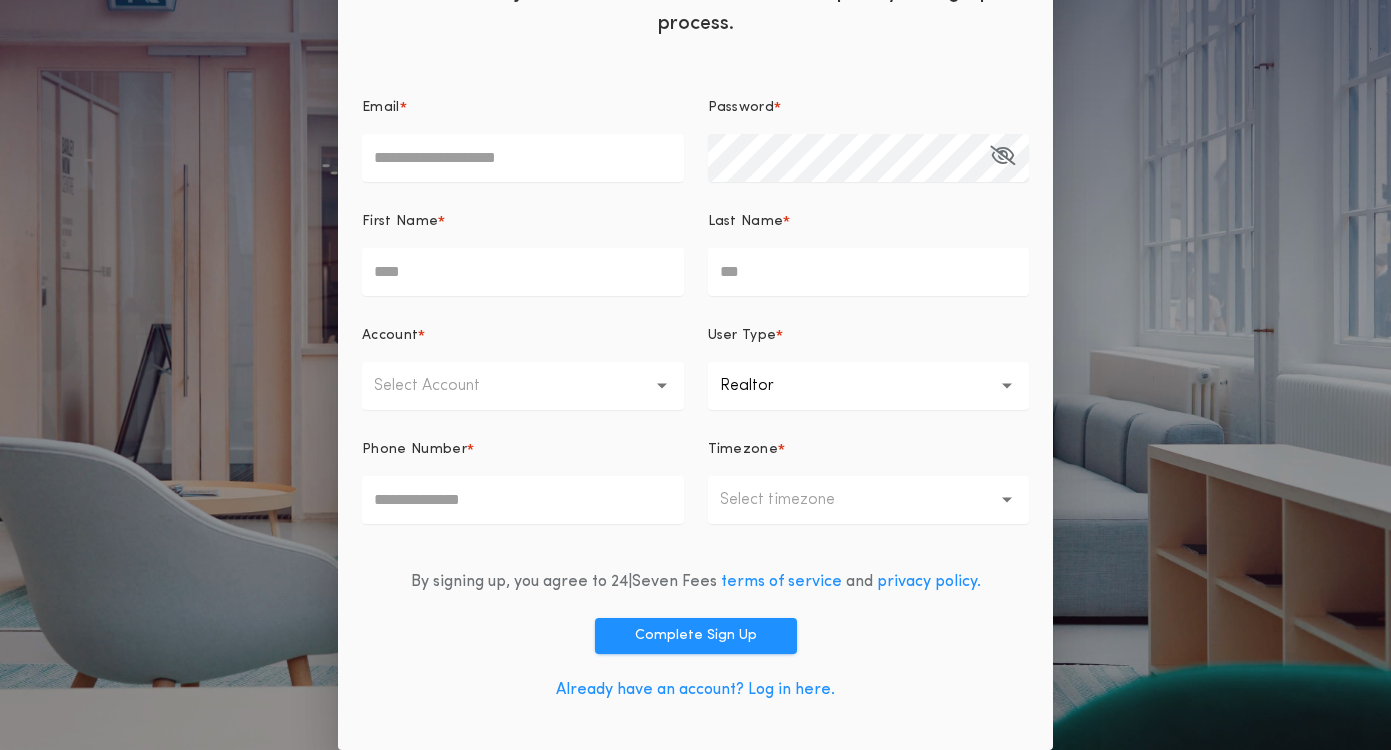 scroll, scrollTop: 0, scrollLeft: 0, axis: both 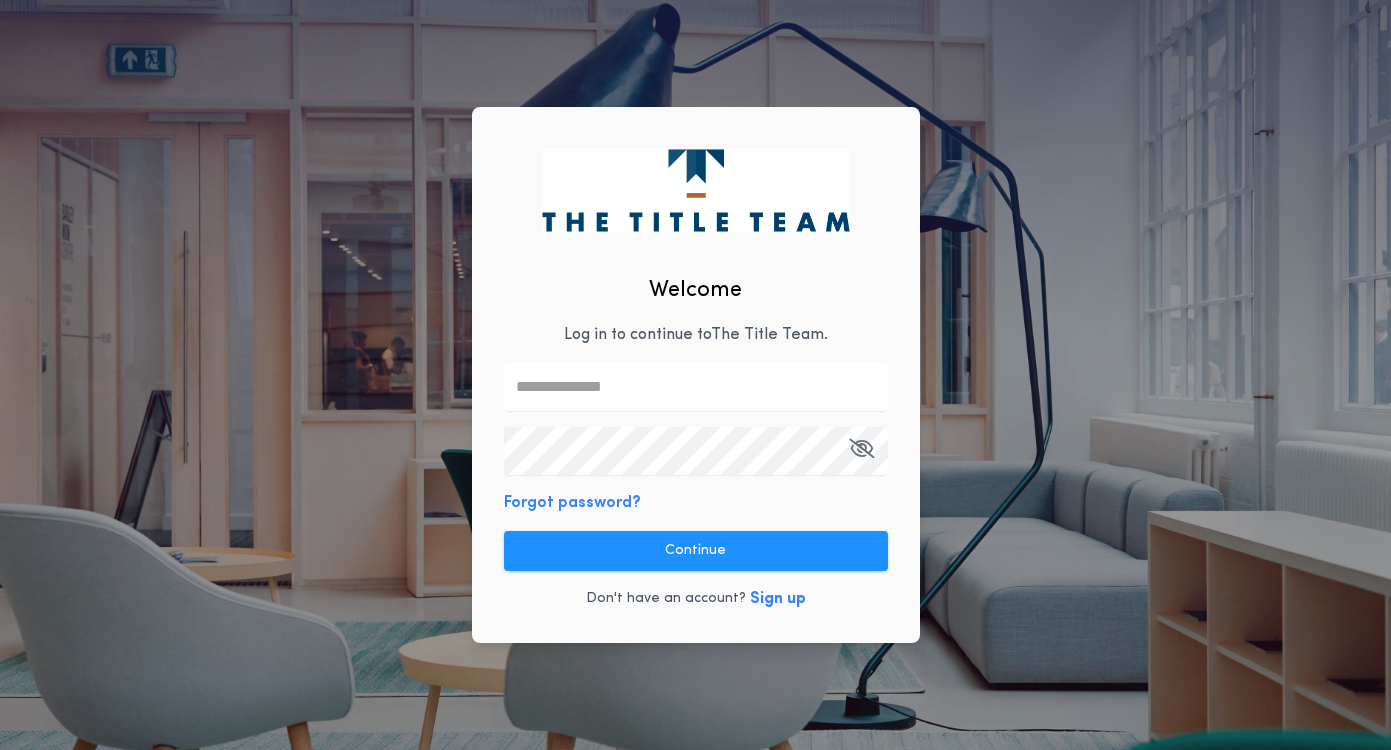 click at bounding box center (696, 387) 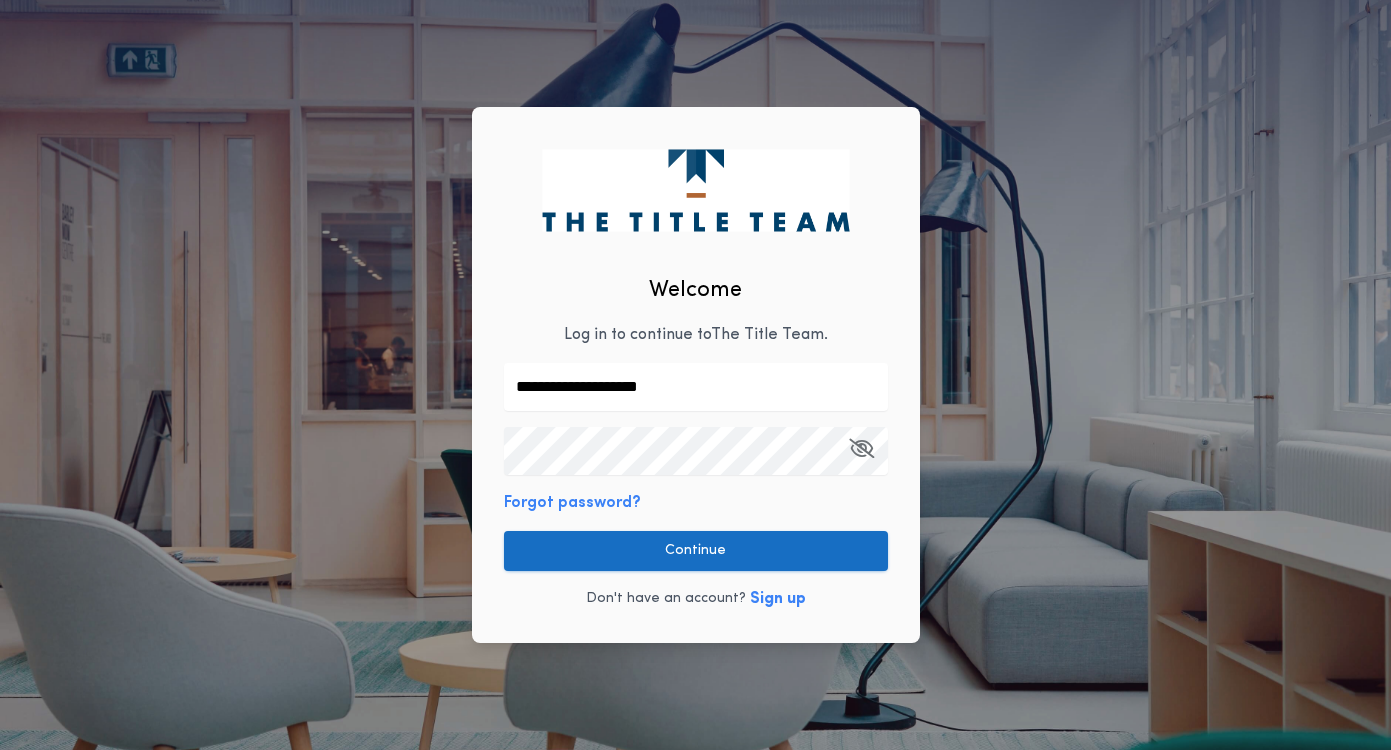 click on "Continue" at bounding box center [696, 551] 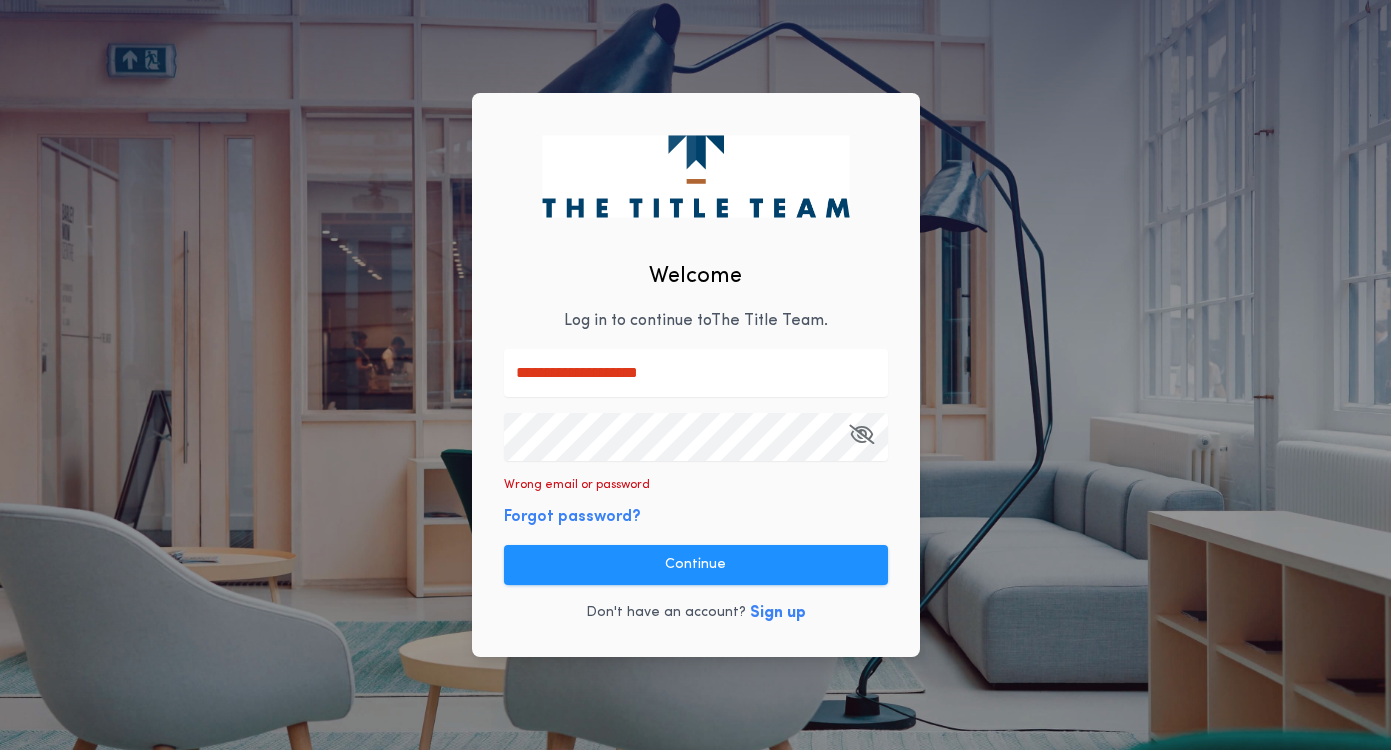 click on "Forgot password?" at bounding box center [572, 517] 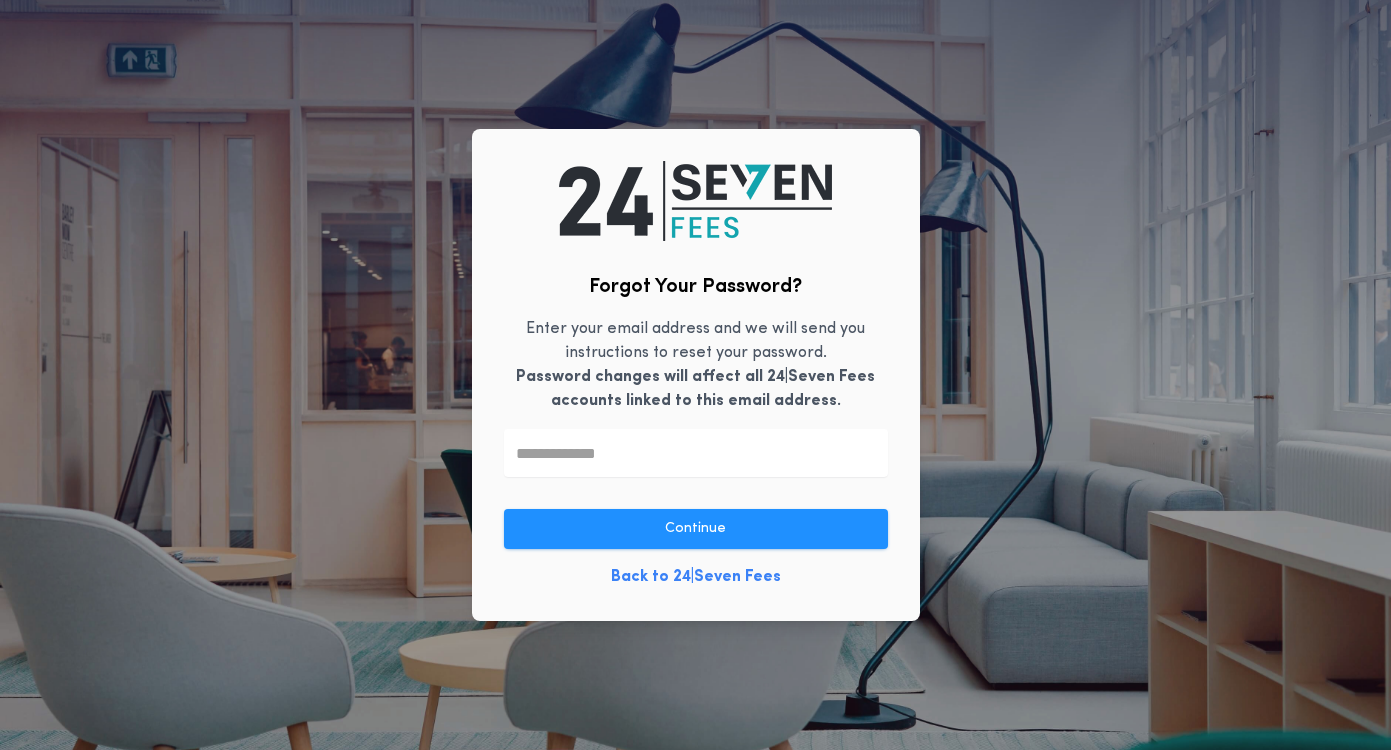 click at bounding box center [696, 453] 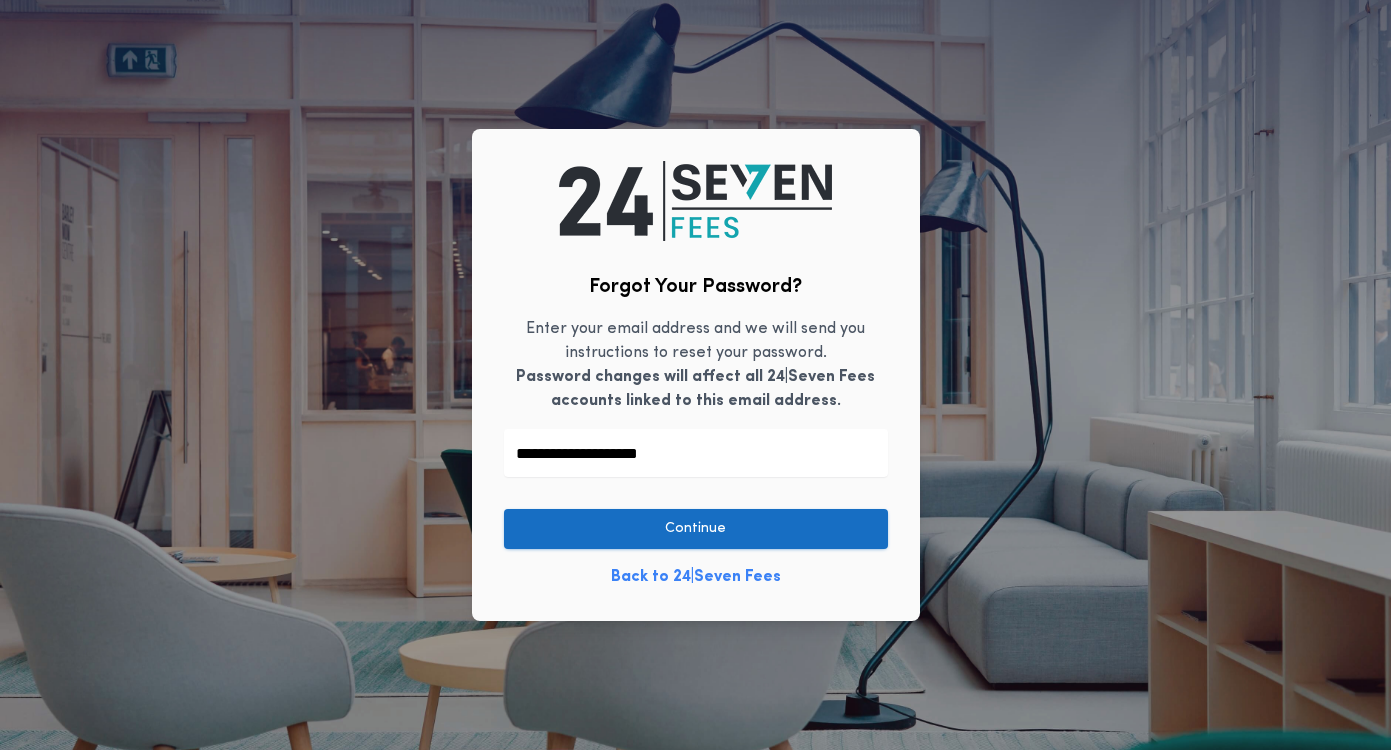 click on "Continue" at bounding box center (696, 529) 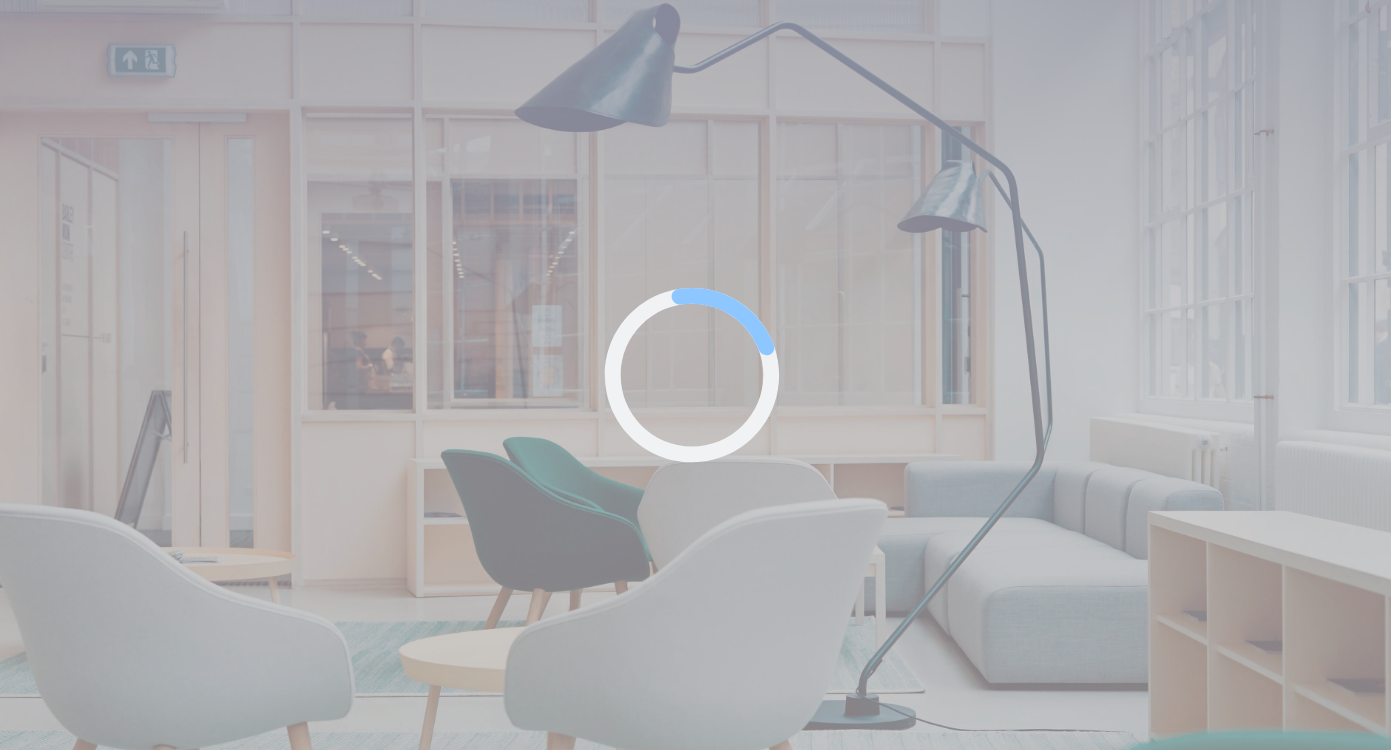 scroll, scrollTop: 0, scrollLeft: 0, axis: both 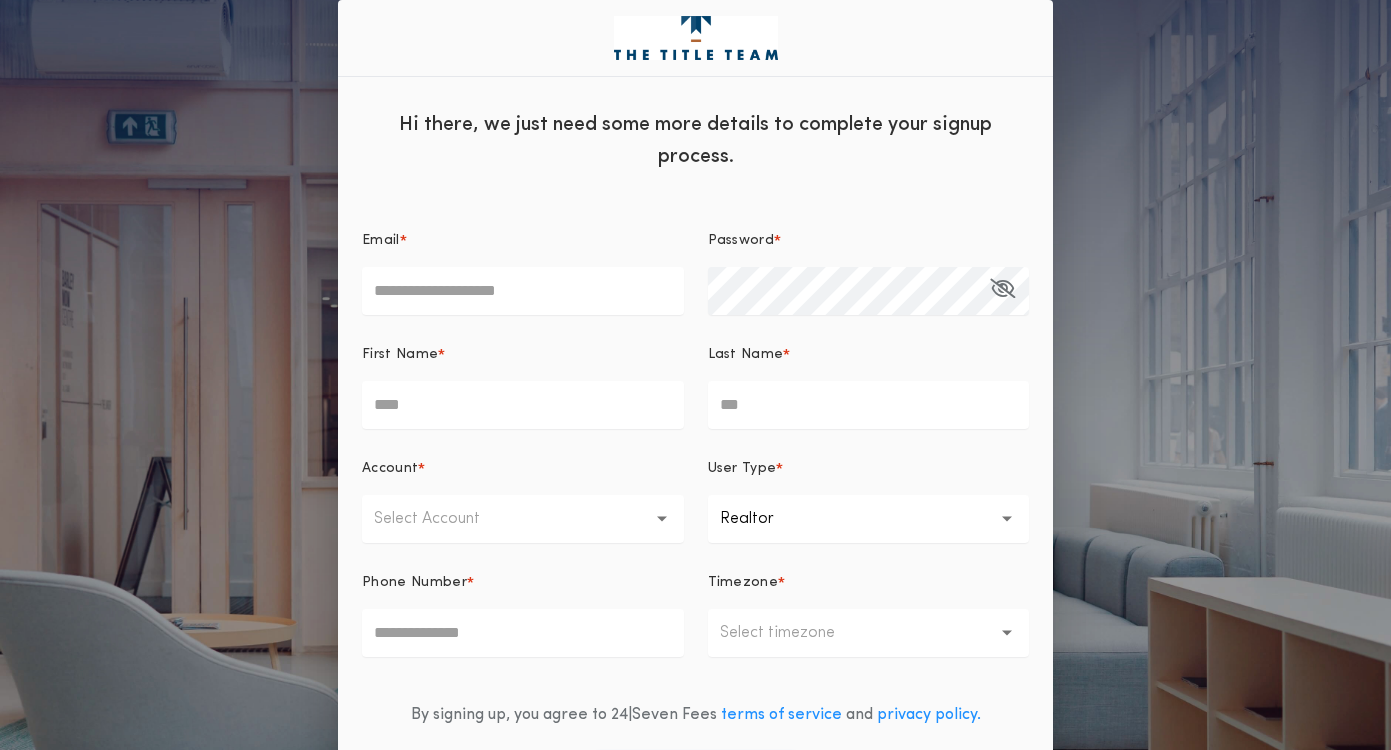 click on "Email *" at bounding box center [523, 291] 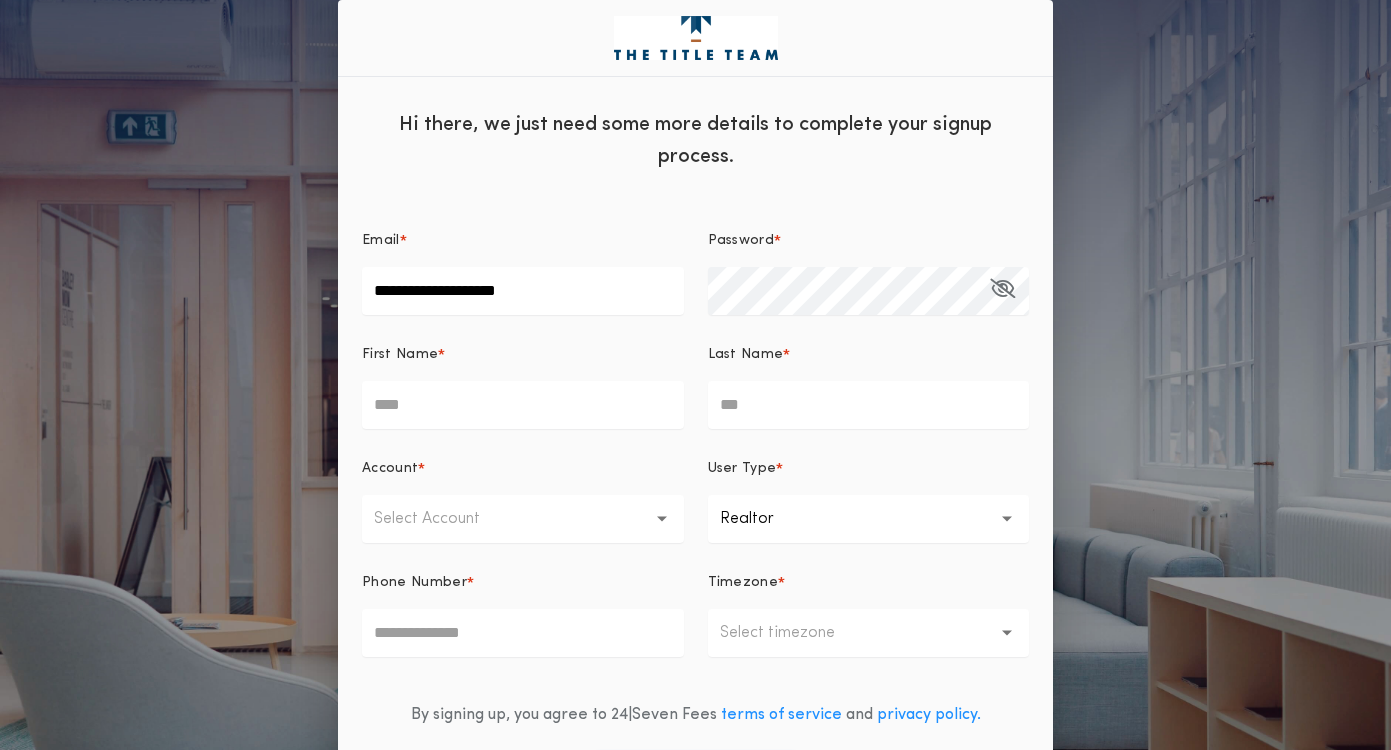 type on "*****" 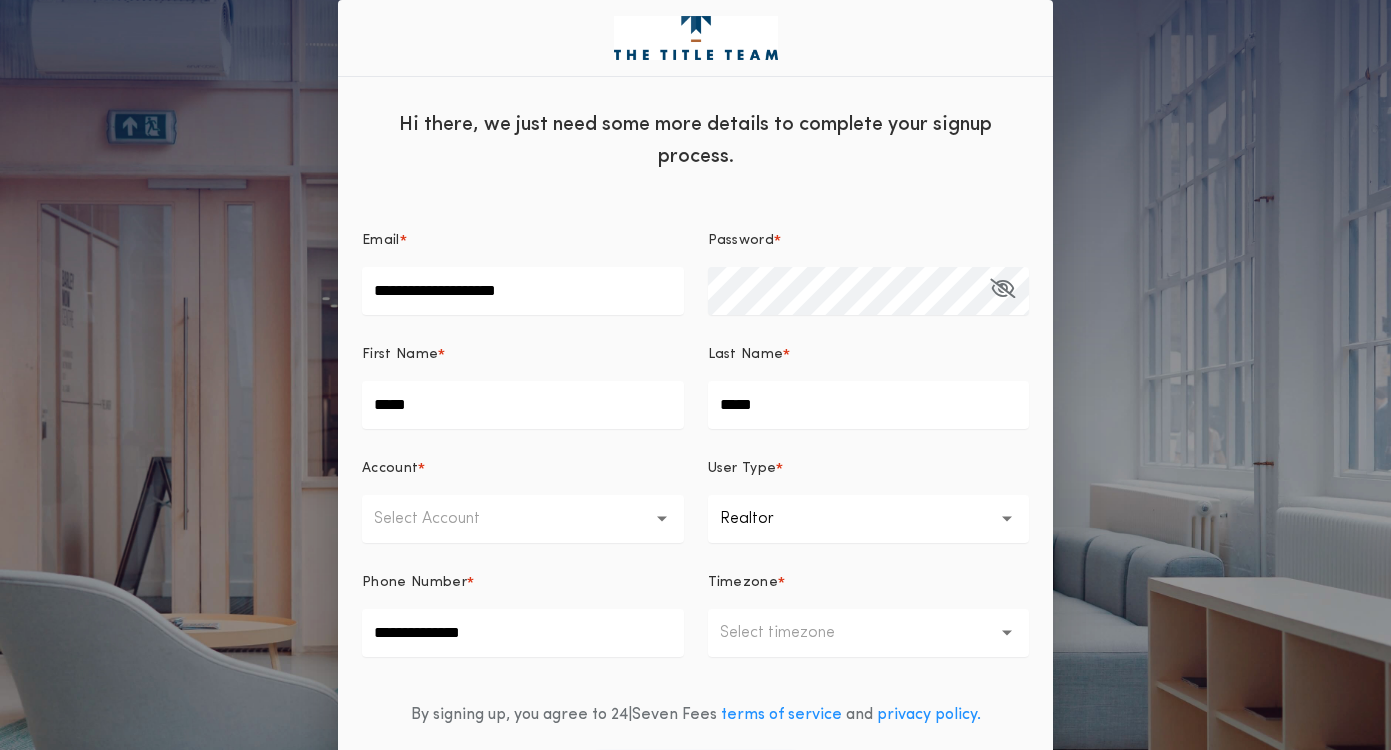 click on "Complete Sign Up" at bounding box center [696, 769] 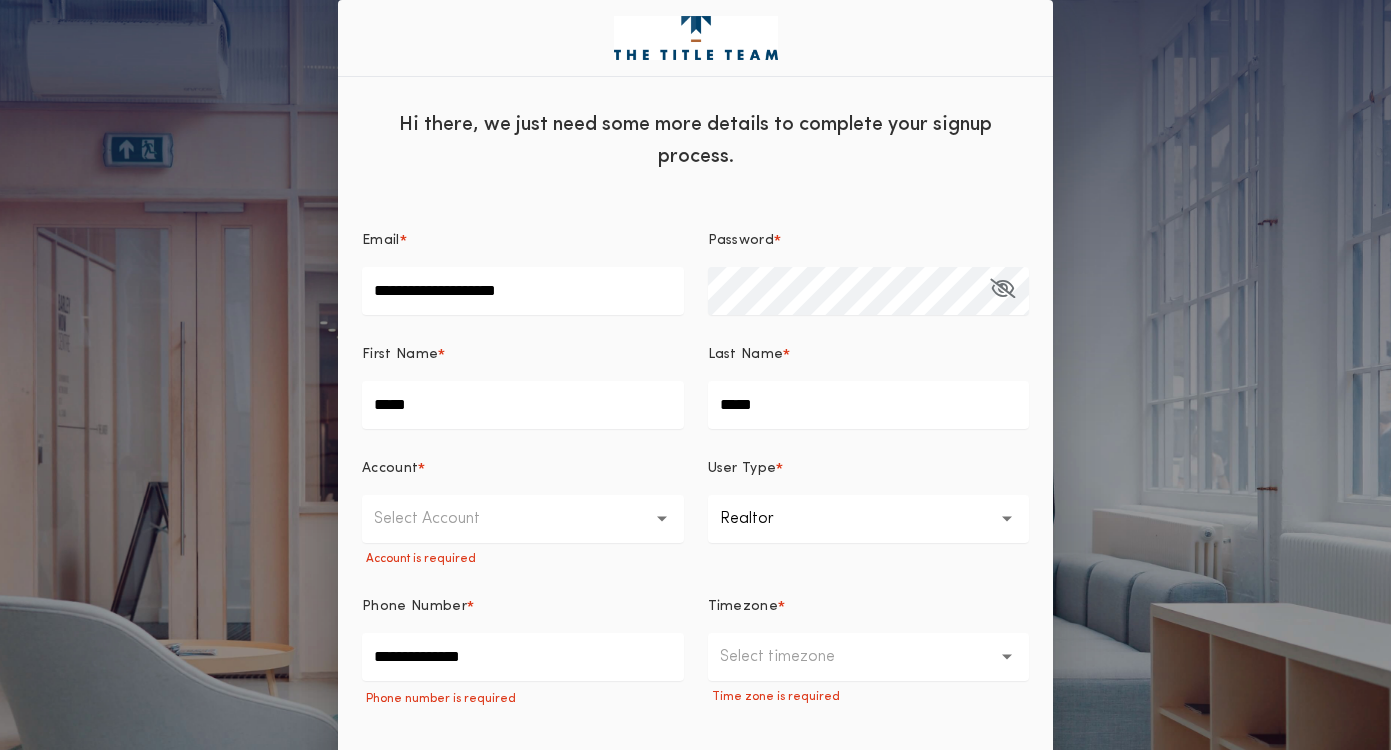click on "Select Account" at bounding box center [523, 519] 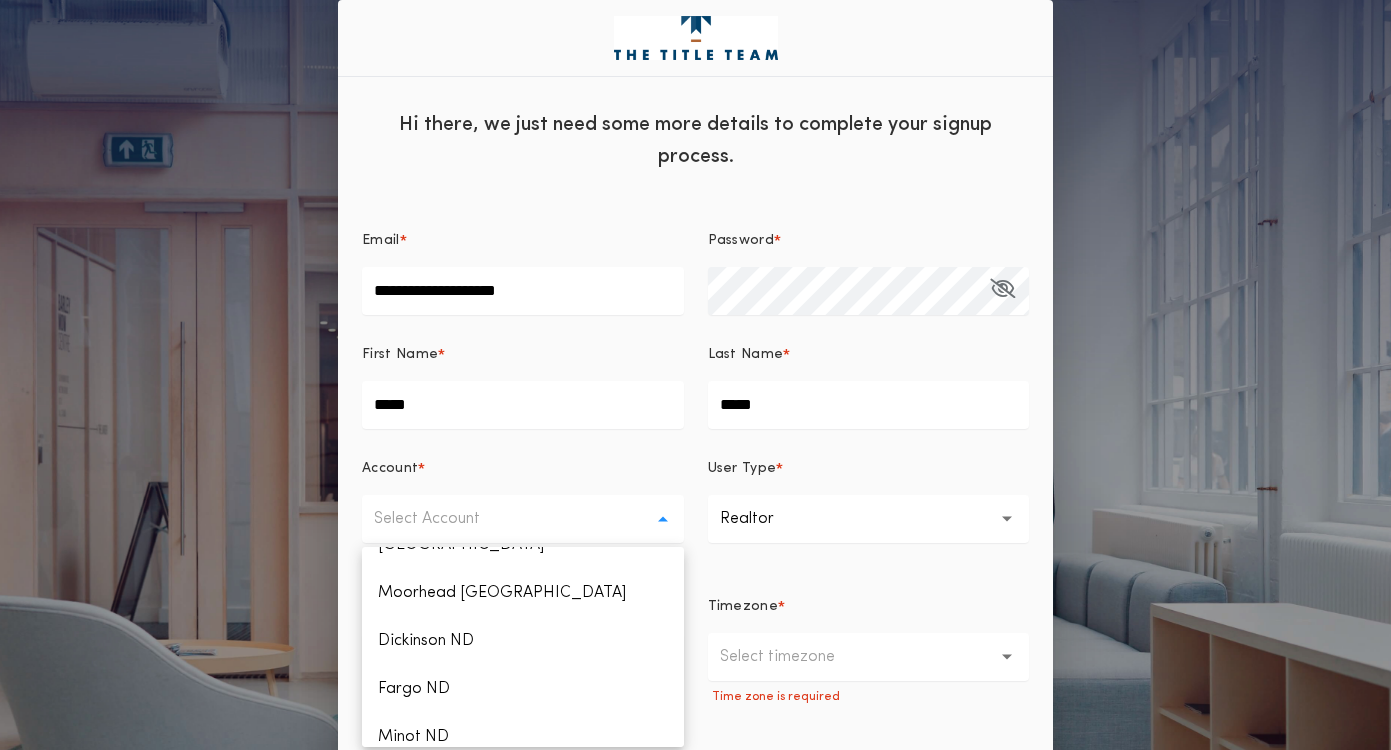 scroll, scrollTop: 1228, scrollLeft: 0, axis: vertical 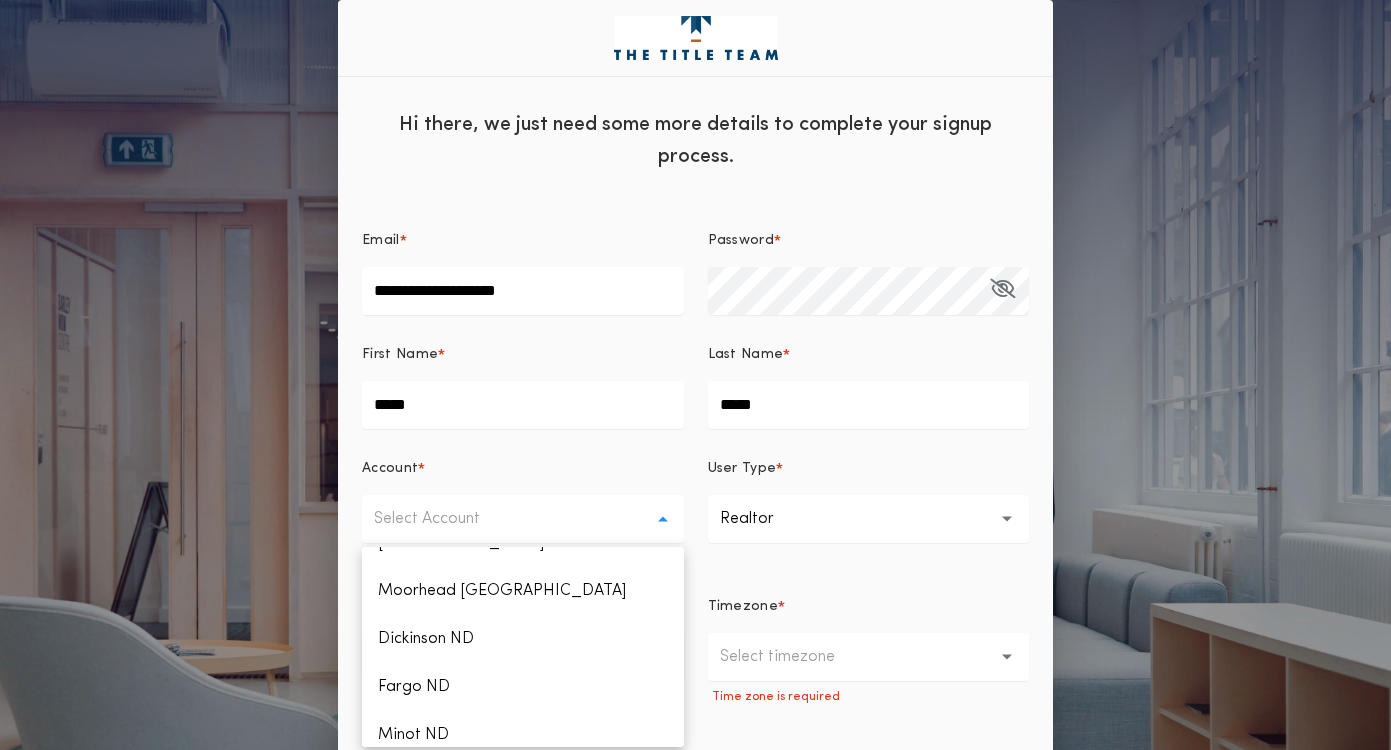 click on "Bismarck ND" at bounding box center [523, 879] 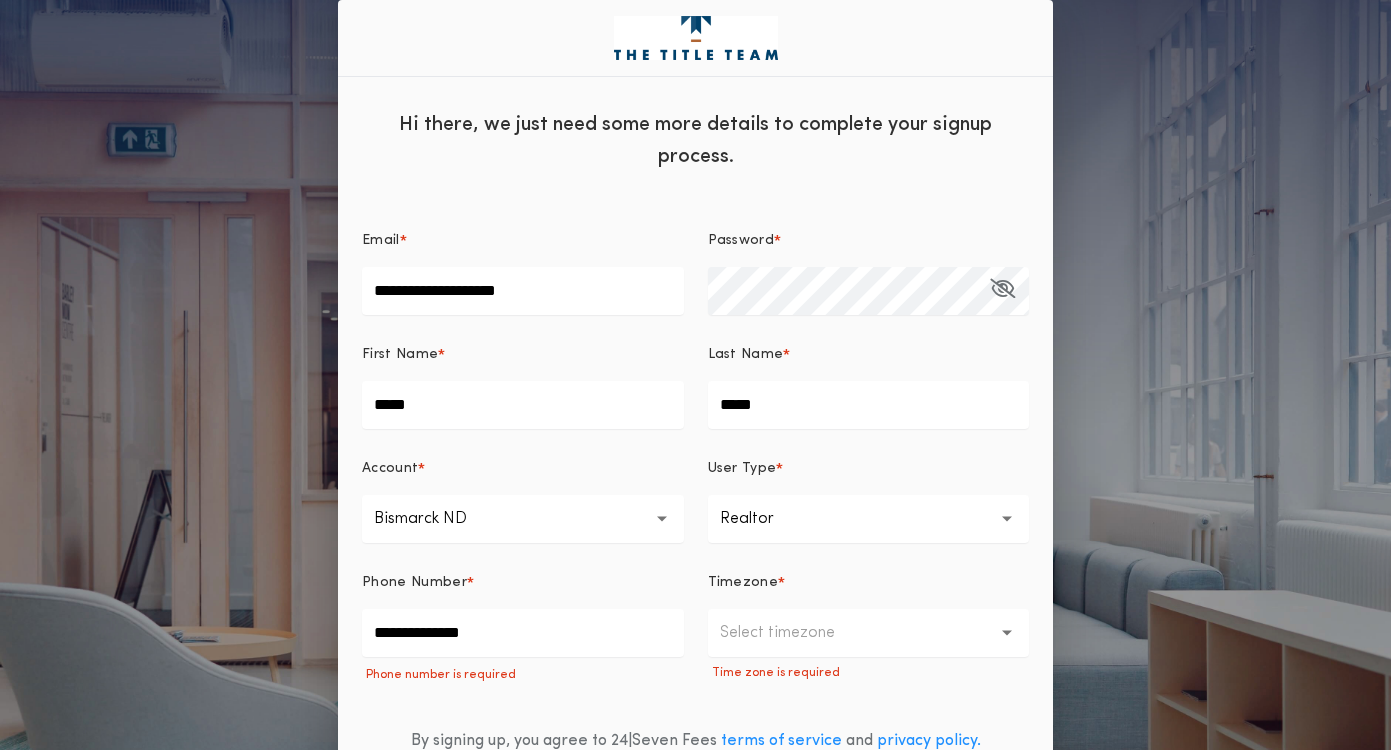 click on "Select timezone" at bounding box center [793, 633] 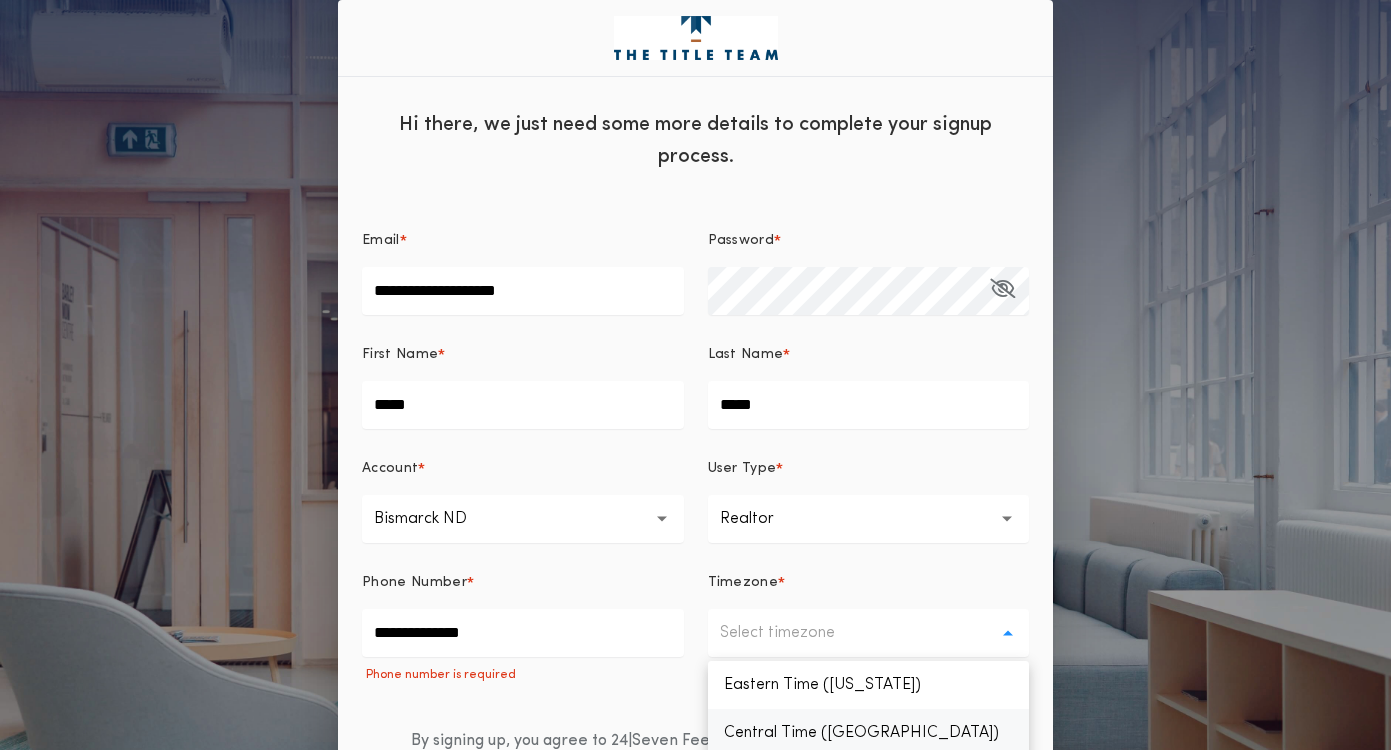 click on "Central Time (Chicago)" at bounding box center [869, 733] 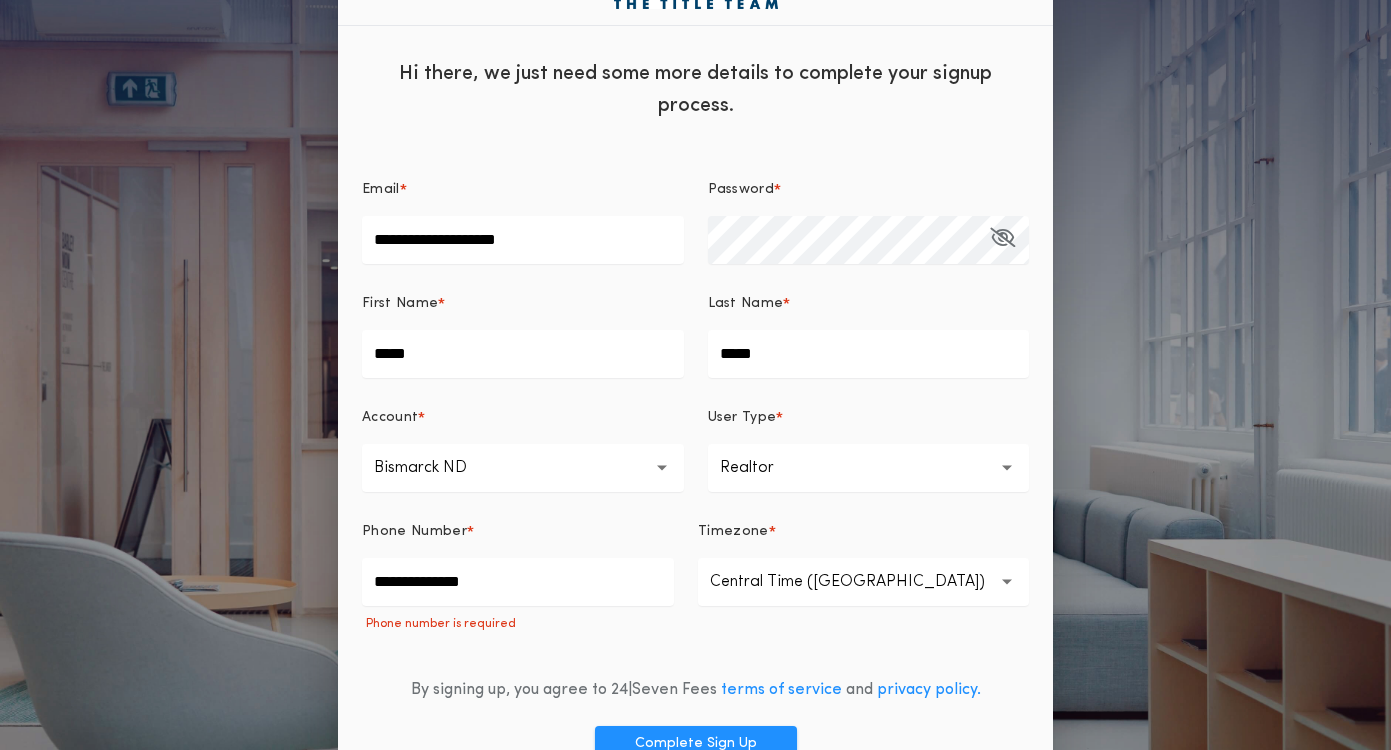 scroll, scrollTop: 159, scrollLeft: 0, axis: vertical 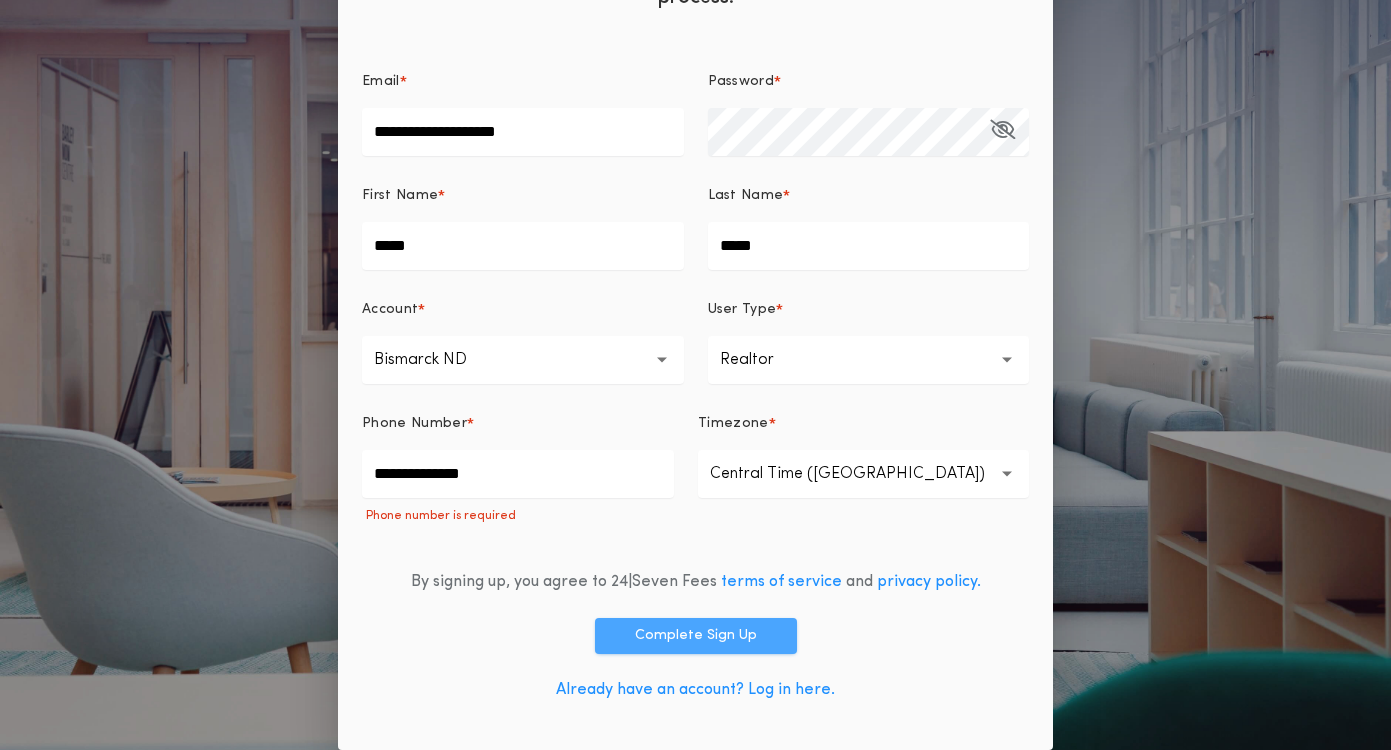 click on "Complete Sign Up" at bounding box center [696, 636] 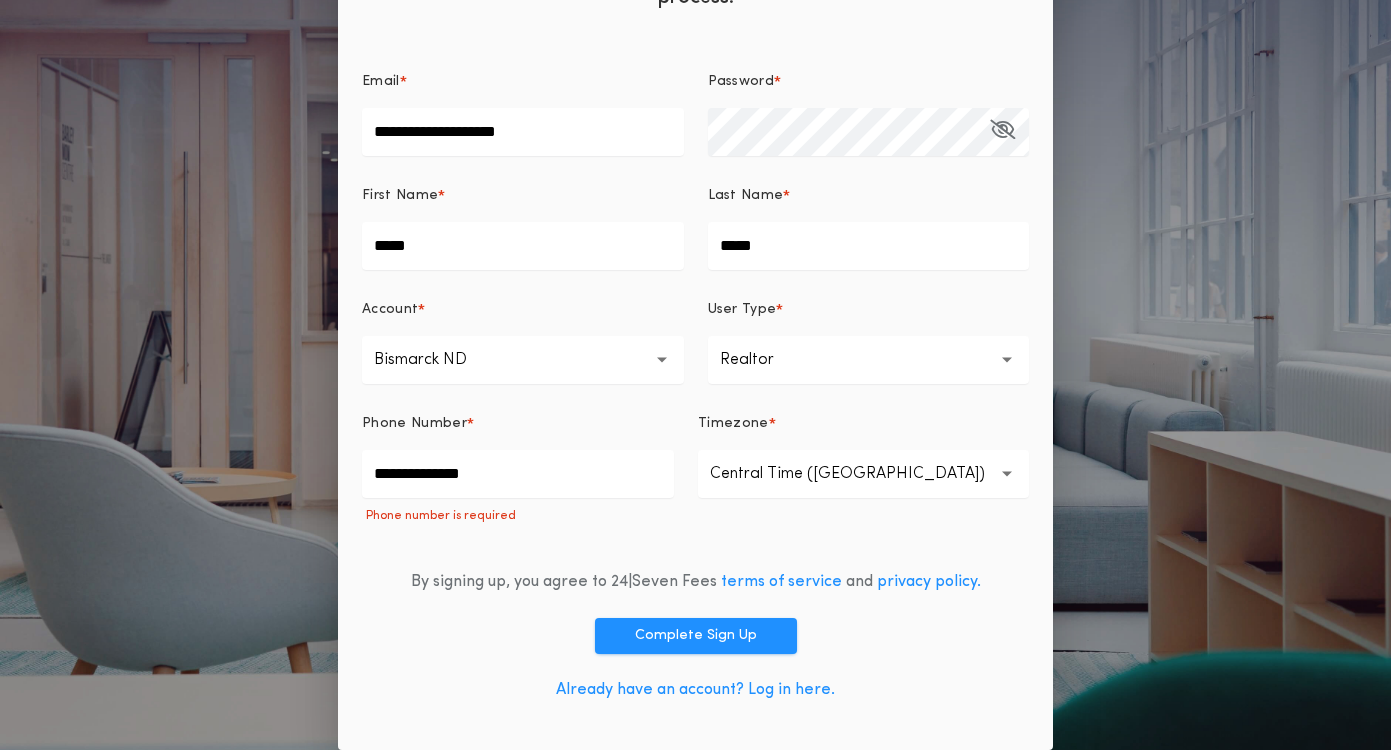 click on "**********" at bounding box center (518, 474) 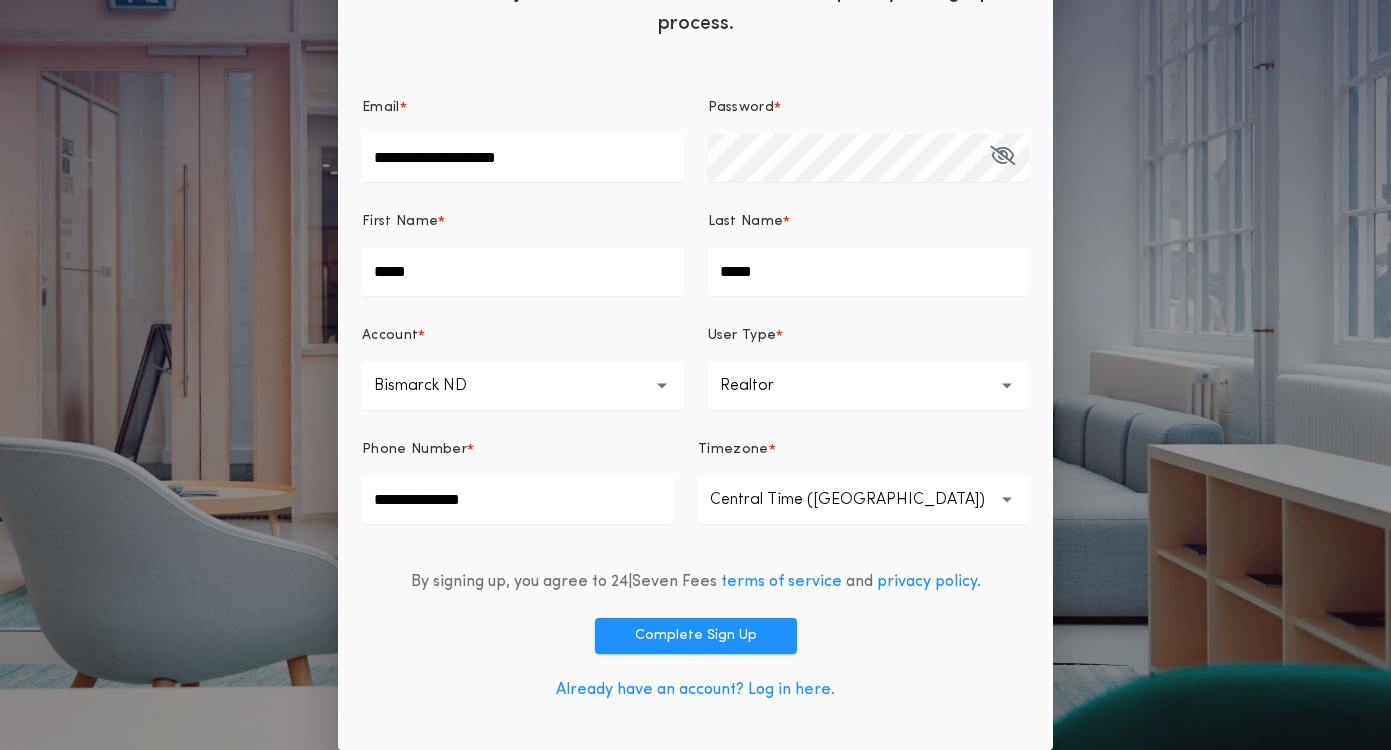 click on "**********" at bounding box center (518, 500) 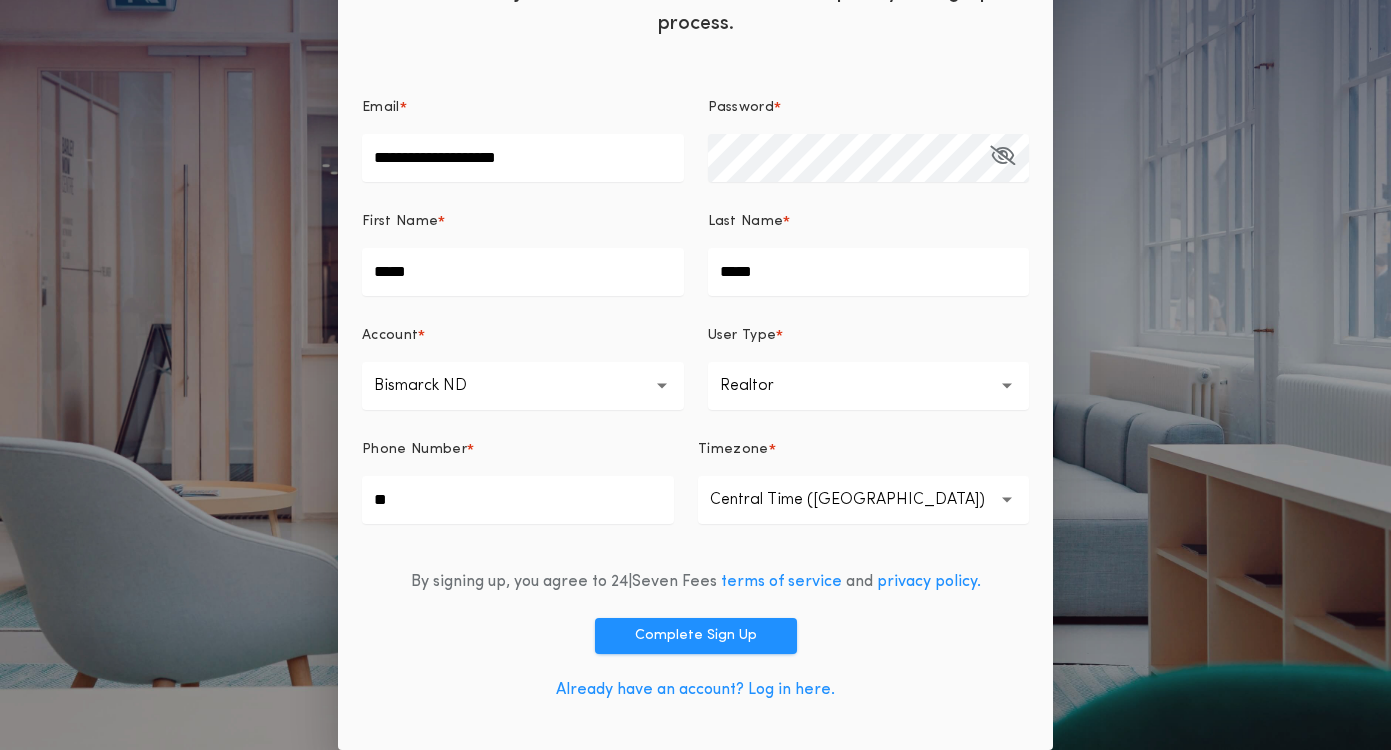 type on "*" 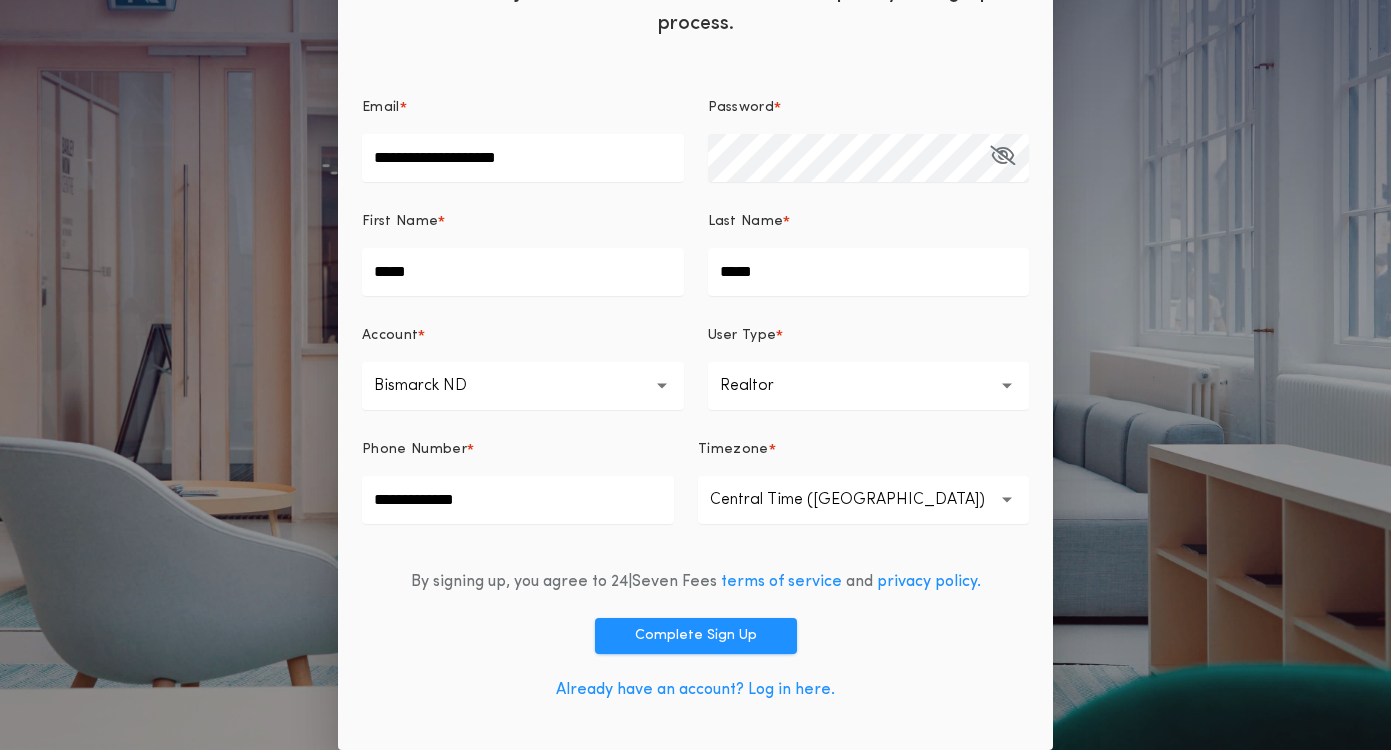 type on "**********" 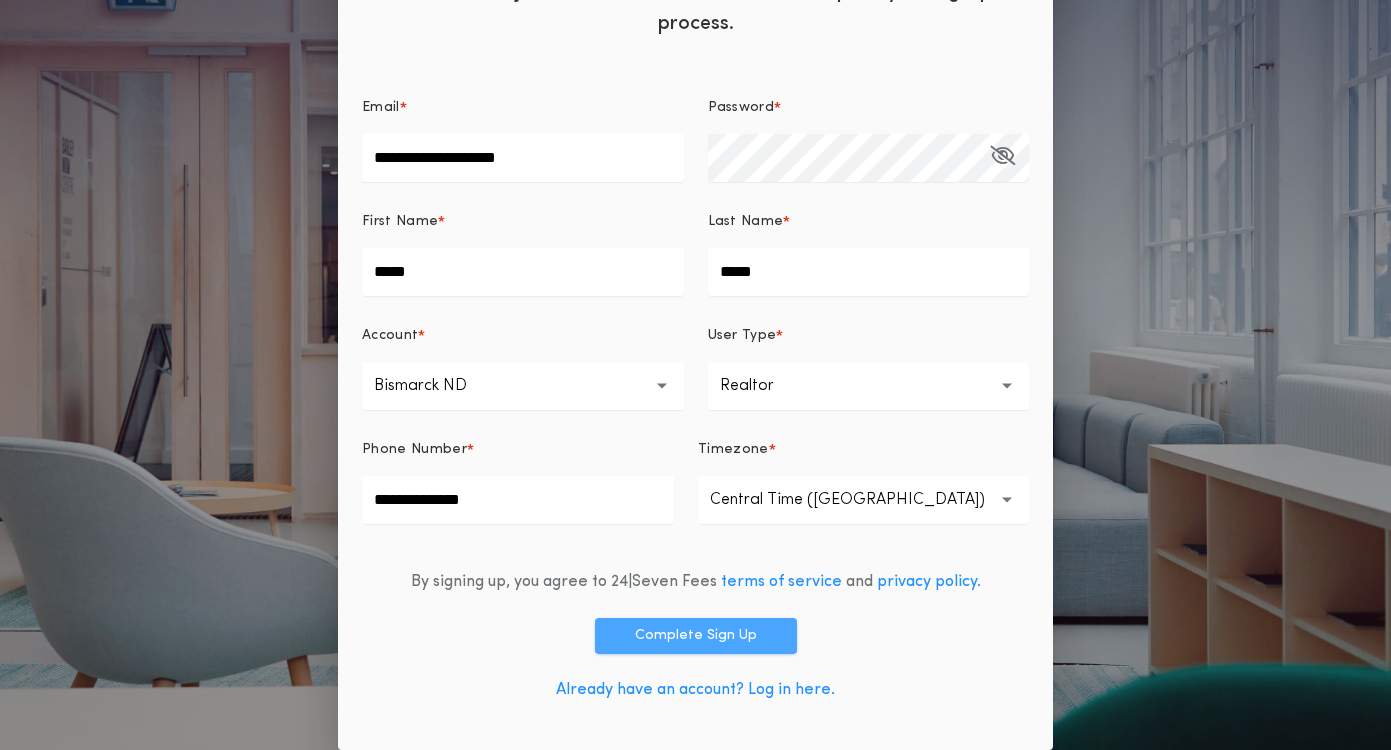 click on "Complete Sign Up" at bounding box center (696, 636) 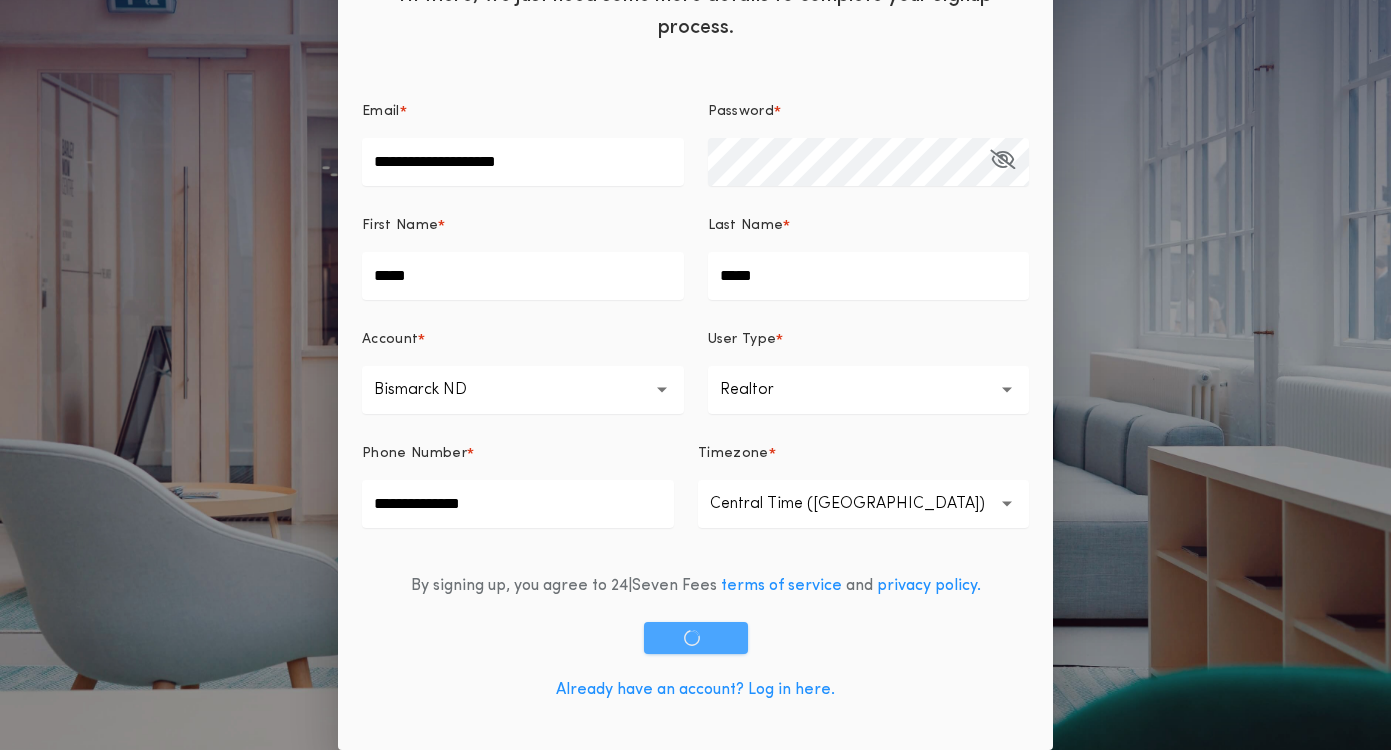 scroll, scrollTop: 129, scrollLeft: 0, axis: vertical 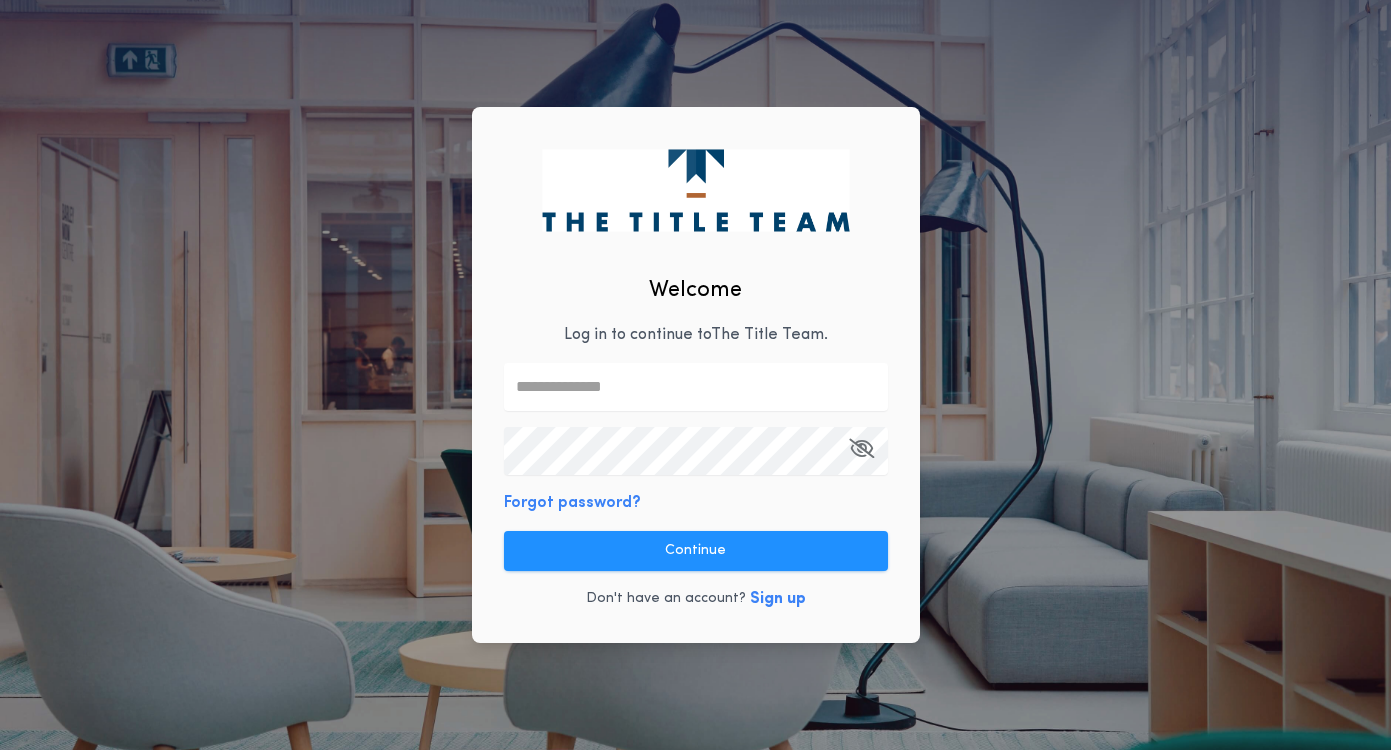 type on "**********" 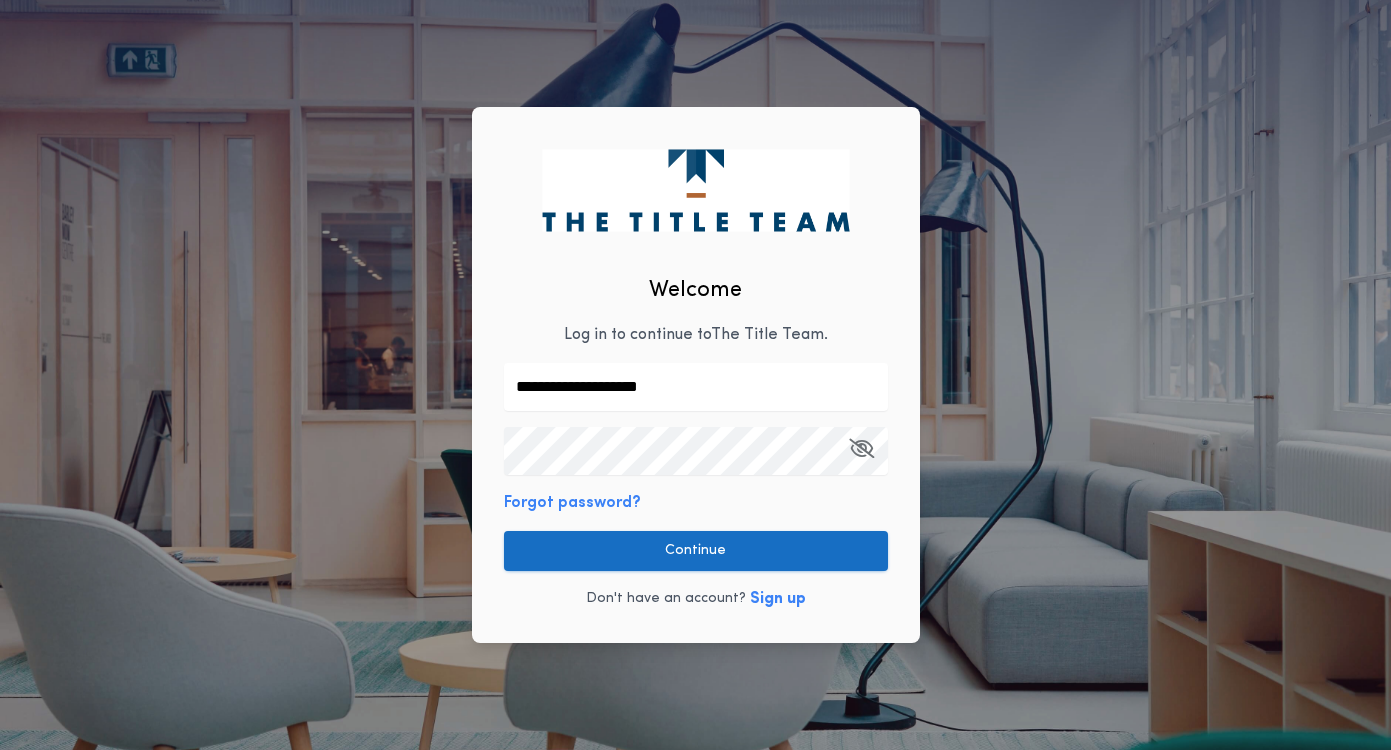 click on "Continue" at bounding box center (696, 551) 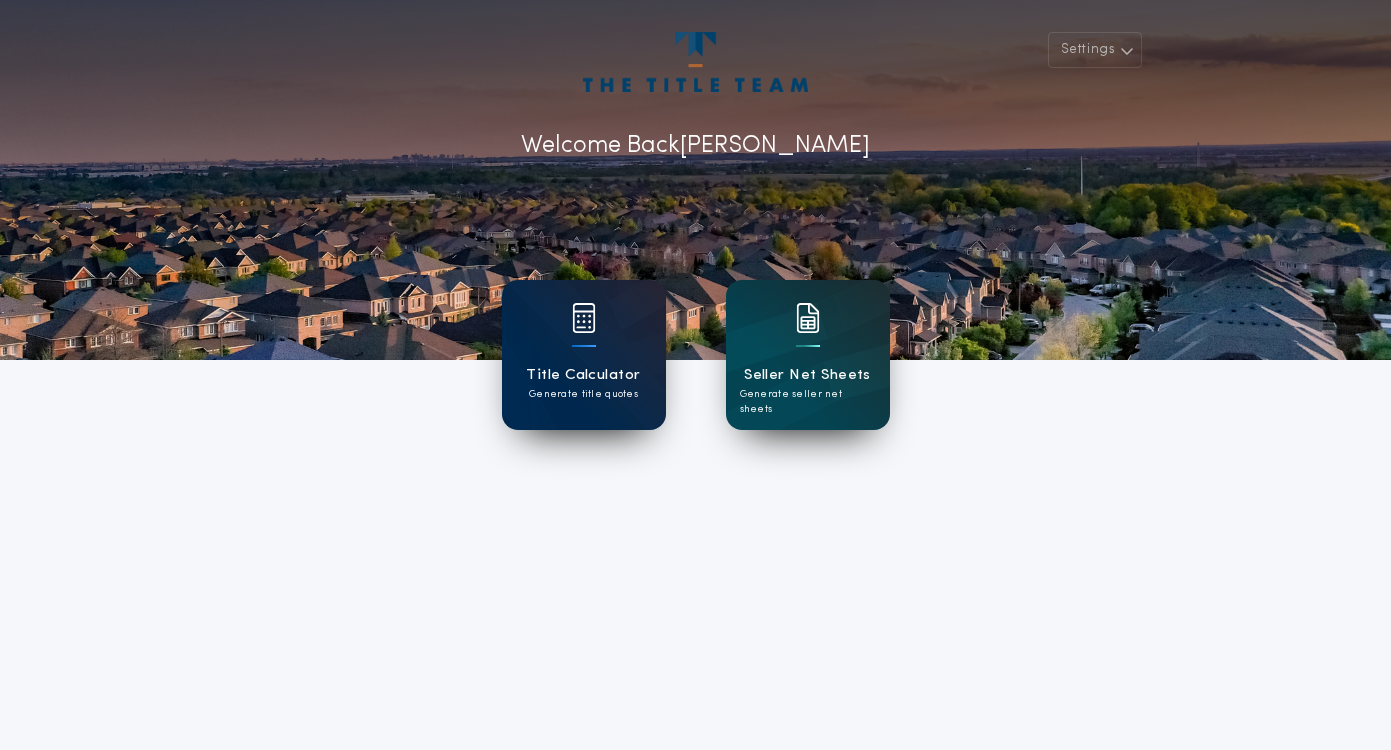 click on "Title Calculator Generate title quotes" at bounding box center (584, 355) 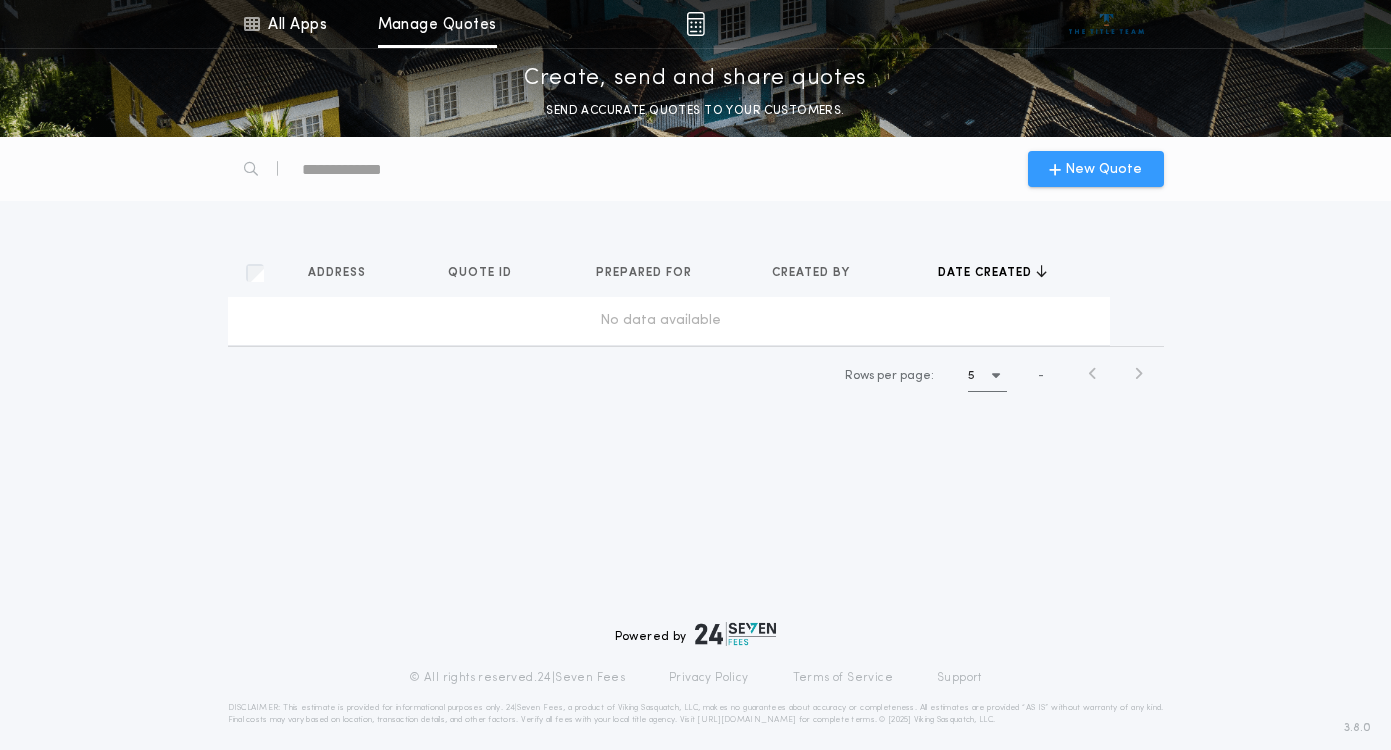click on "New Quote" at bounding box center (1096, 169) 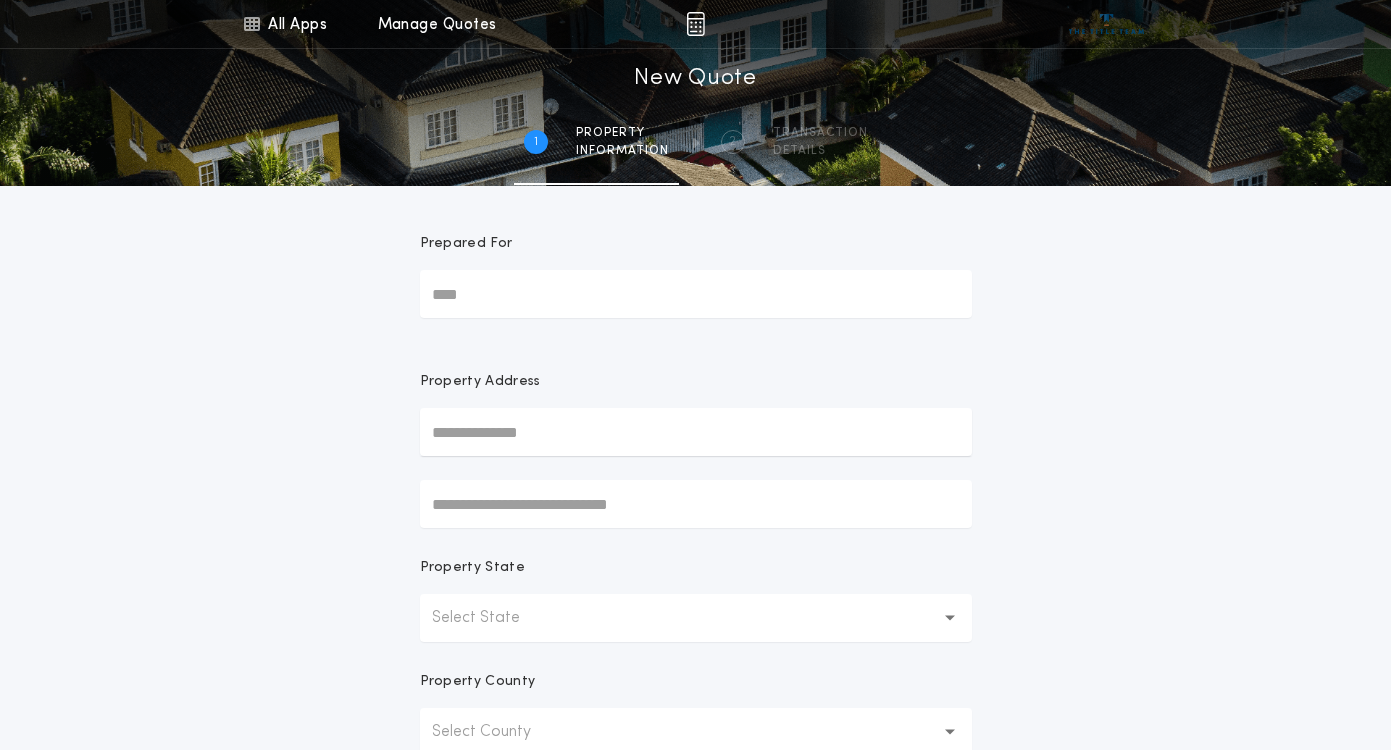 click on "Prepared For" at bounding box center (696, 294) 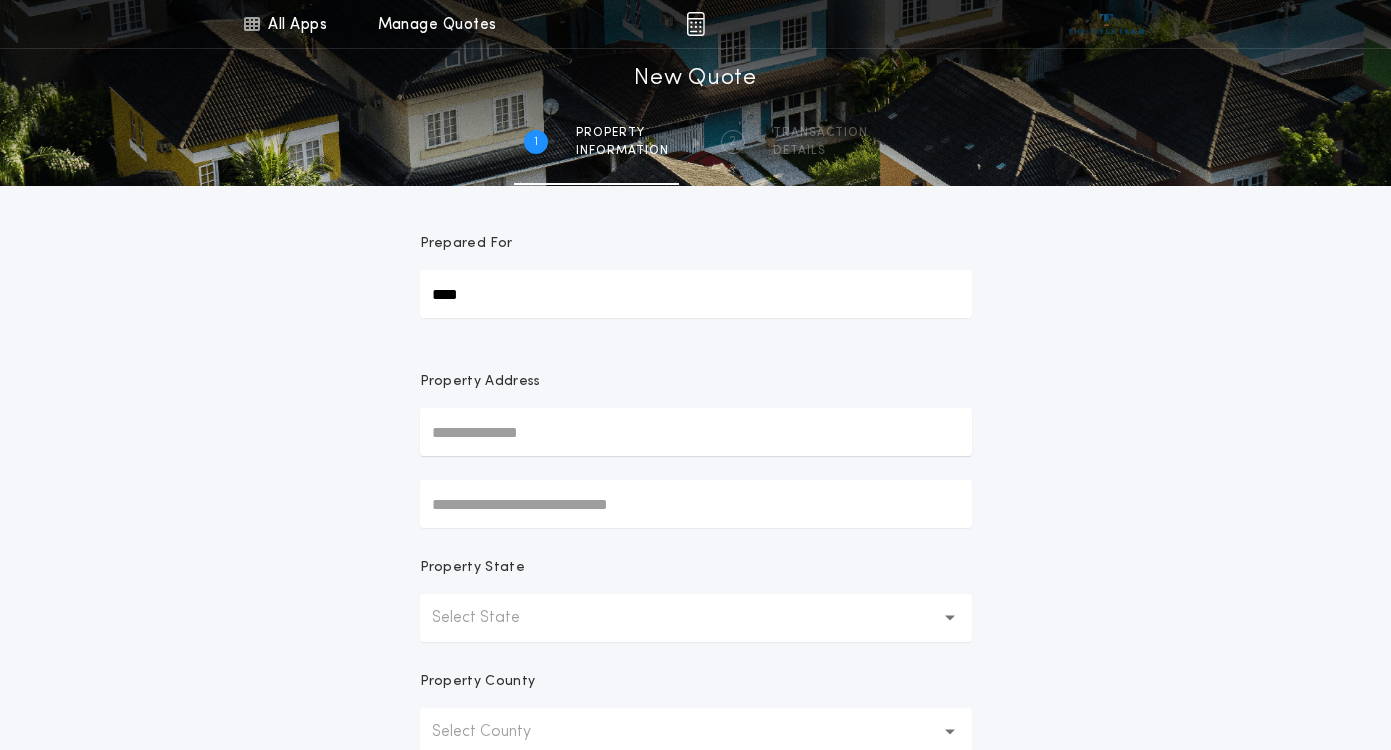 type on "****" 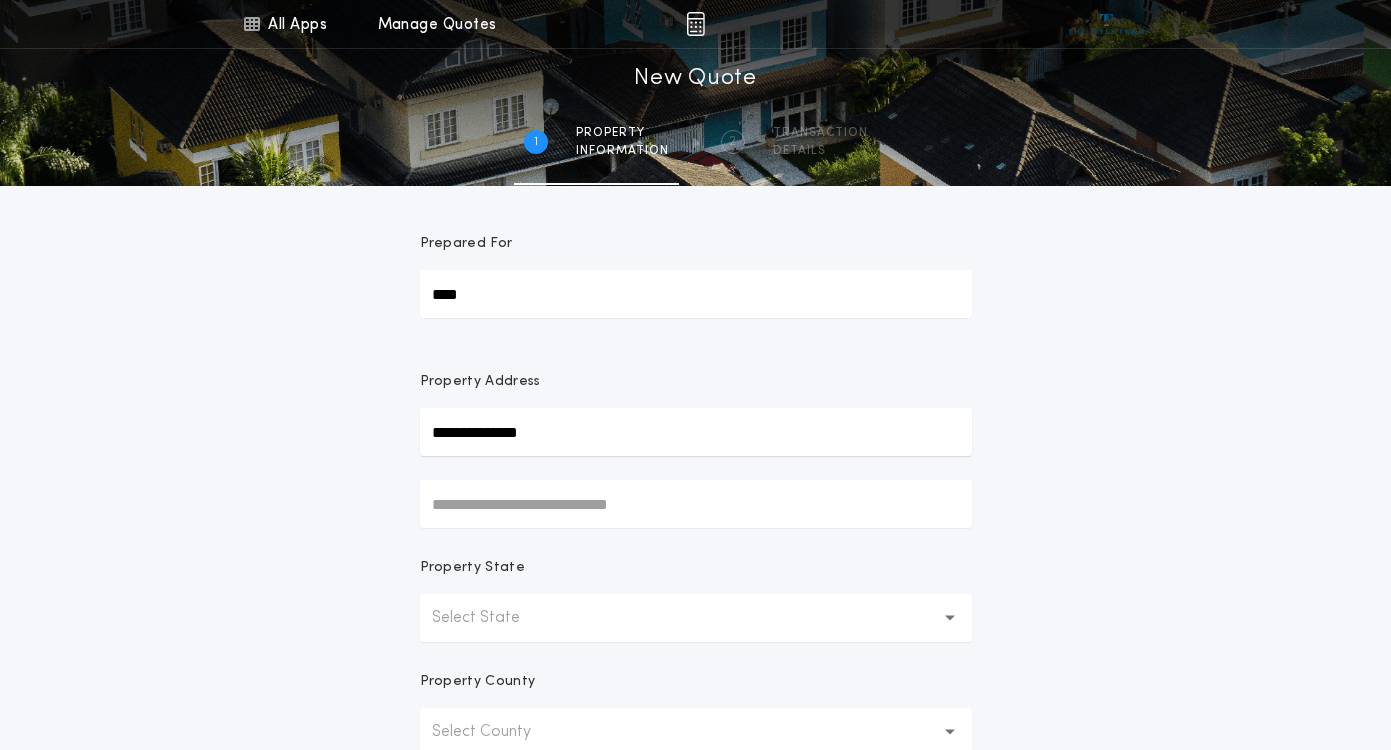 type on "**********" 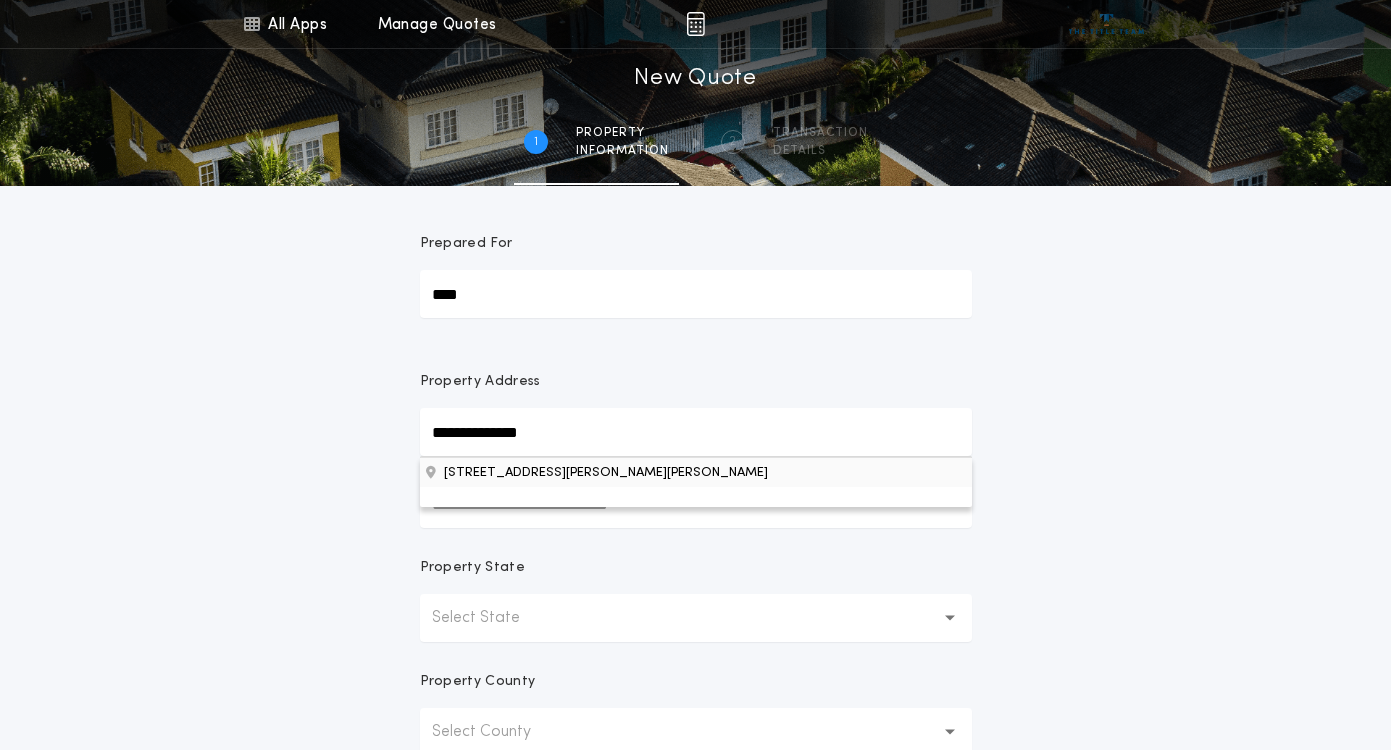 click on "212 Estevan Dr, Bismarck, ND, 58503, USA" at bounding box center [696, 472] 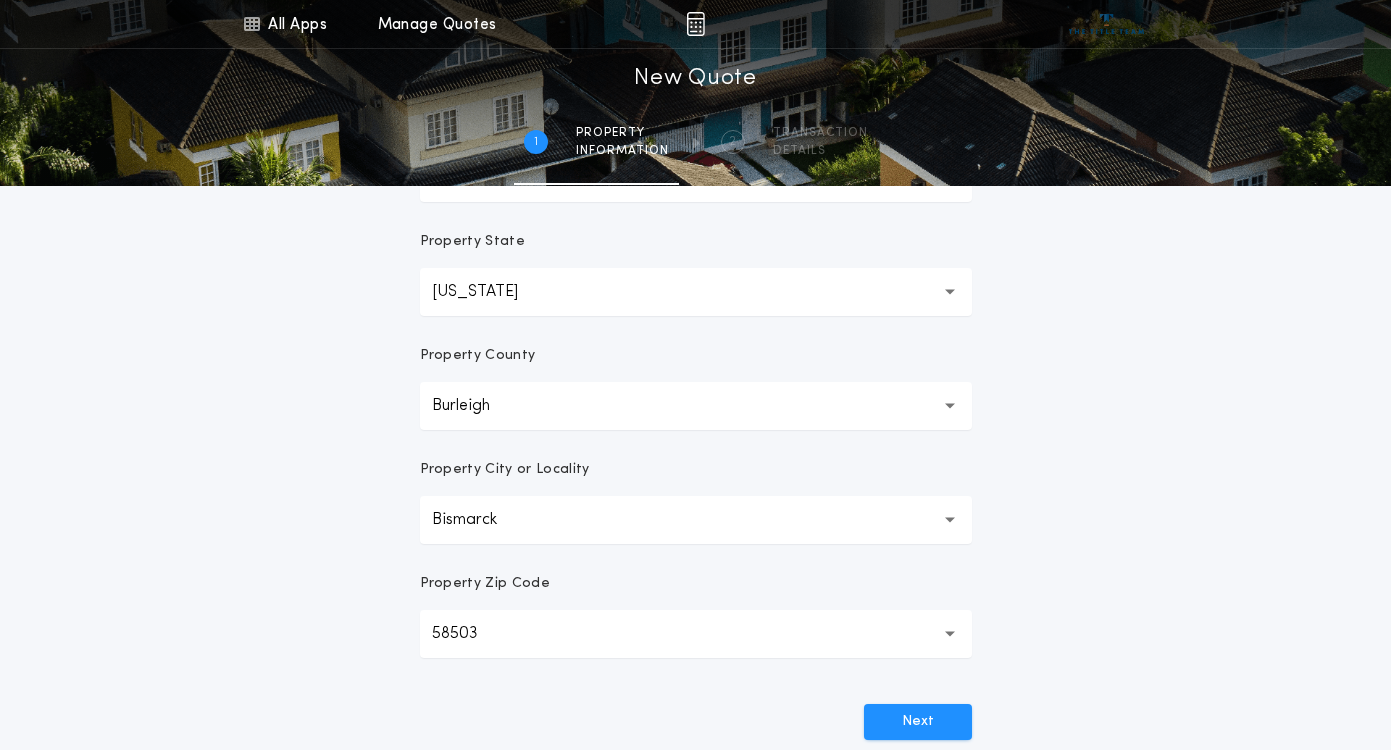 scroll, scrollTop: 452, scrollLeft: 0, axis: vertical 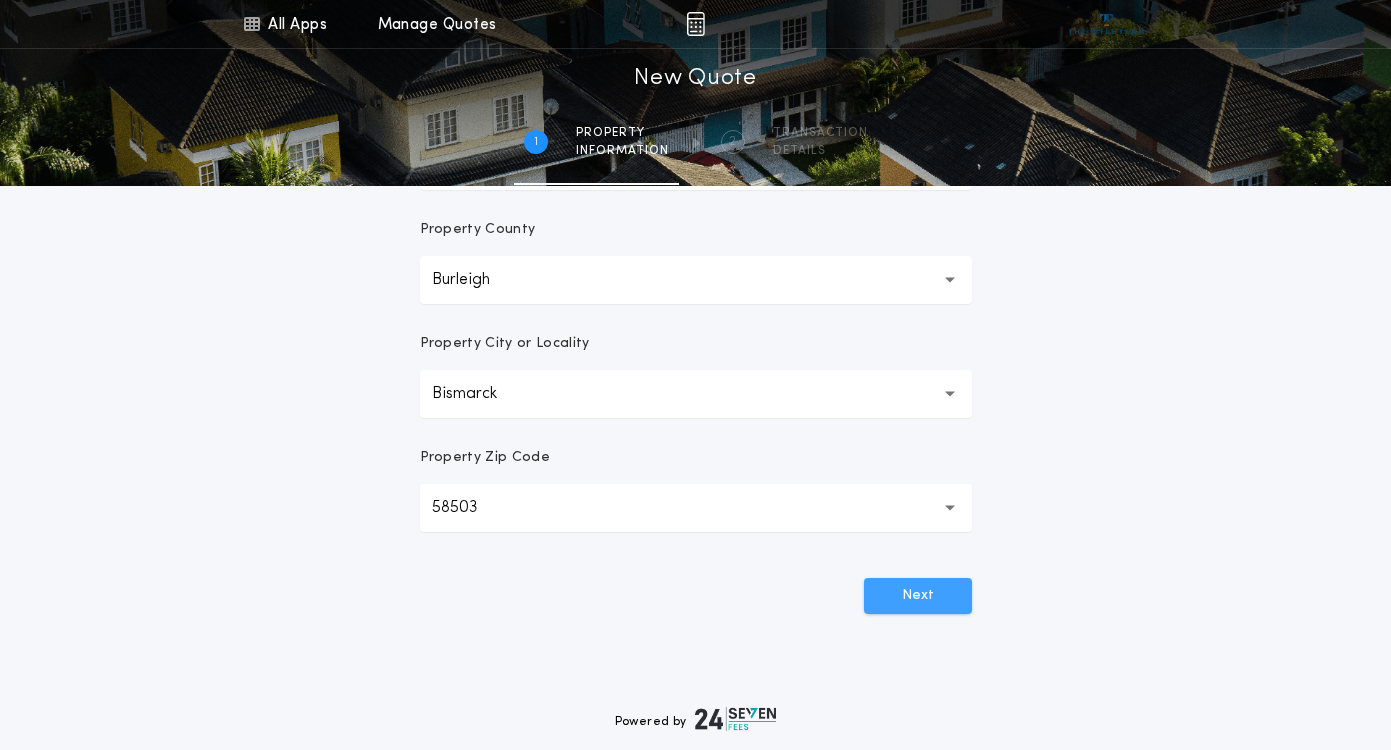 click on "Next" at bounding box center (918, 596) 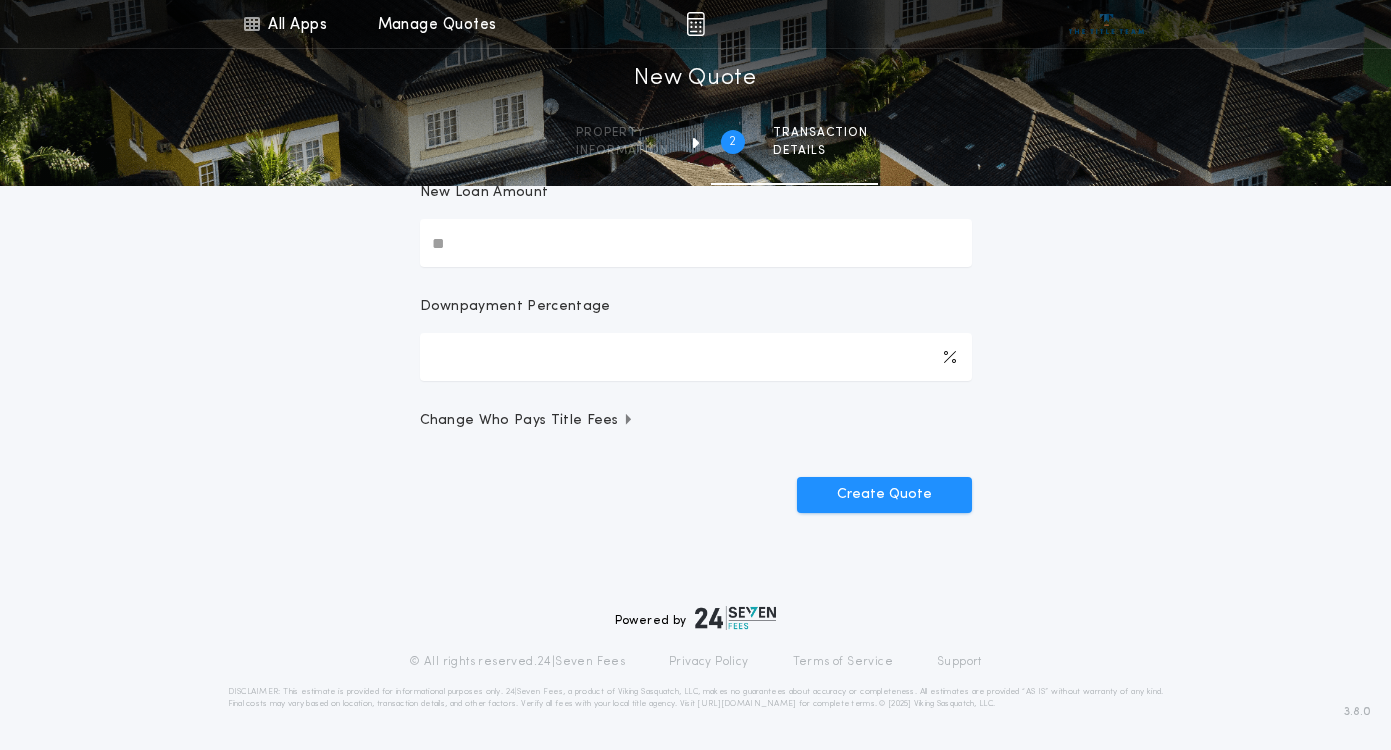 scroll, scrollTop: 0, scrollLeft: 0, axis: both 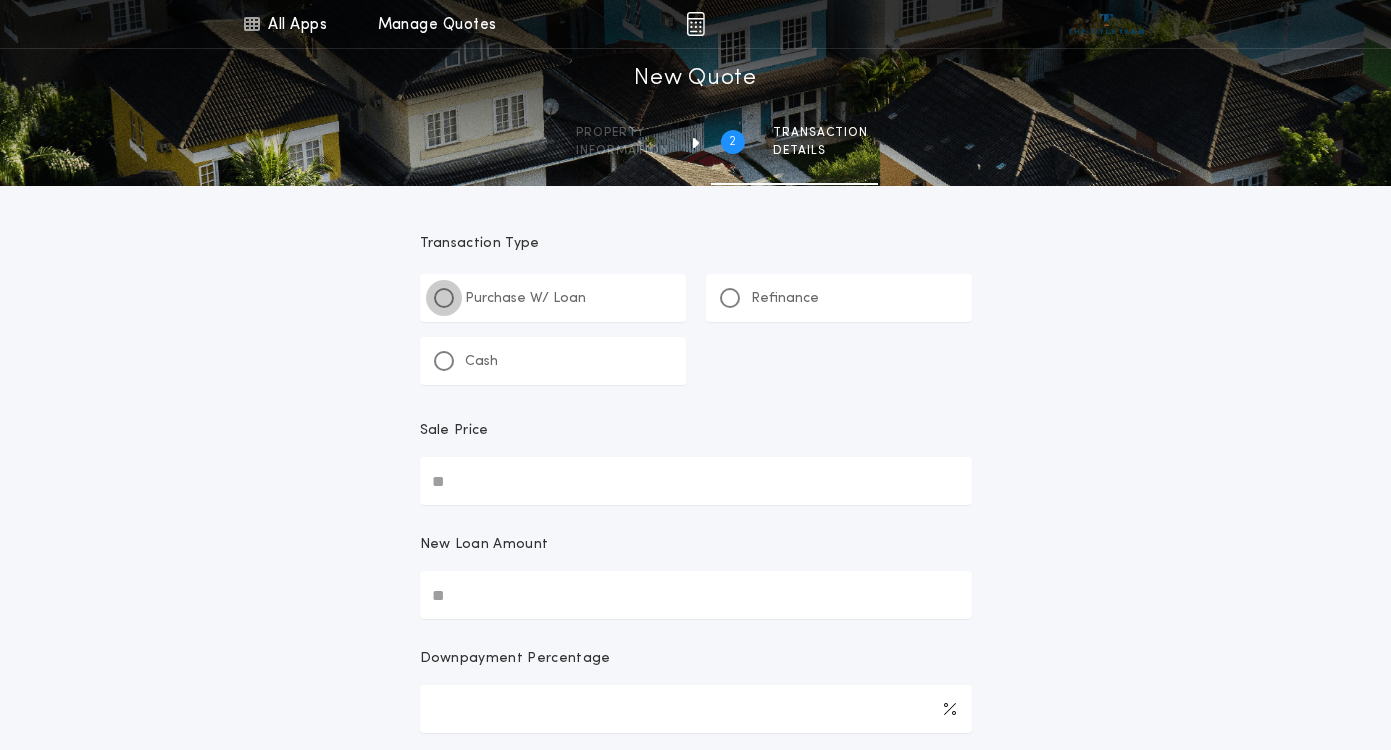 click at bounding box center (444, 298) 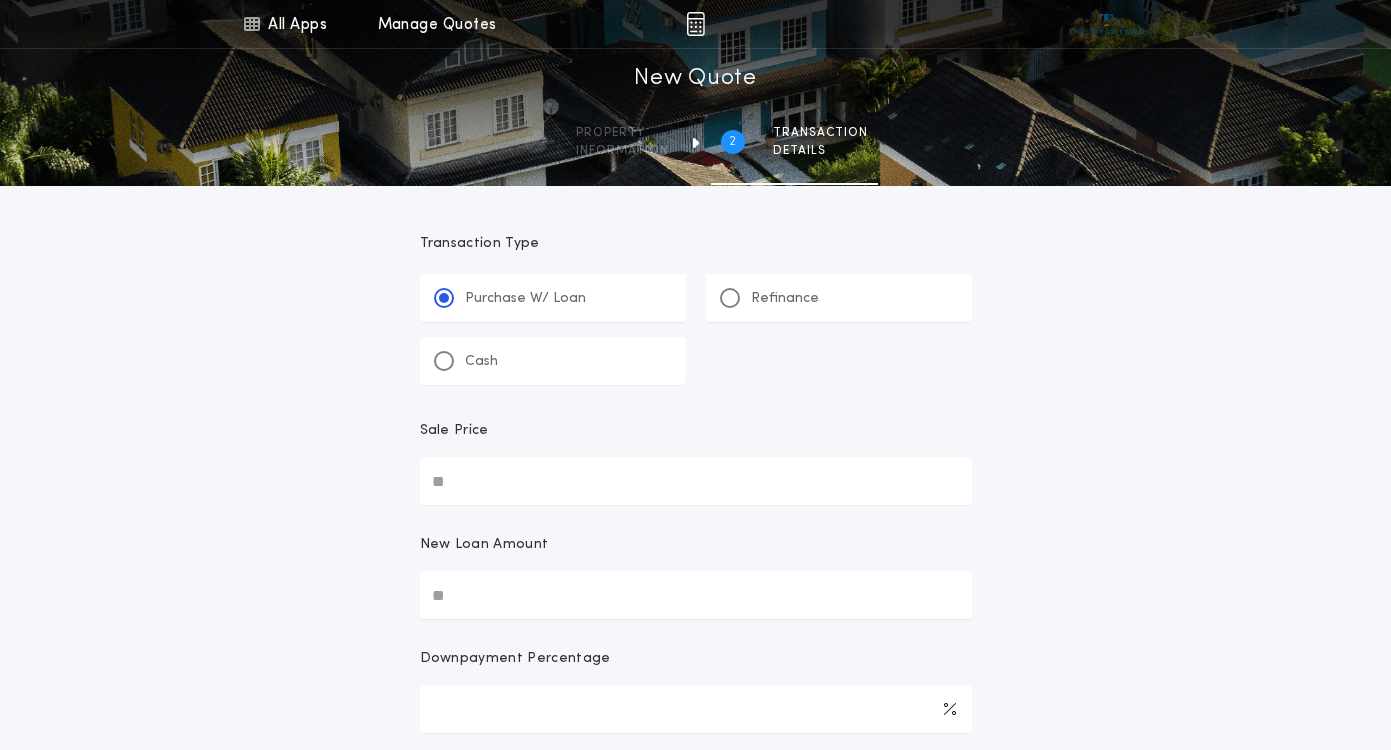 click on "Sale Price" at bounding box center (696, 481) 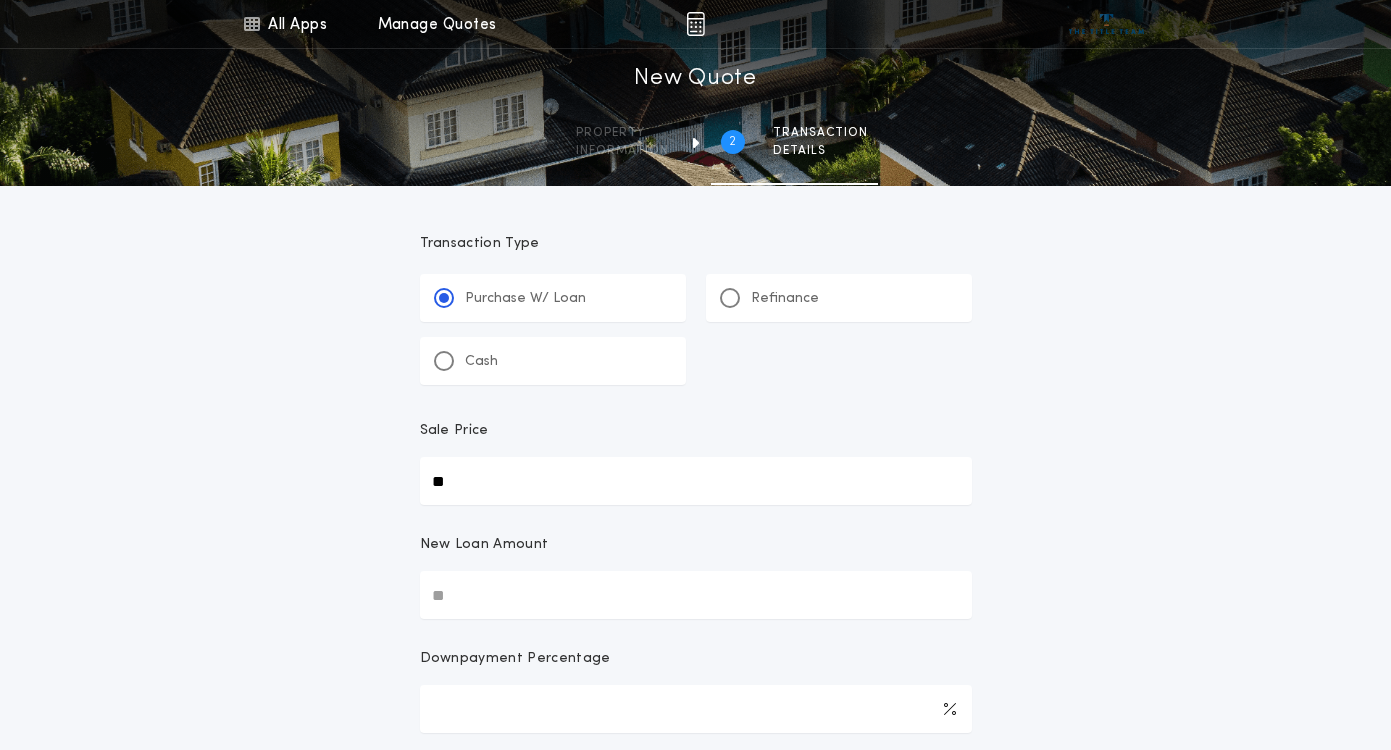 type on "**" 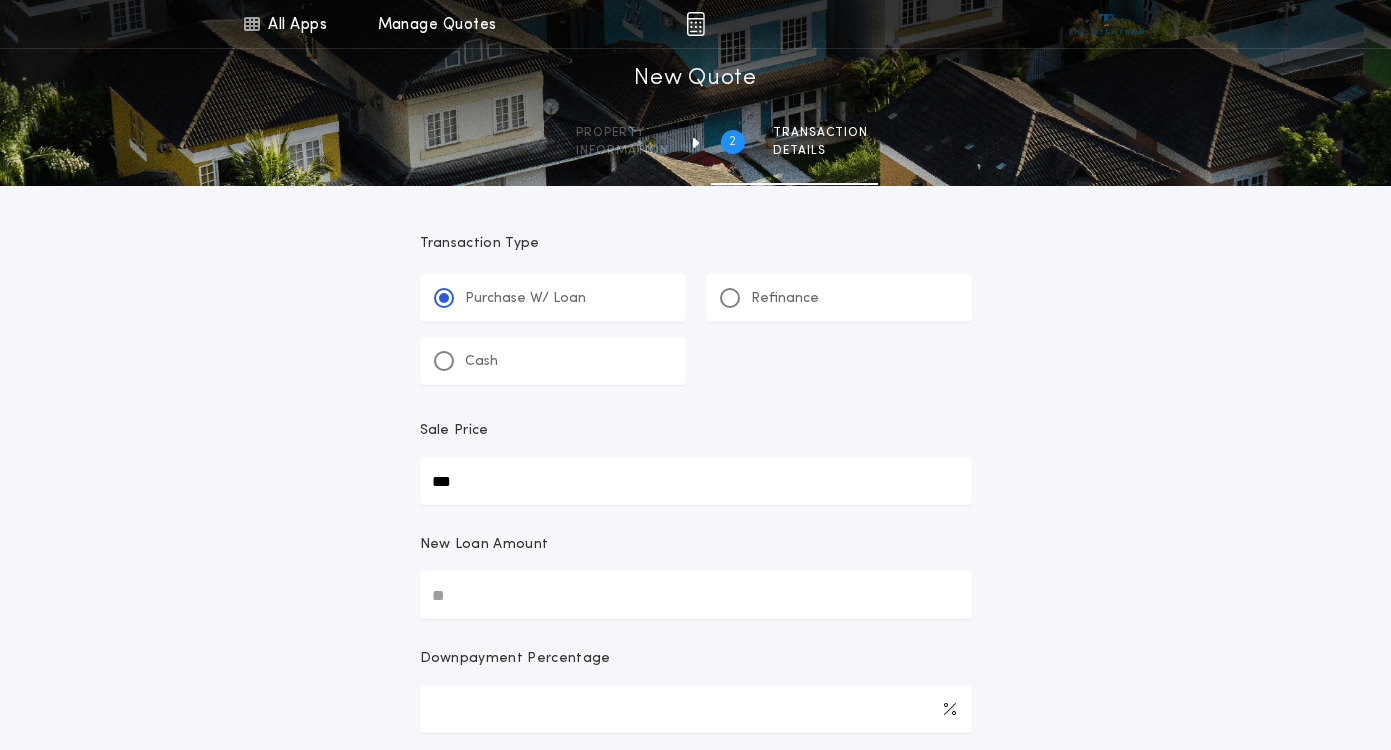 type on "***" 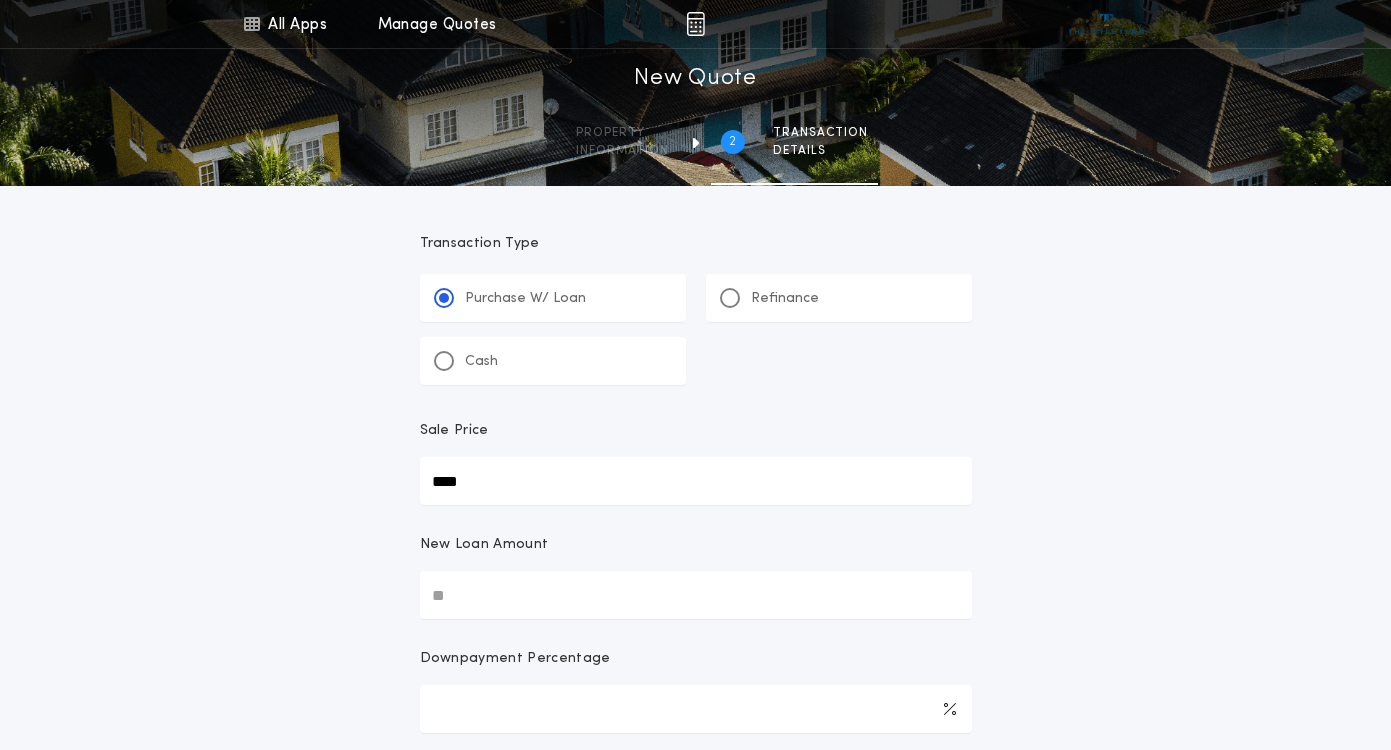 type on "****" 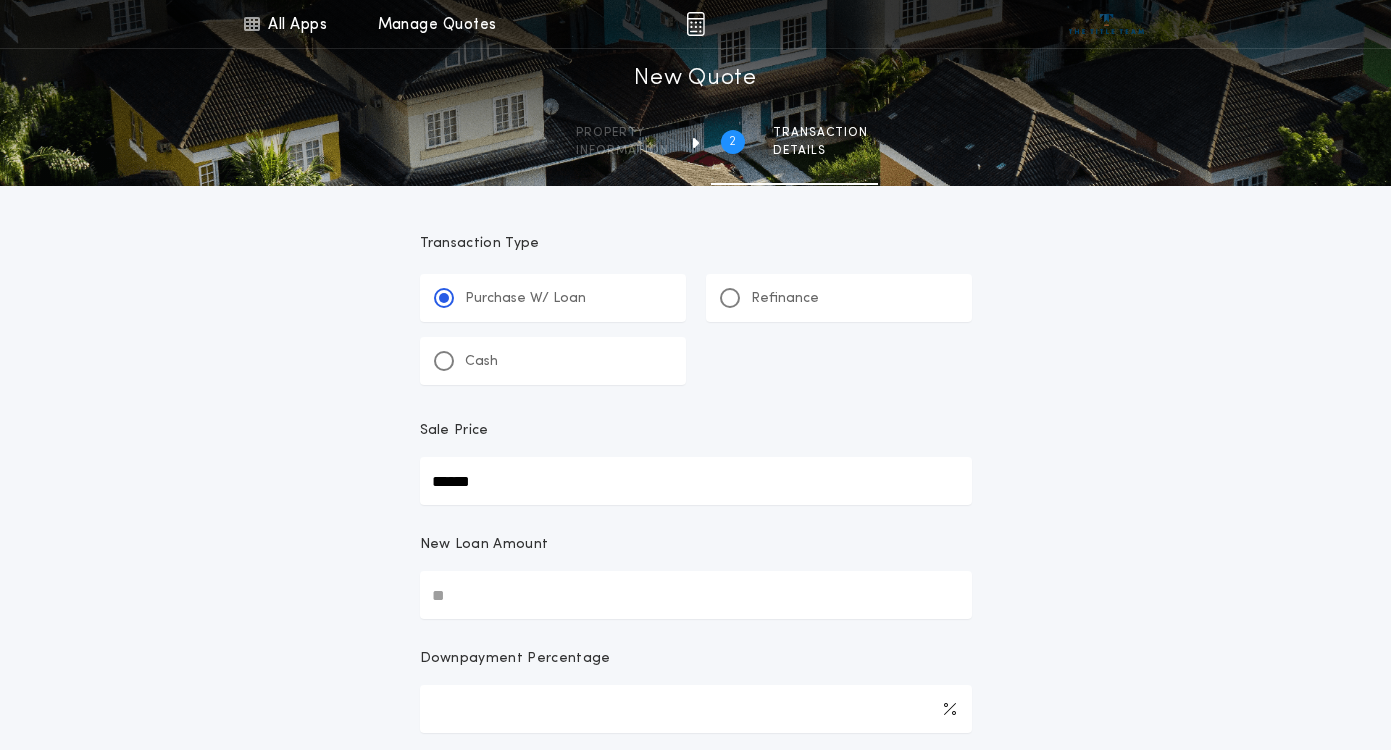 type on "******" 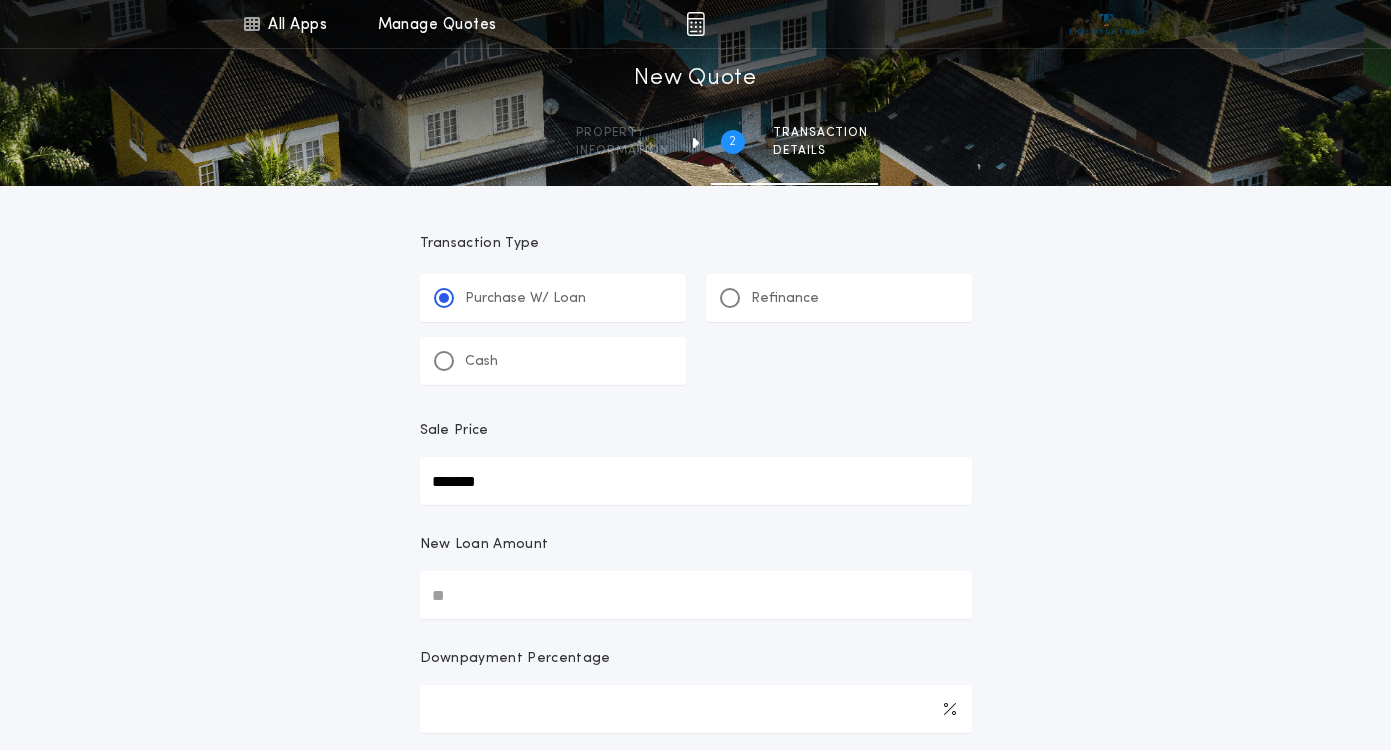 type on "*******" 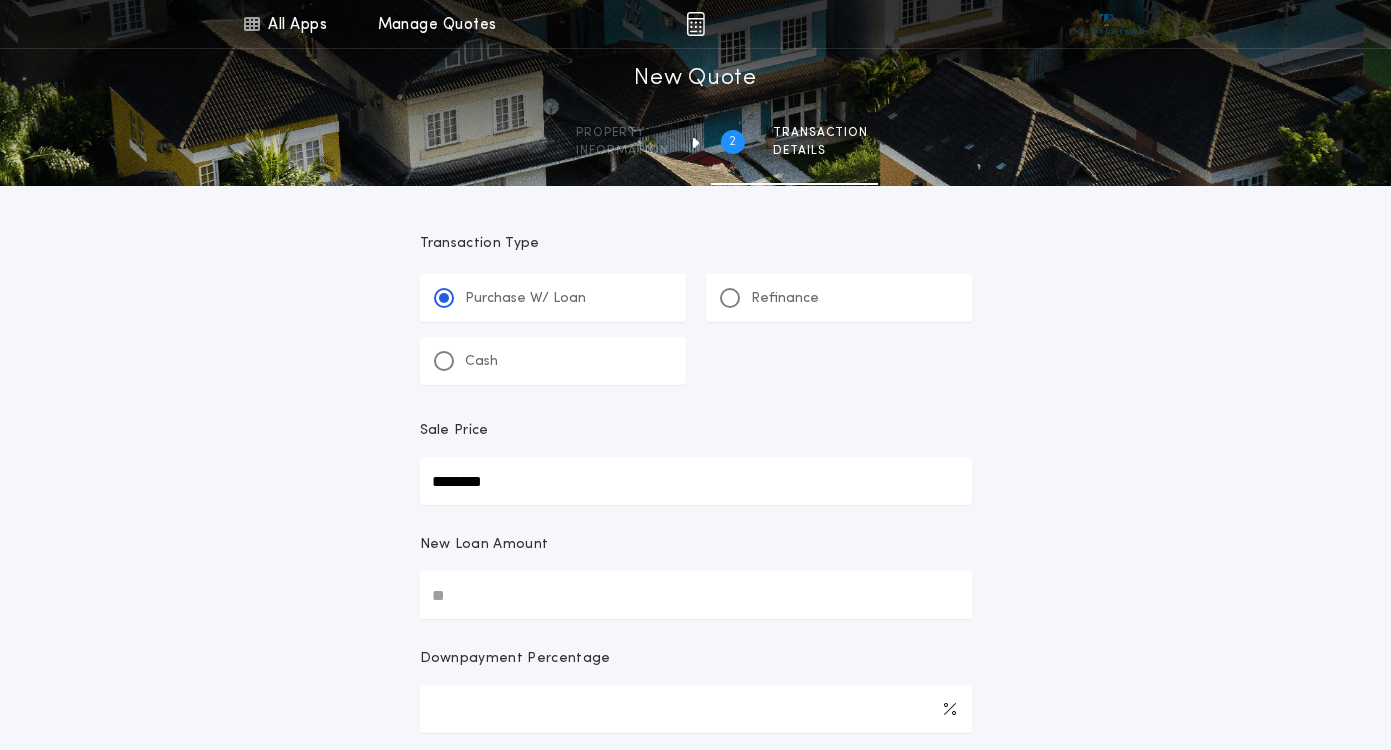 type on "********" 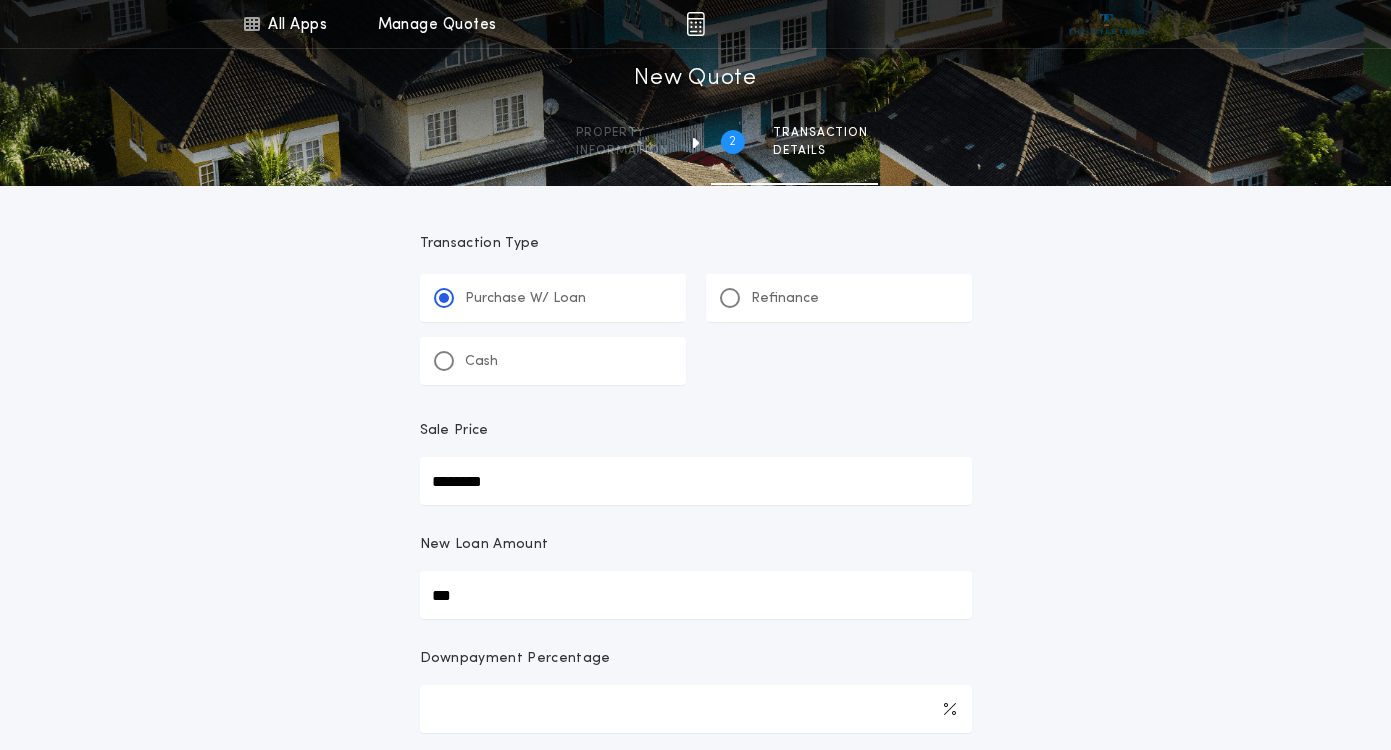 type on "****" 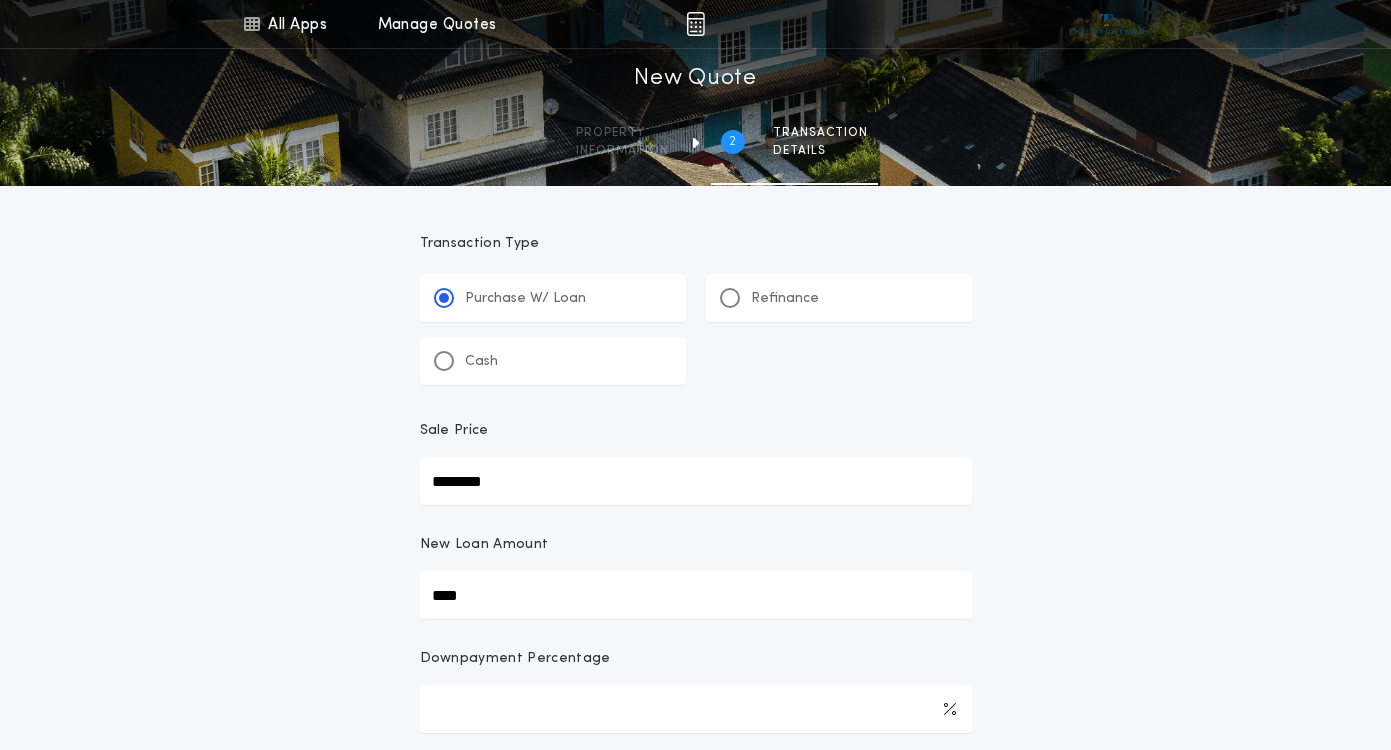 type on "******" 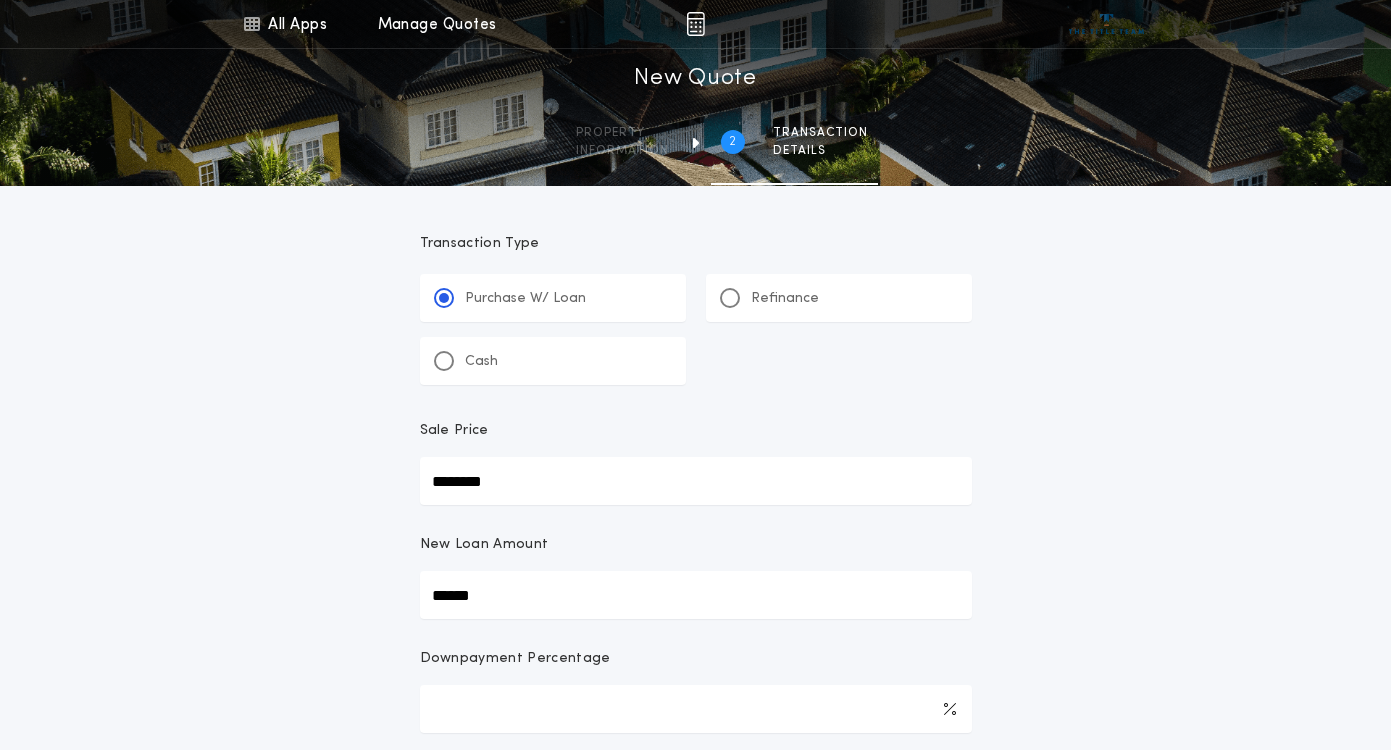type on "*******" 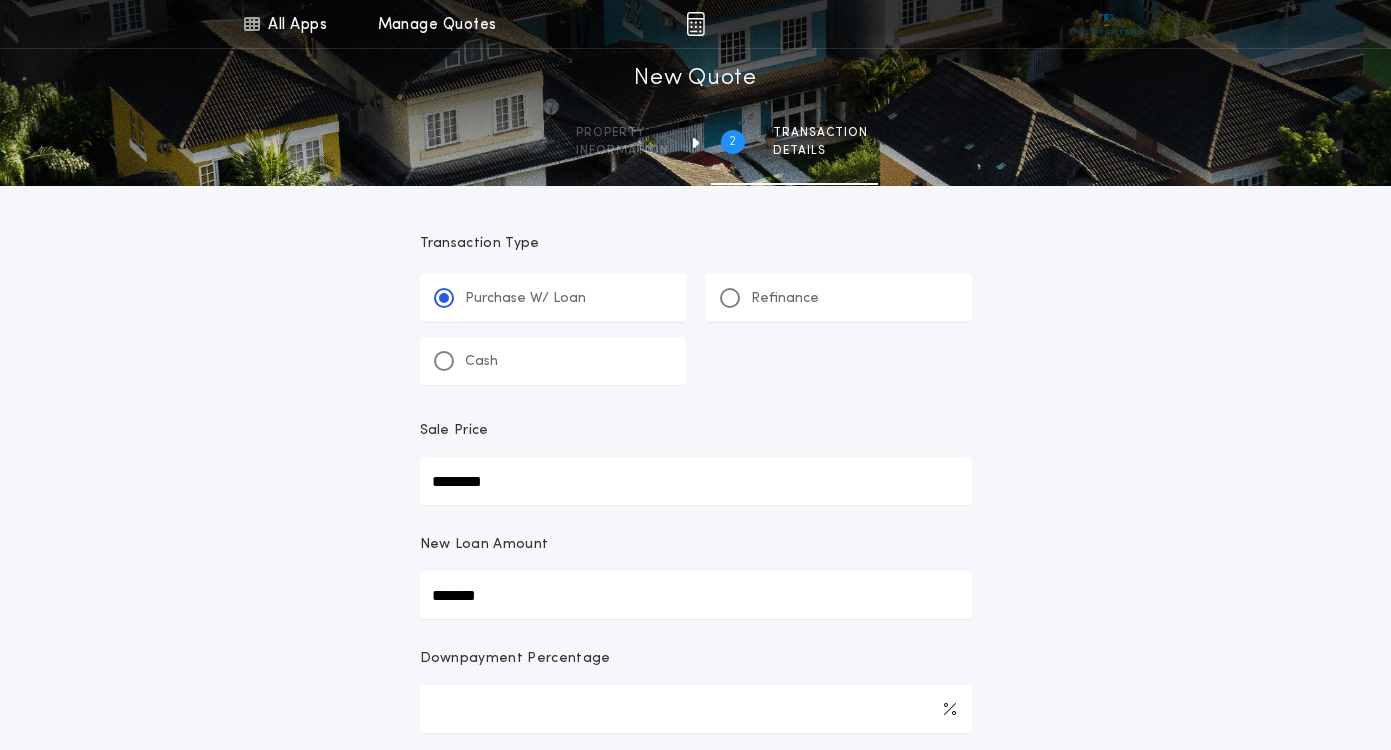 type on "********" 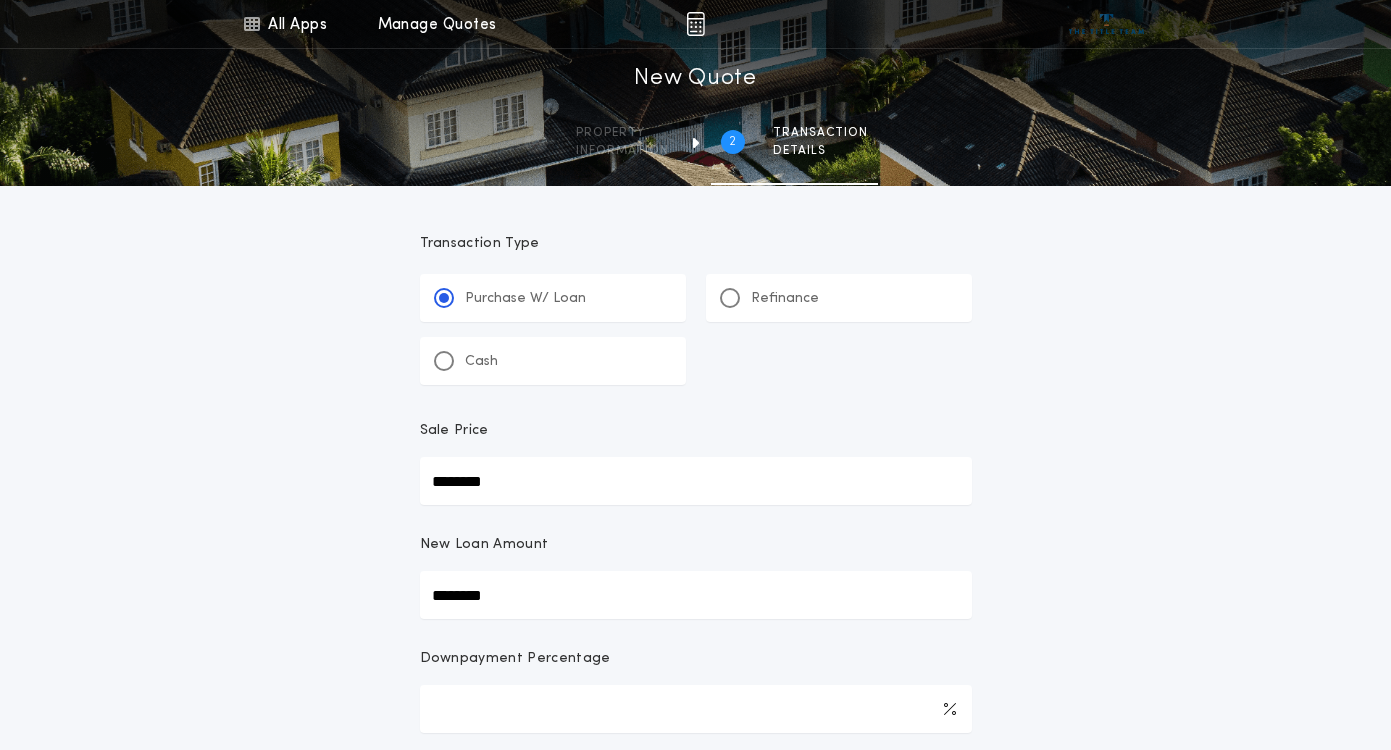 type on "********" 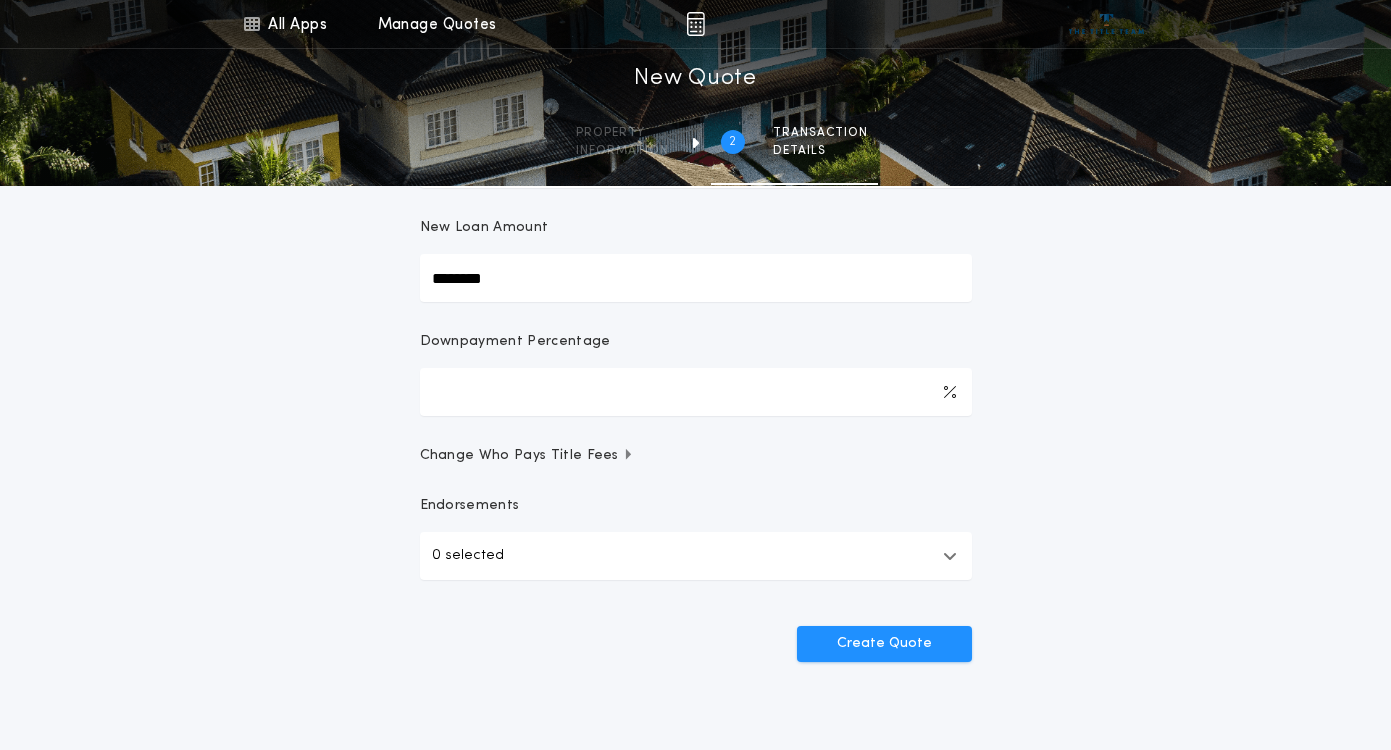 scroll, scrollTop: 322, scrollLeft: 0, axis: vertical 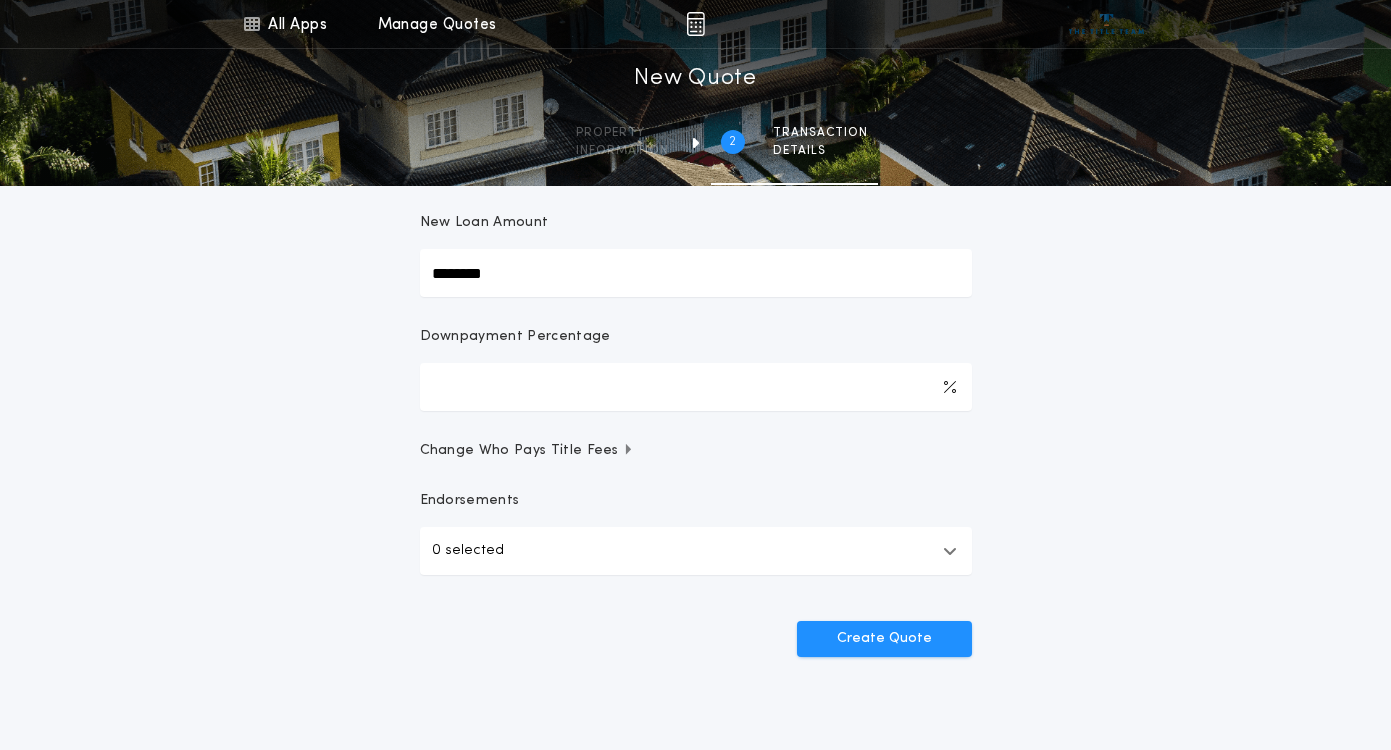 click on "Change Who Pays Title Fees" at bounding box center (527, 451) 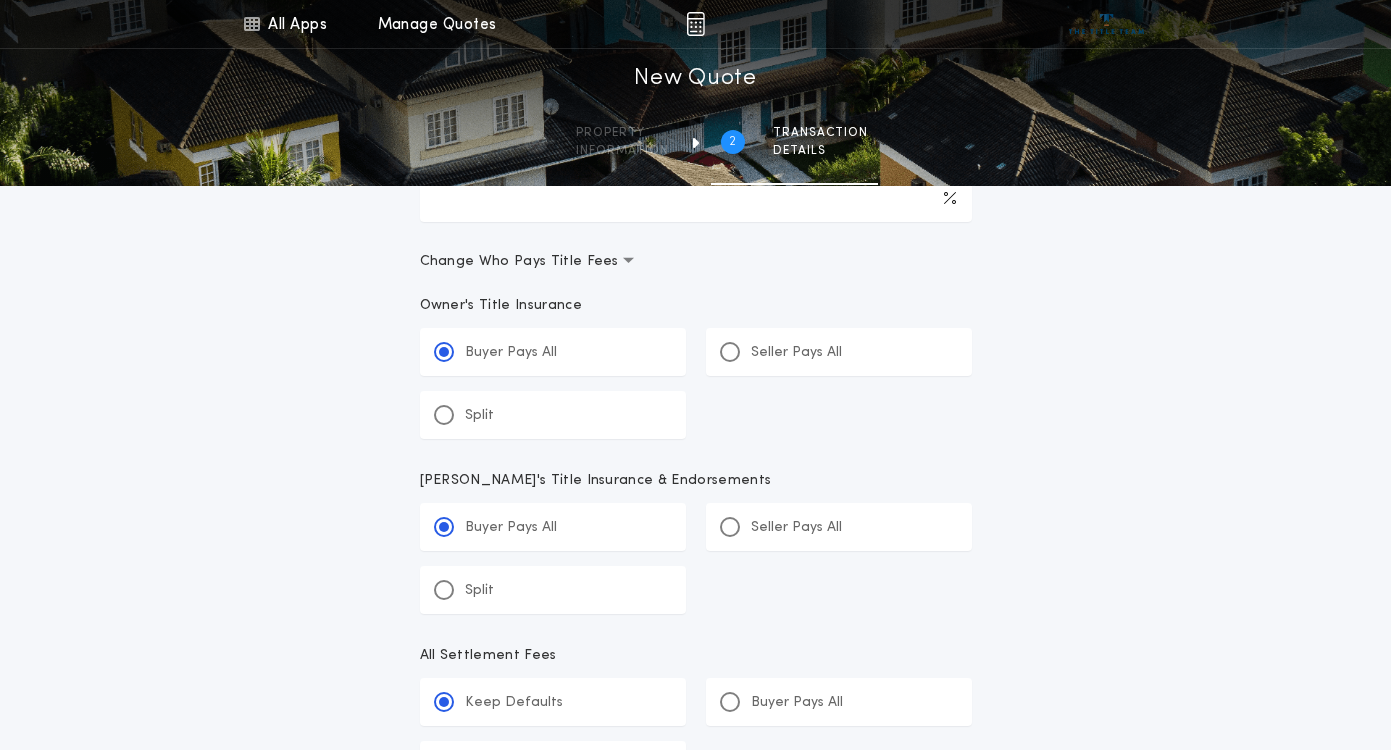 scroll, scrollTop: 516, scrollLeft: 0, axis: vertical 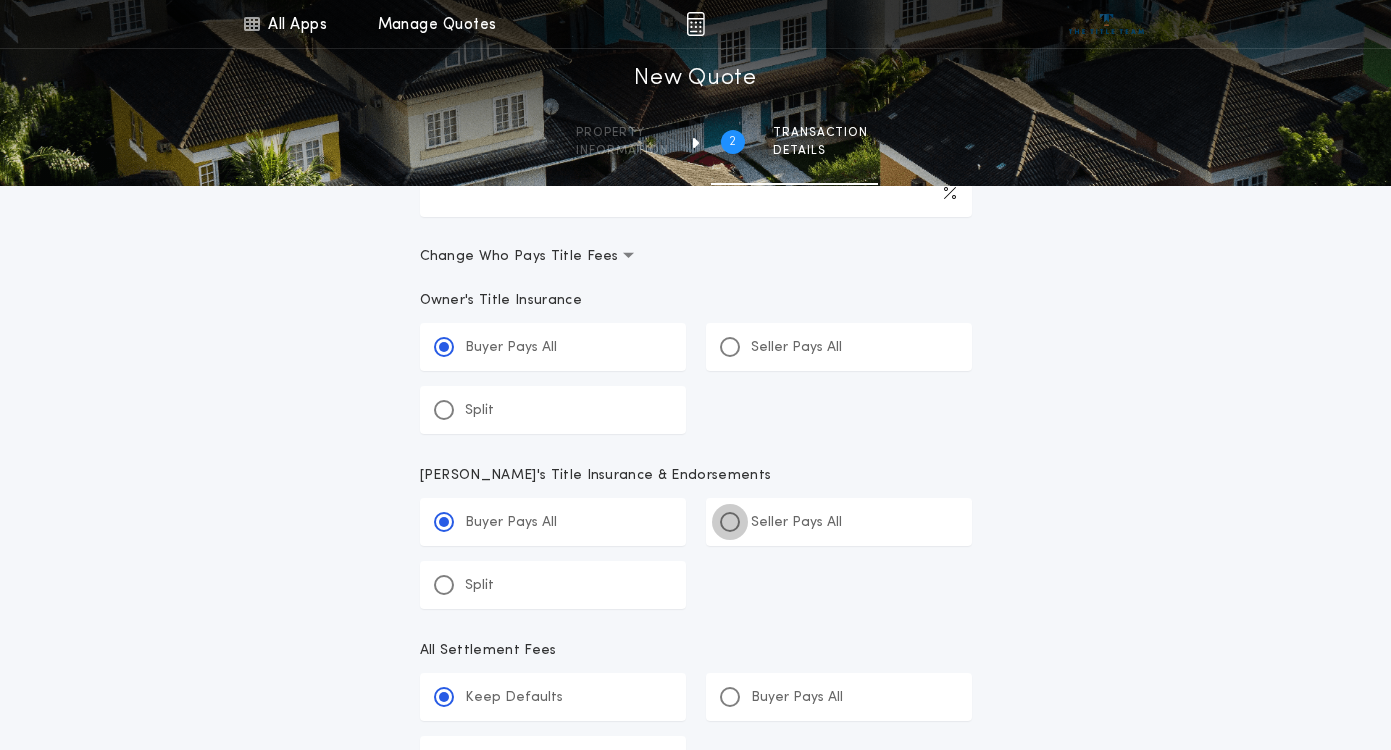 click at bounding box center [730, 522] 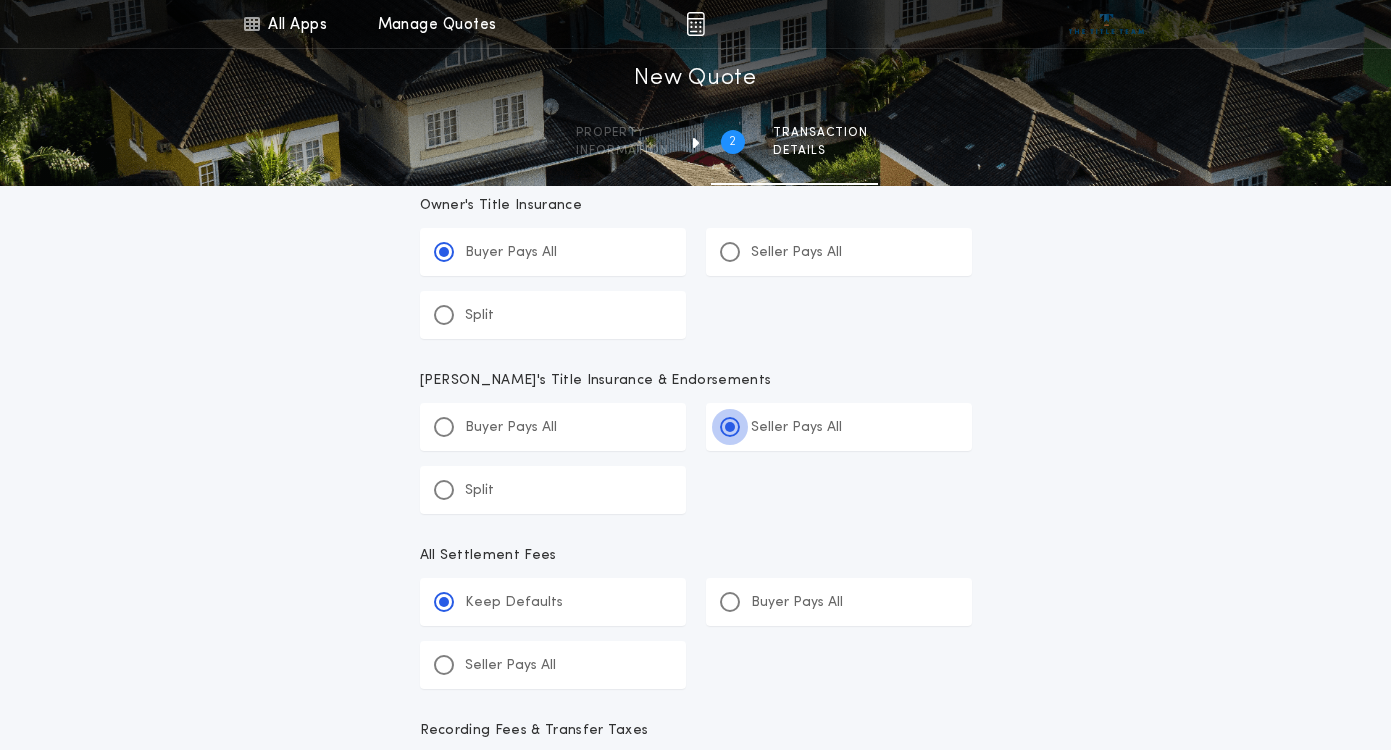 scroll, scrollTop: 677, scrollLeft: 0, axis: vertical 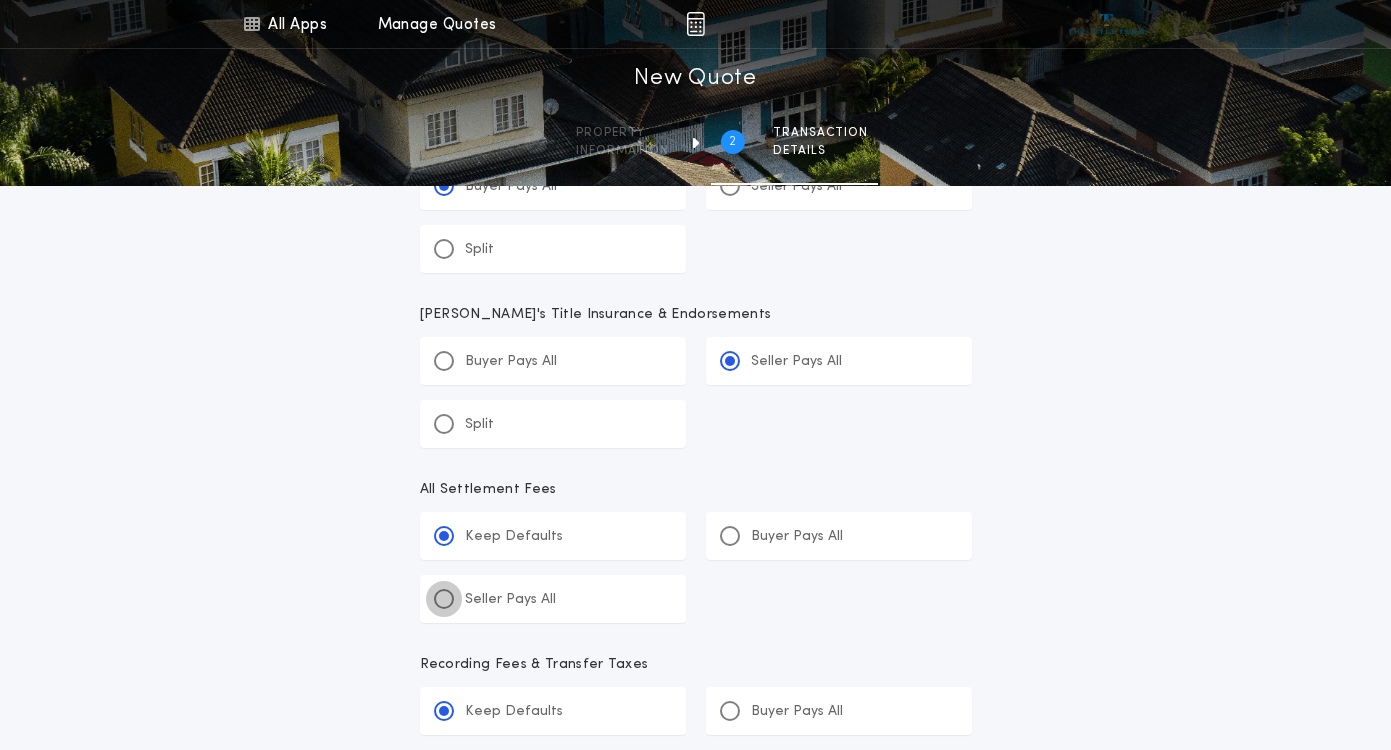 click at bounding box center (444, 599) 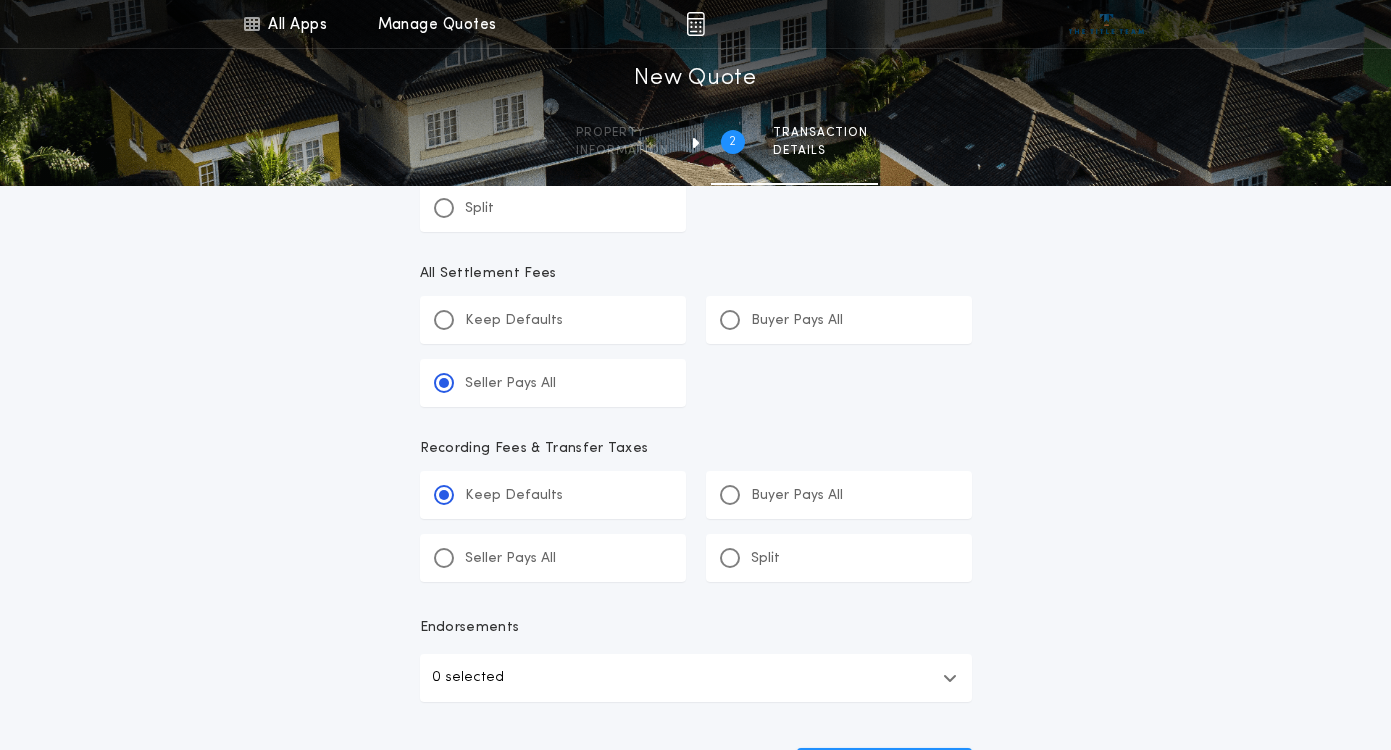 scroll, scrollTop: 896, scrollLeft: 0, axis: vertical 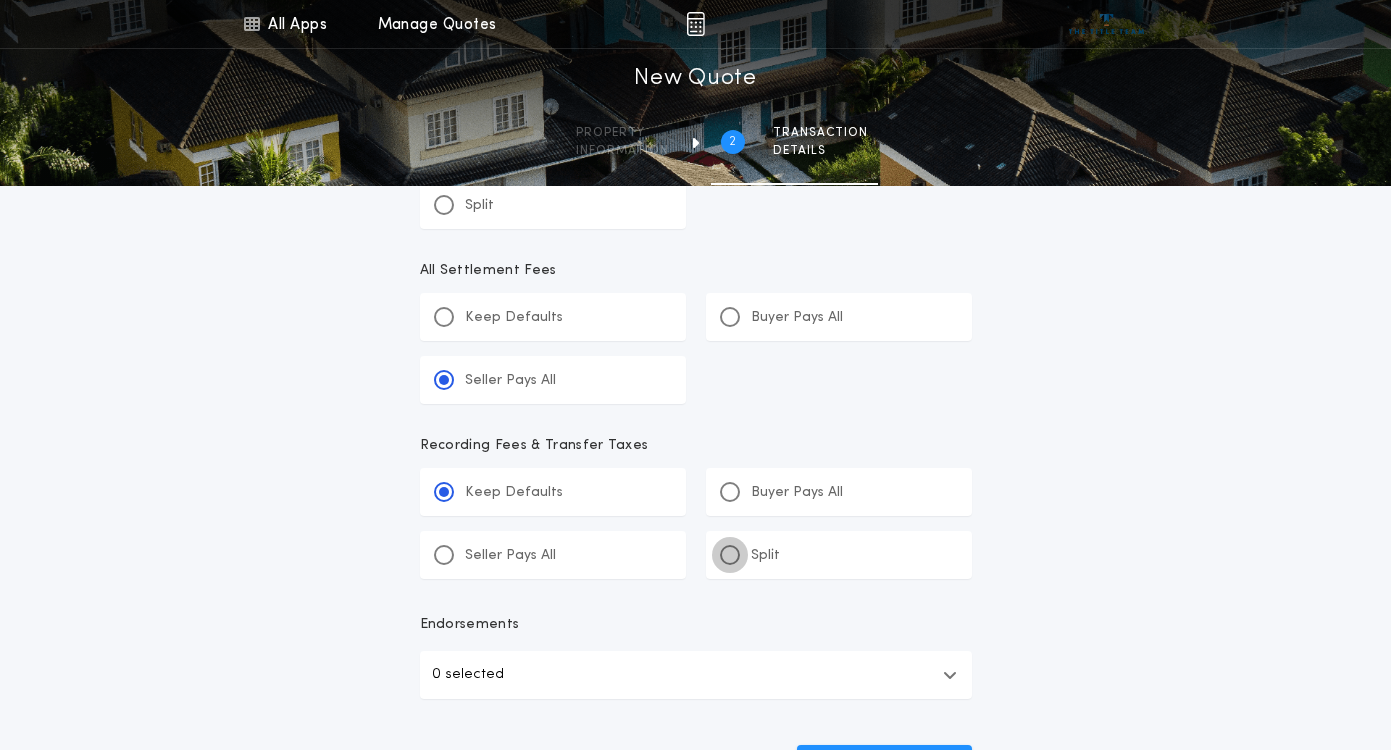 click at bounding box center [730, 555] 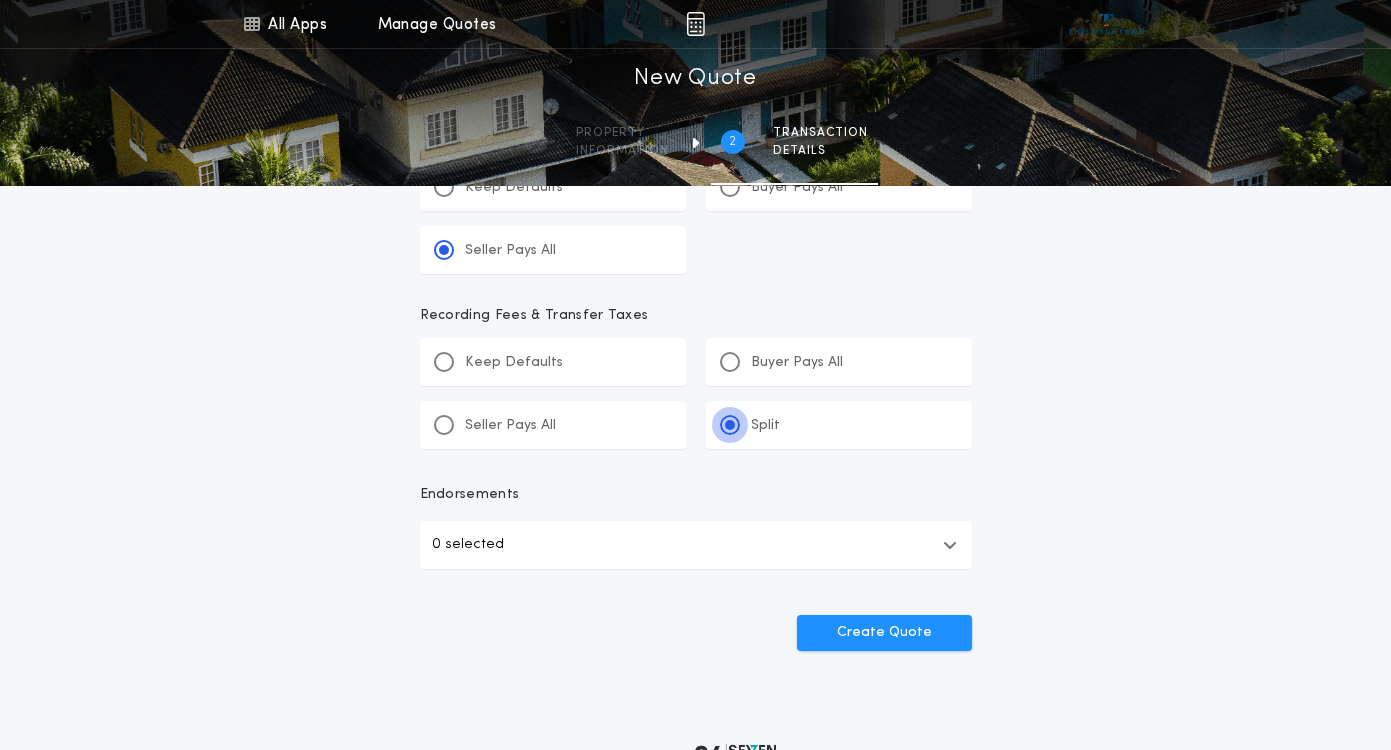 scroll, scrollTop: 1038, scrollLeft: 0, axis: vertical 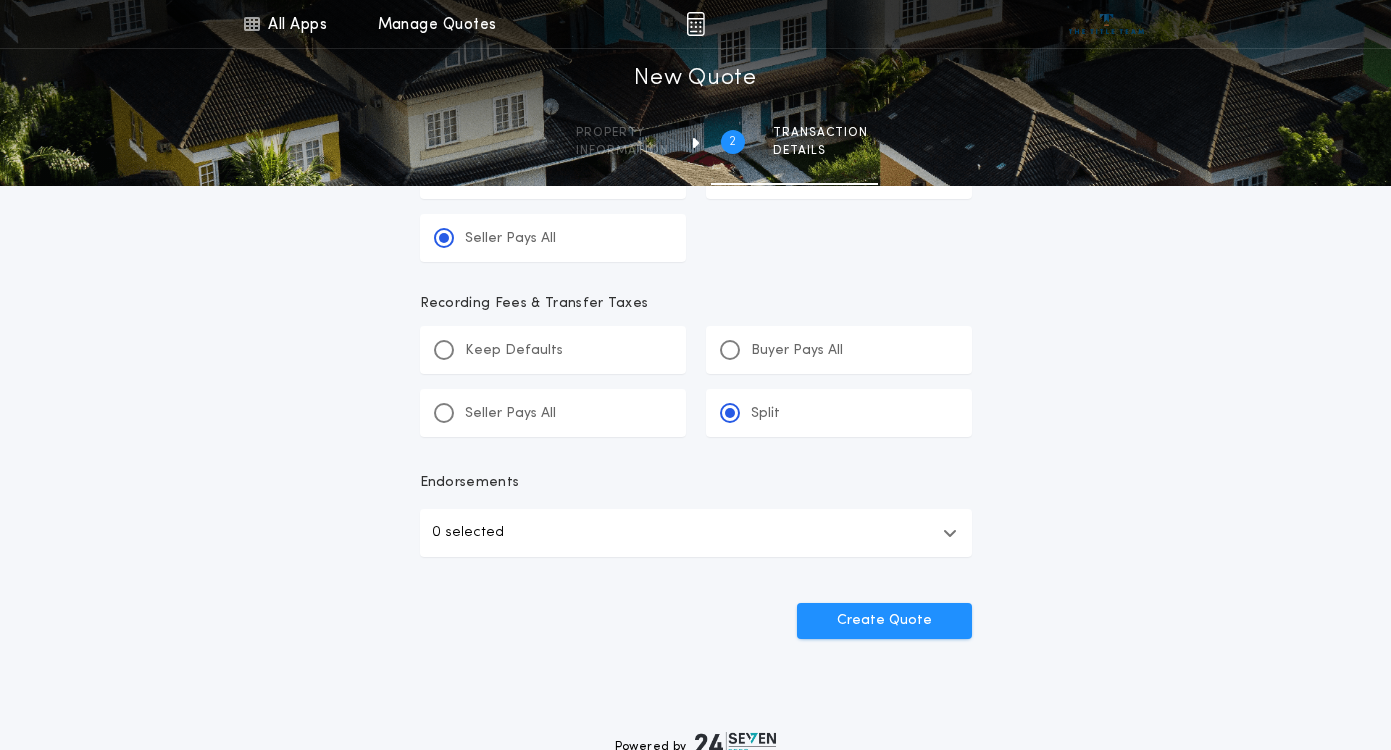 click on "0 selected" at bounding box center [696, 533] 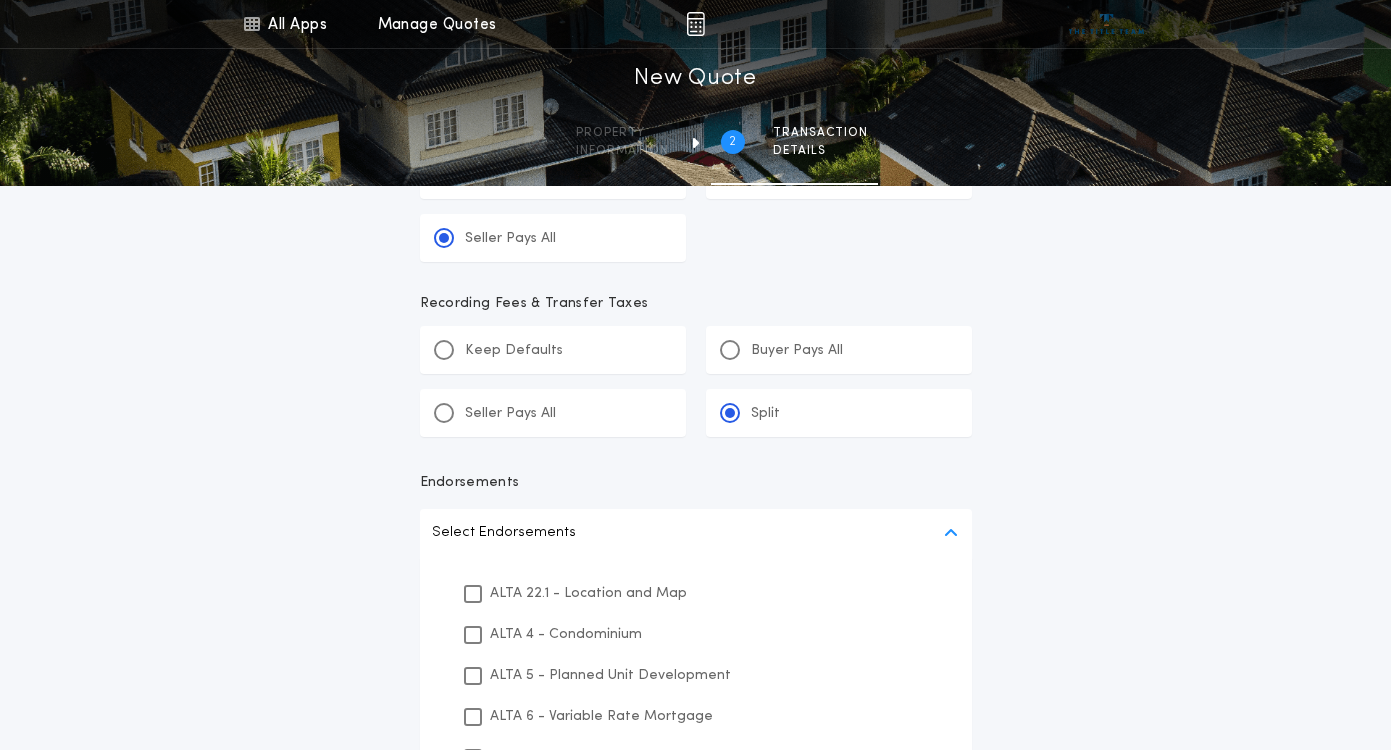 click on "Select Endorsements" at bounding box center [696, 533] 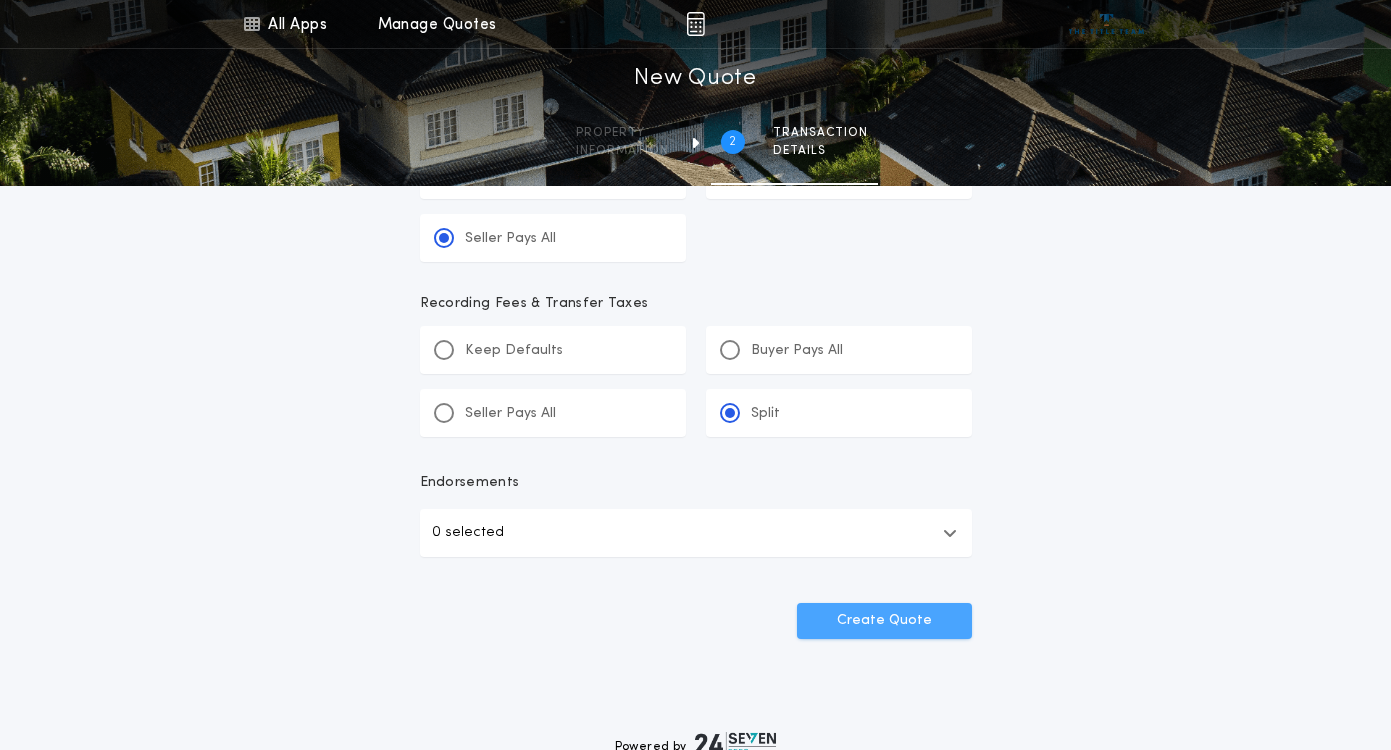 click on "Create Quote" at bounding box center [884, 621] 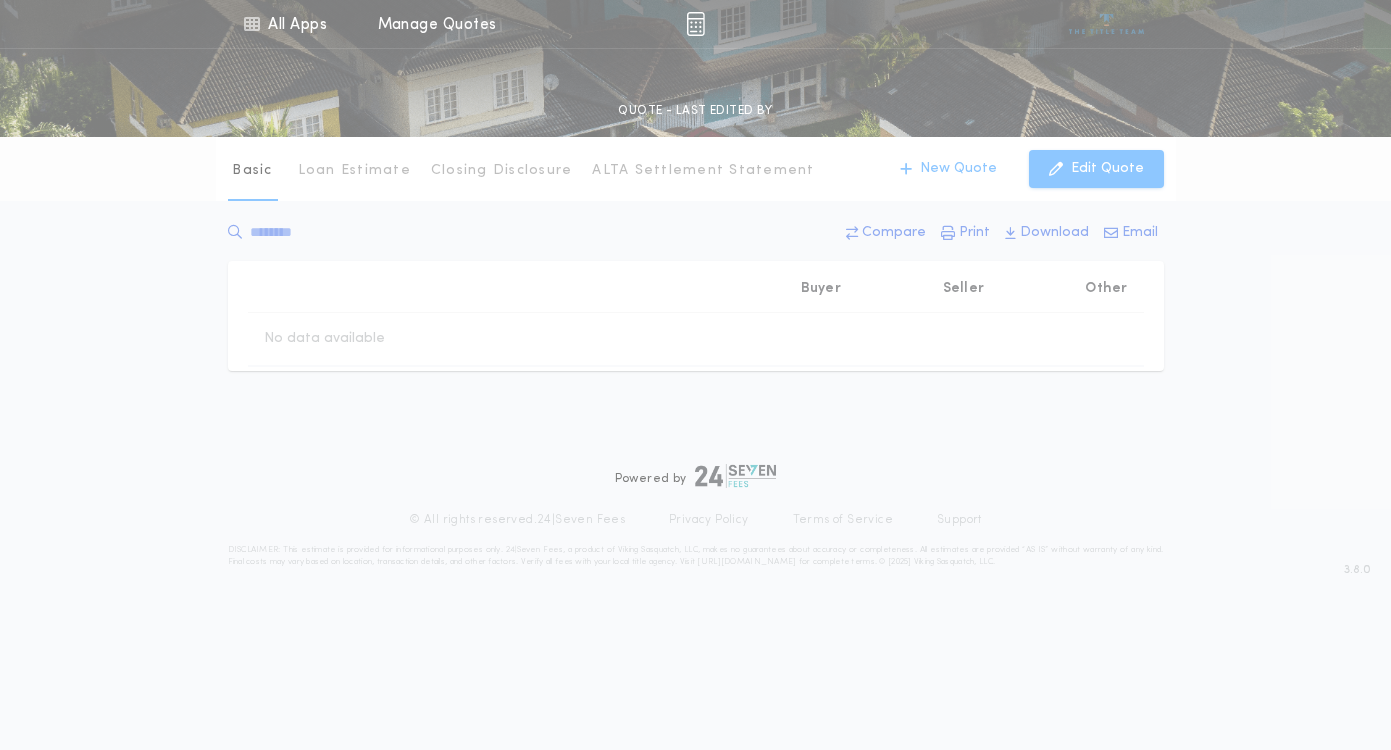 scroll, scrollTop: 0, scrollLeft: 0, axis: both 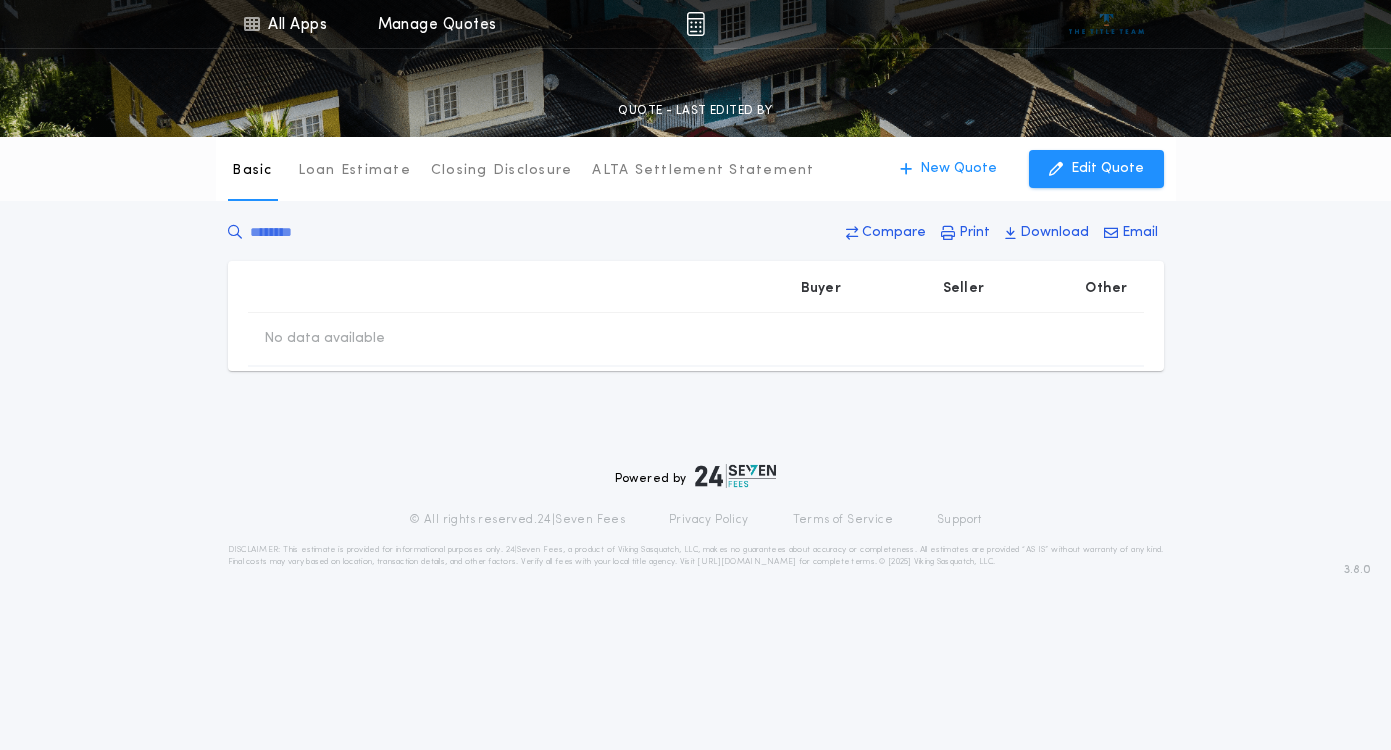 type on "********" 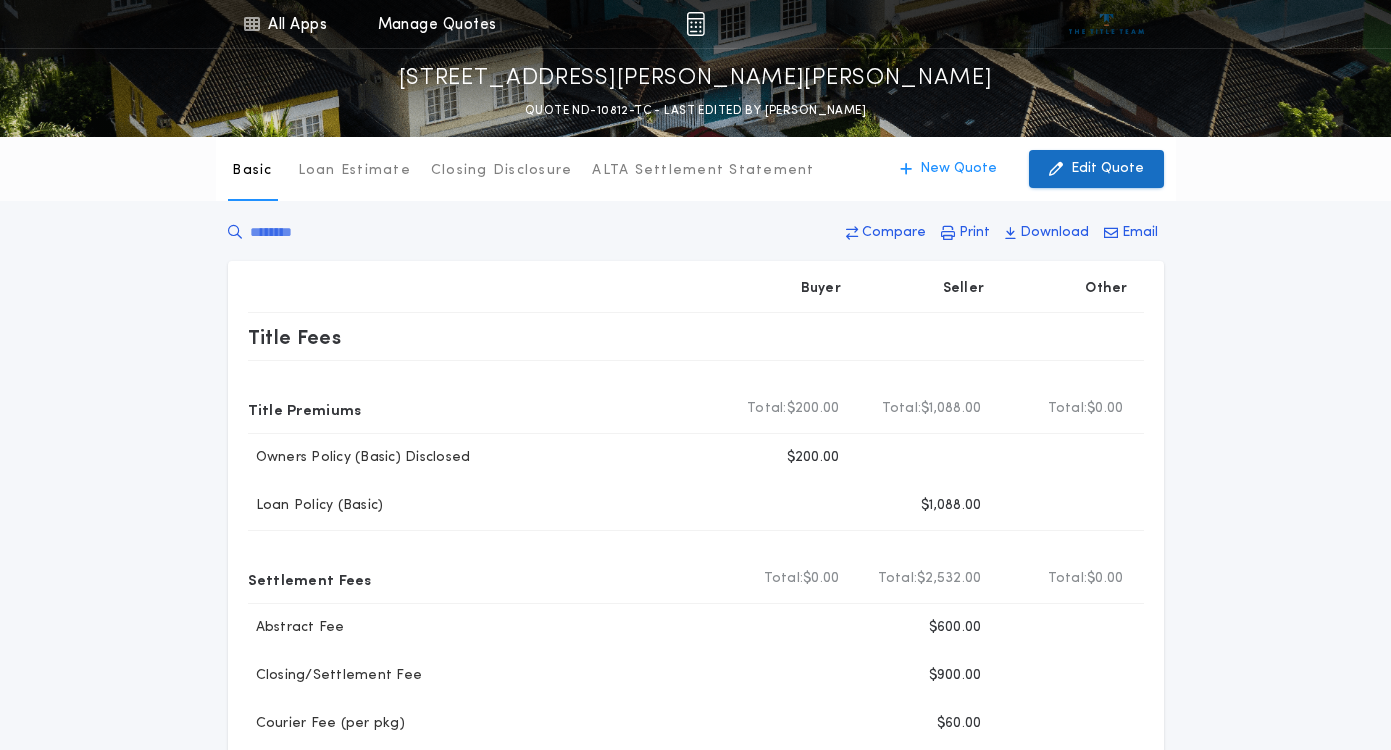 click on "Edit Quote" at bounding box center (1096, 169) 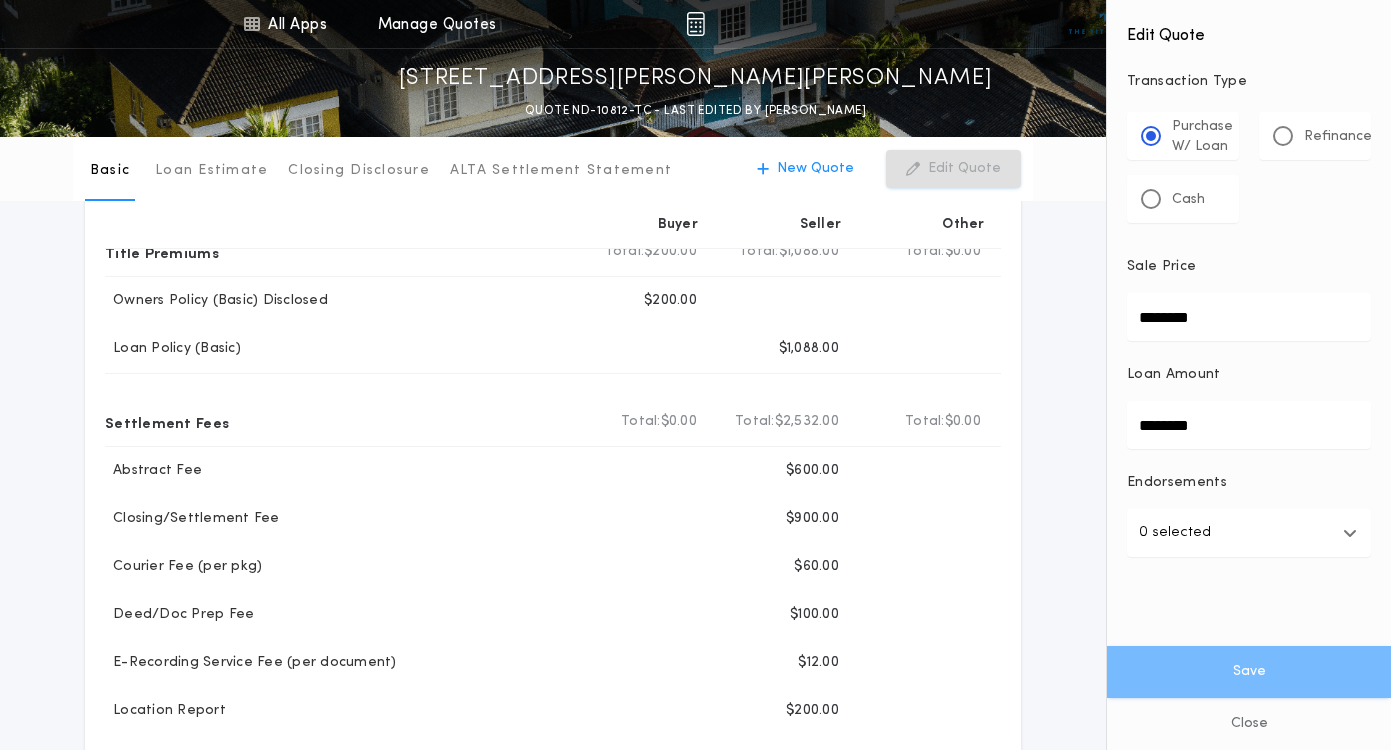 scroll, scrollTop: 164, scrollLeft: 0, axis: vertical 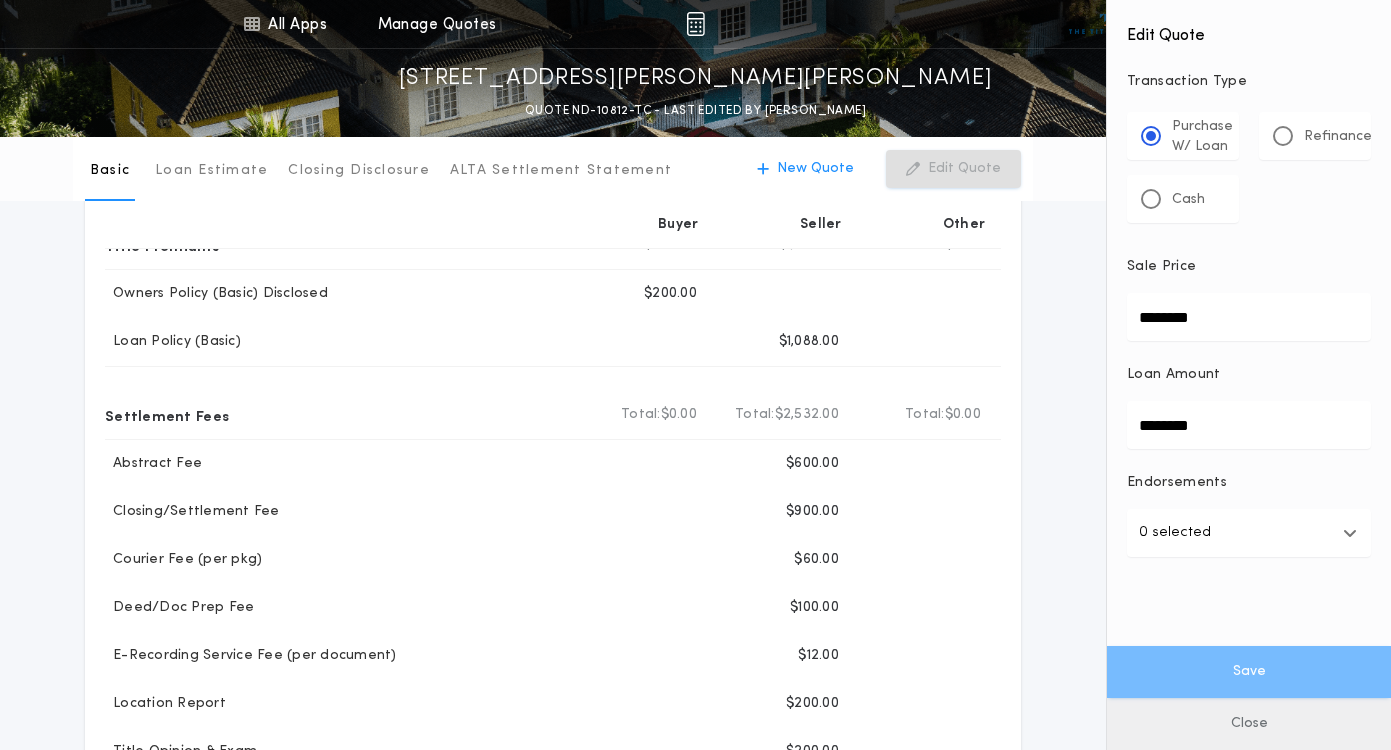 click on "Close" at bounding box center [1249, 724] 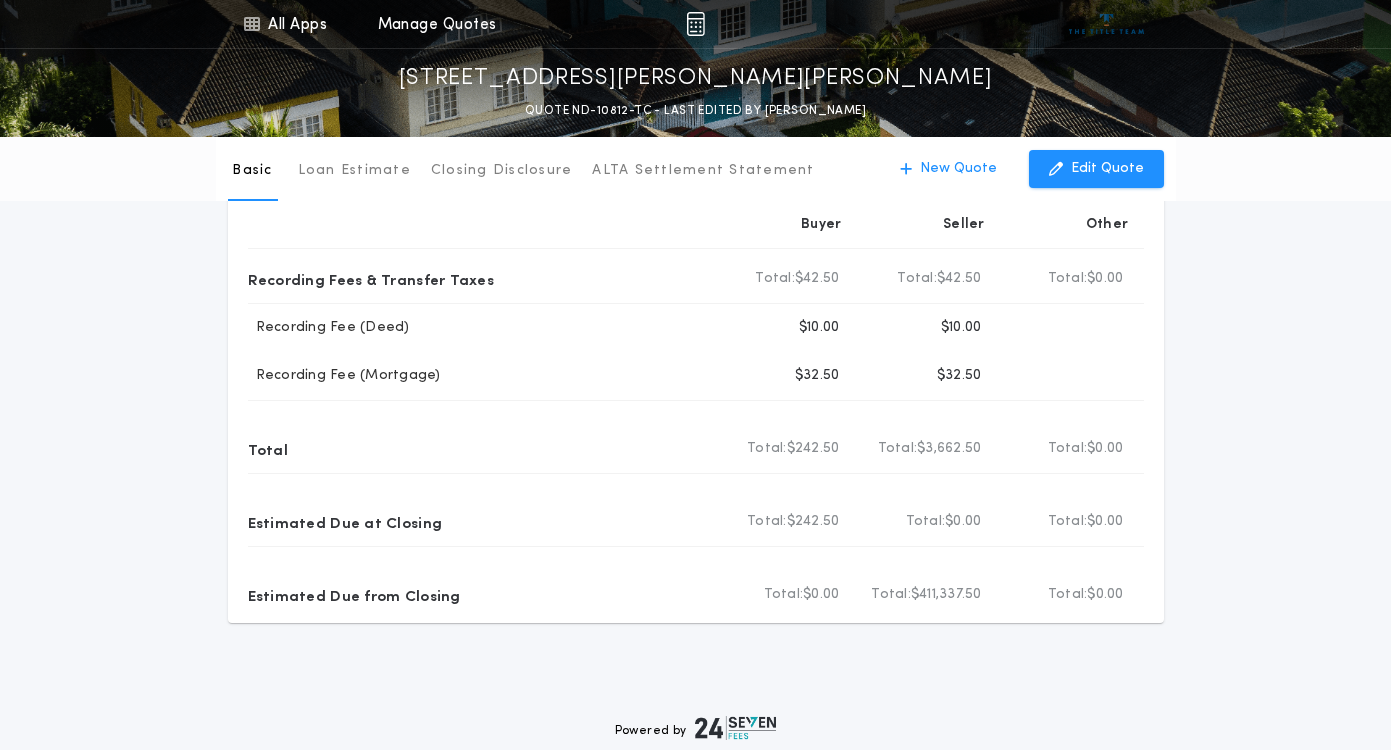 scroll, scrollTop: 880, scrollLeft: 0, axis: vertical 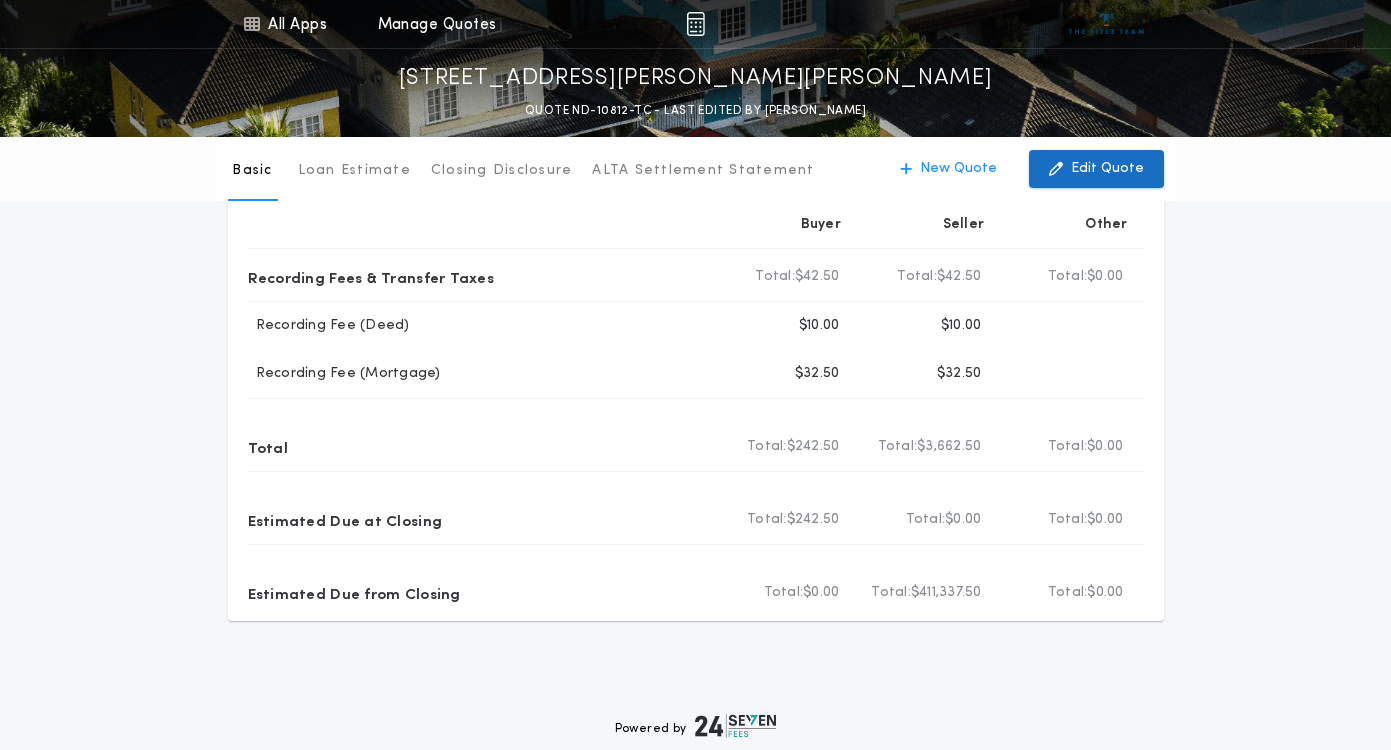 click on "Edit Quote" at bounding box center [1107, 169] 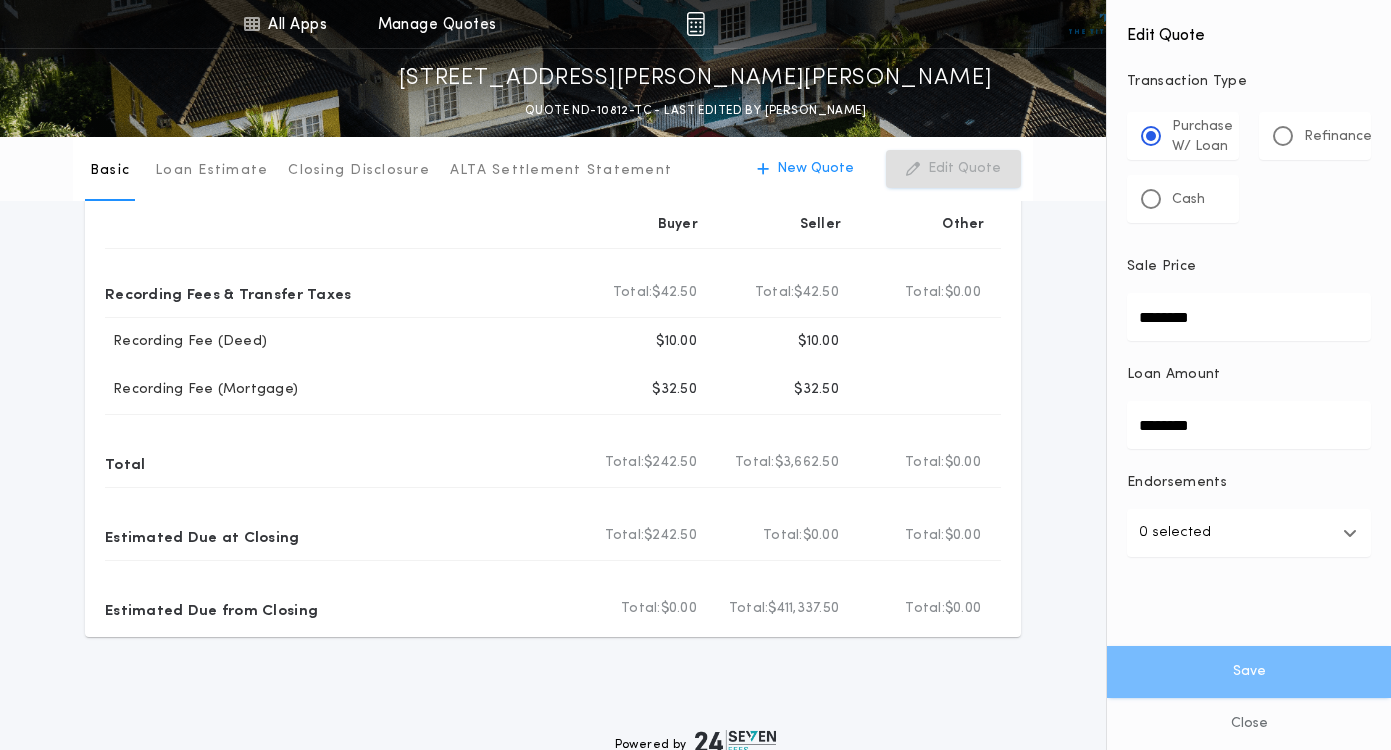 scroll, scrollTop: 988, scrollLeft: 0, axis: vertical 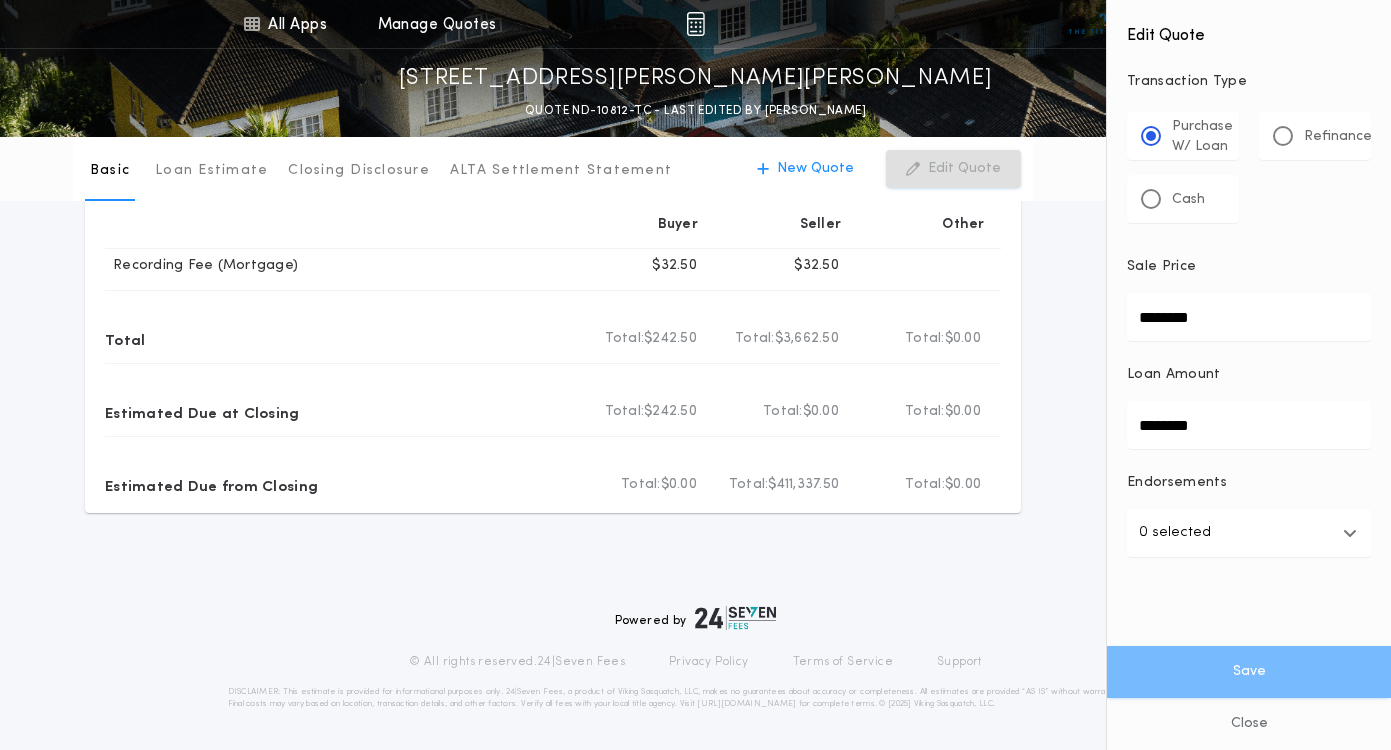click on "0 selected" at bounding box center (1249, 533) 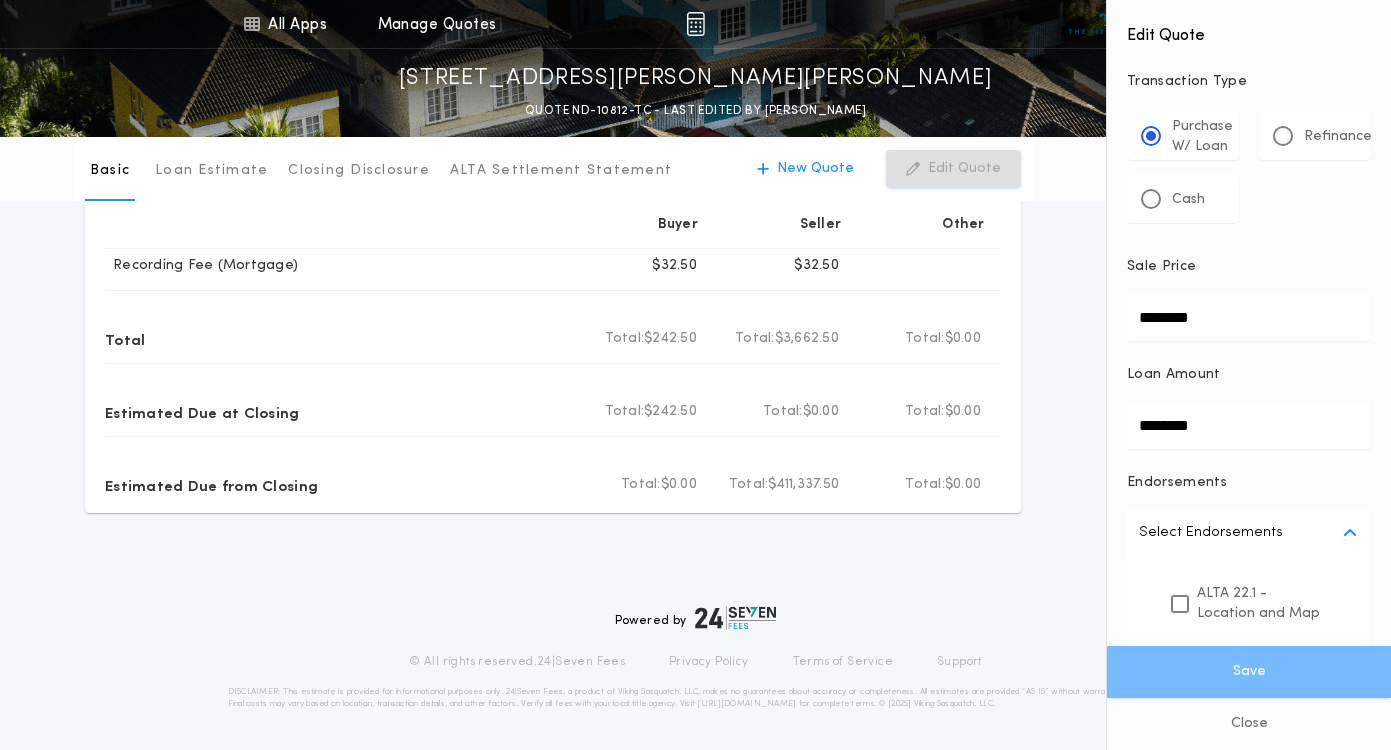 click on "Select Endorsements" at bounding box center [1211, 533] 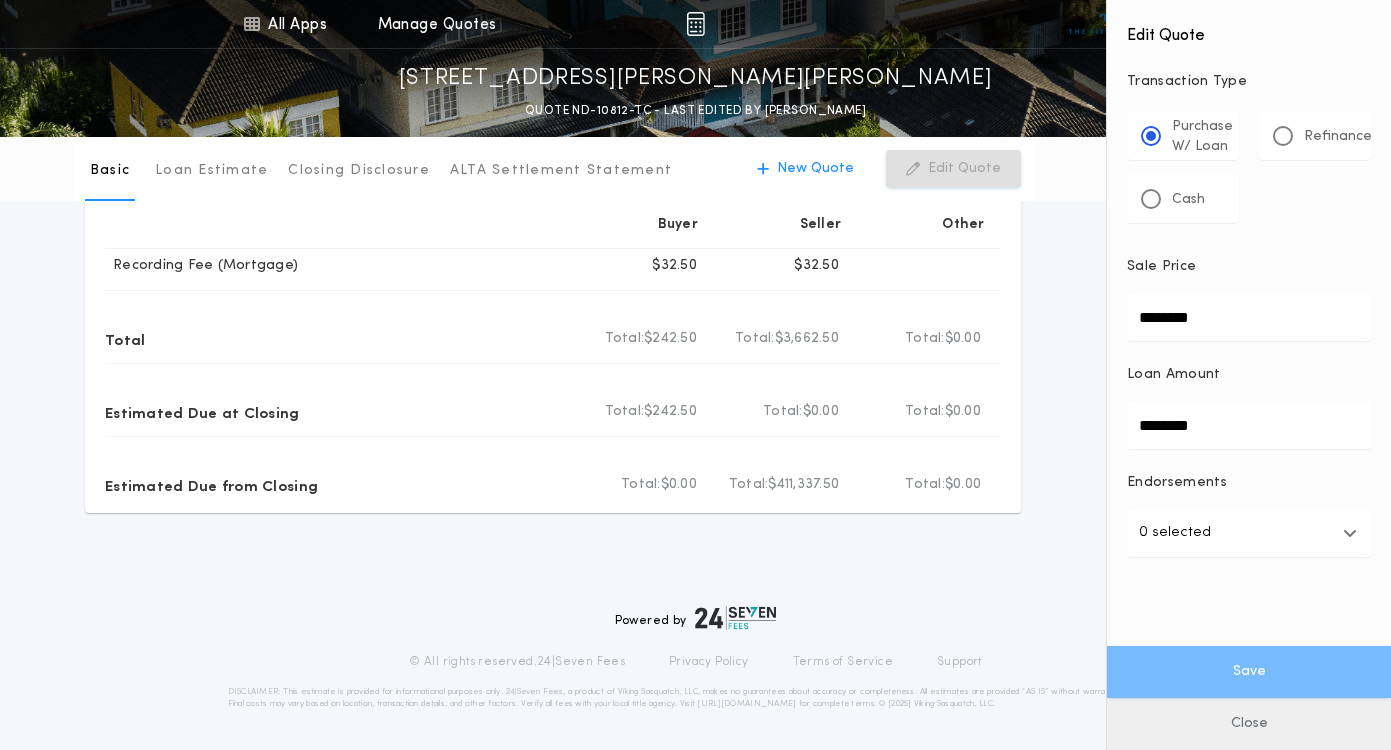 click on "Close" at bounding box center [1249, 724] 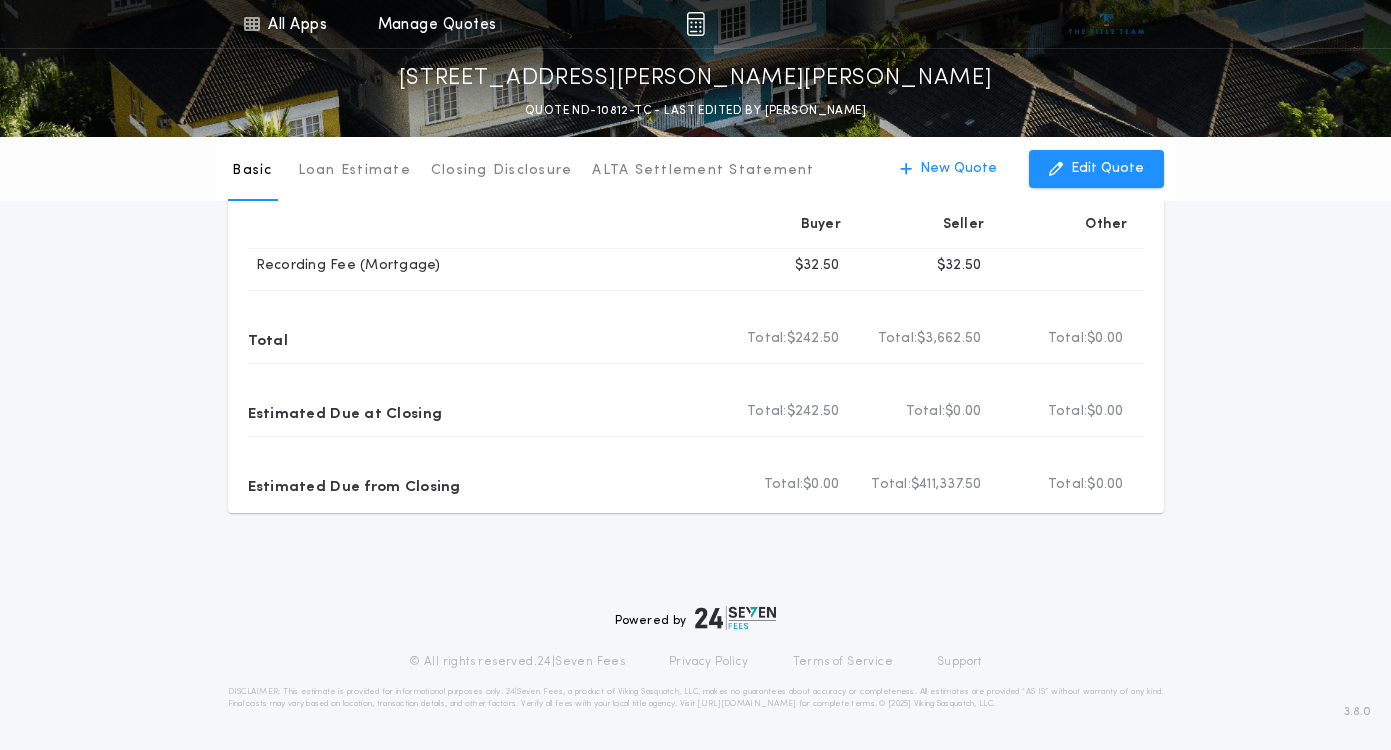 scroll, scrollTop: 706, scrollLeft: 0, axis: vertical 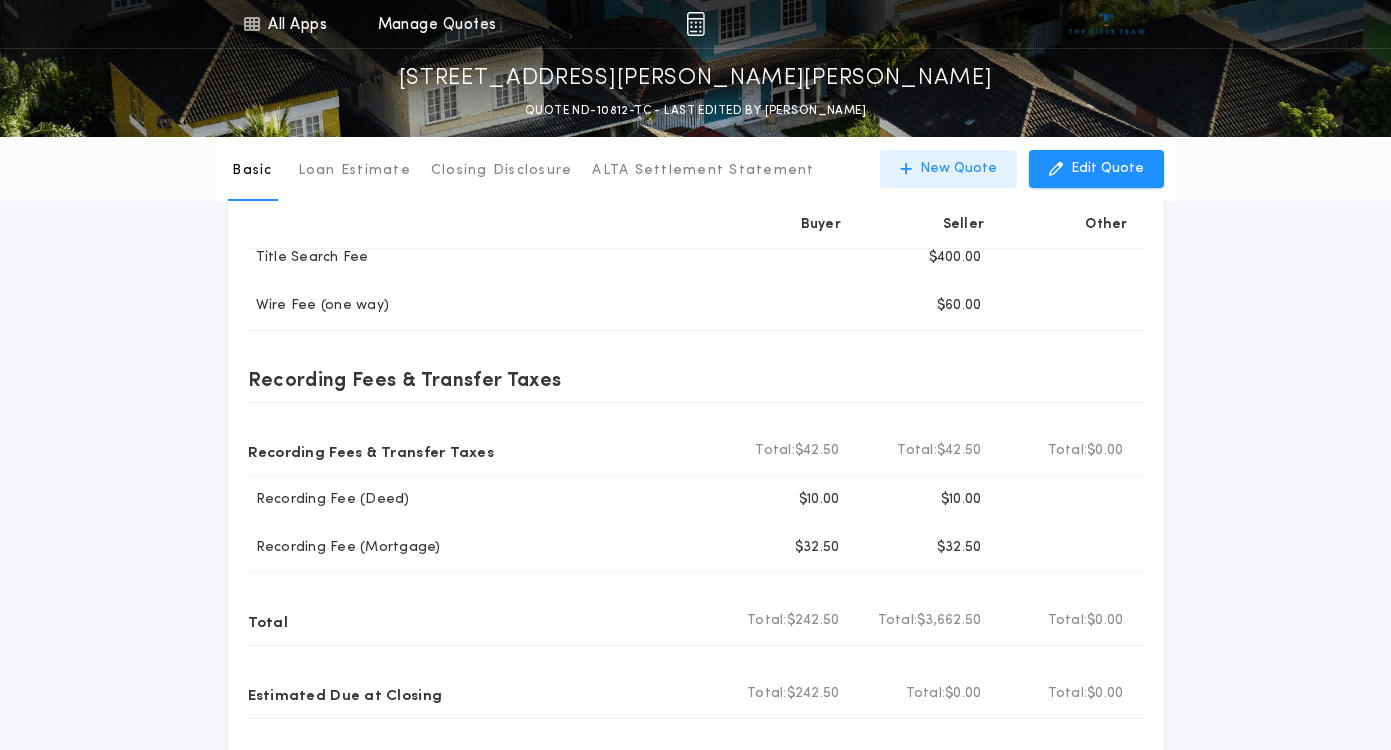 click on "New Quote" at bounding box center [958, 169] 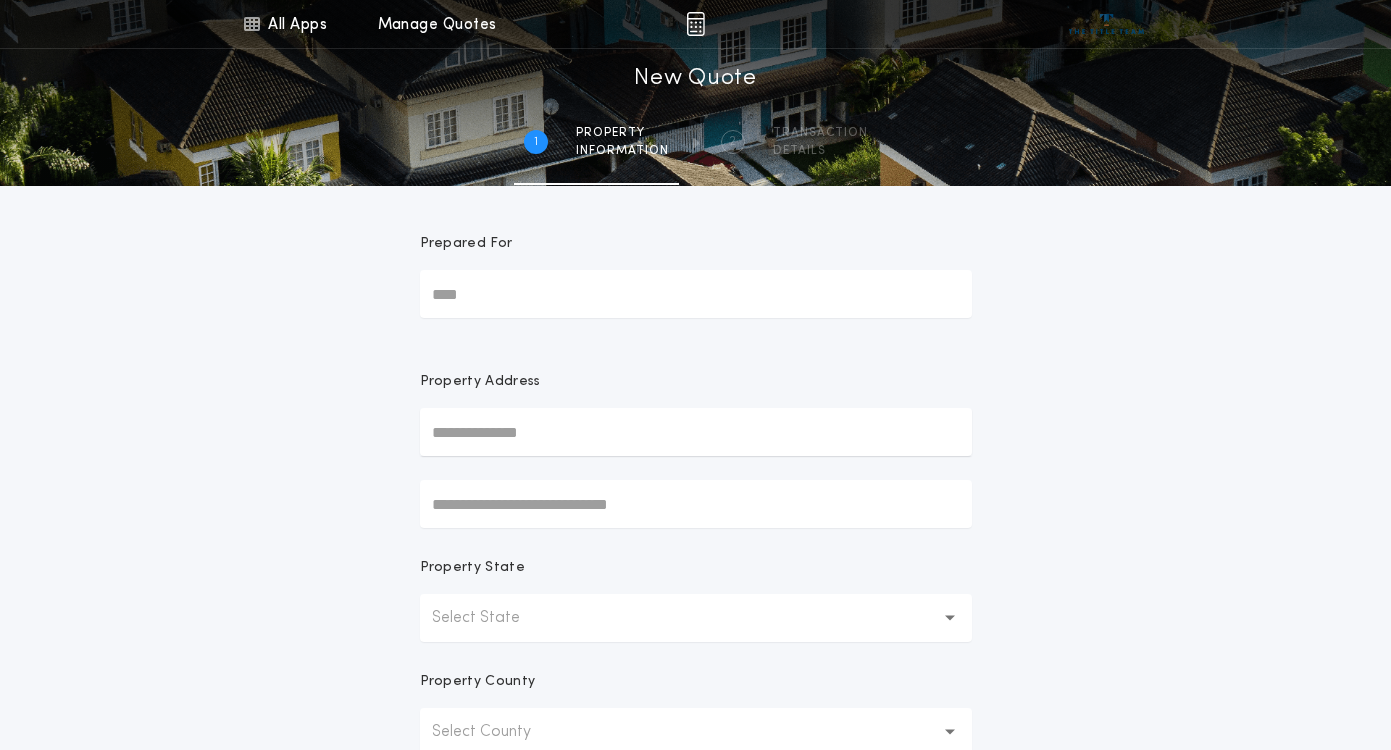 click on "Prepared For" at bounding box center [696, 294] 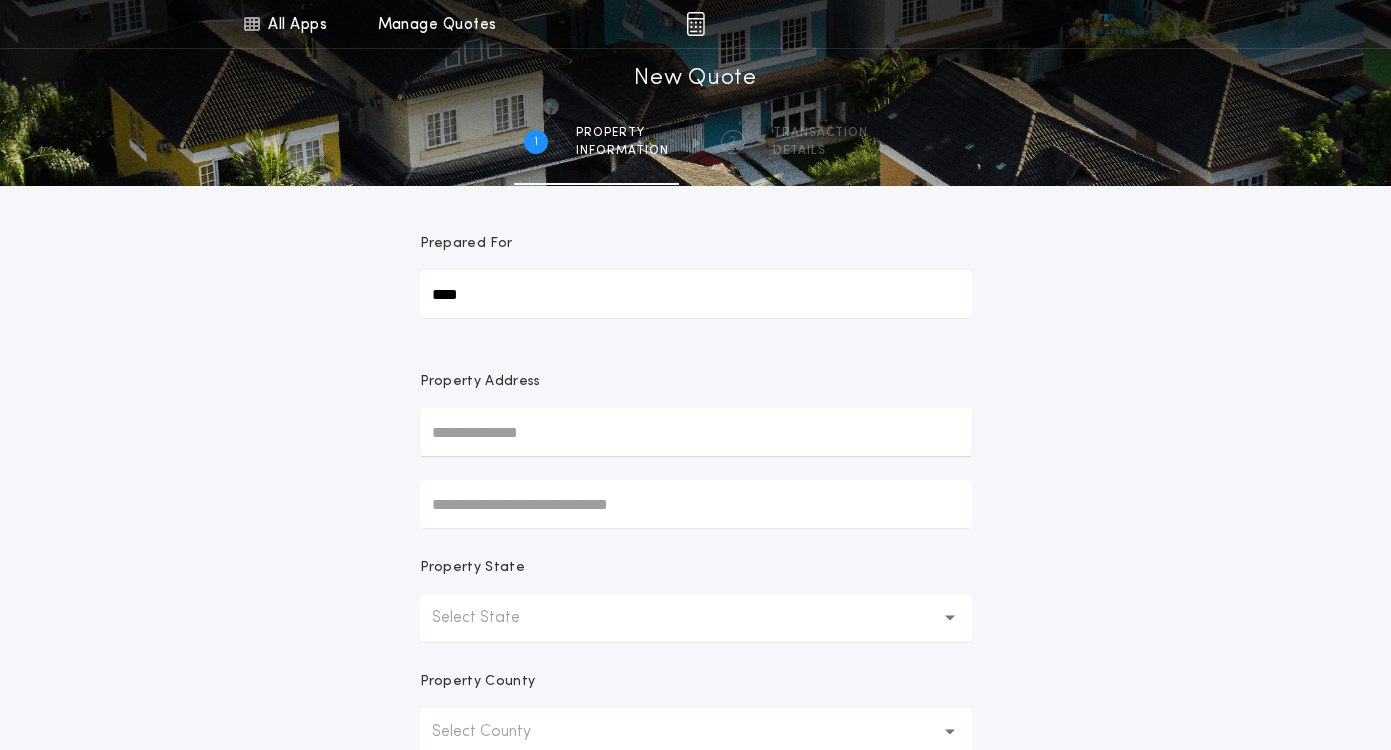 click at bounding box center [696, 432] 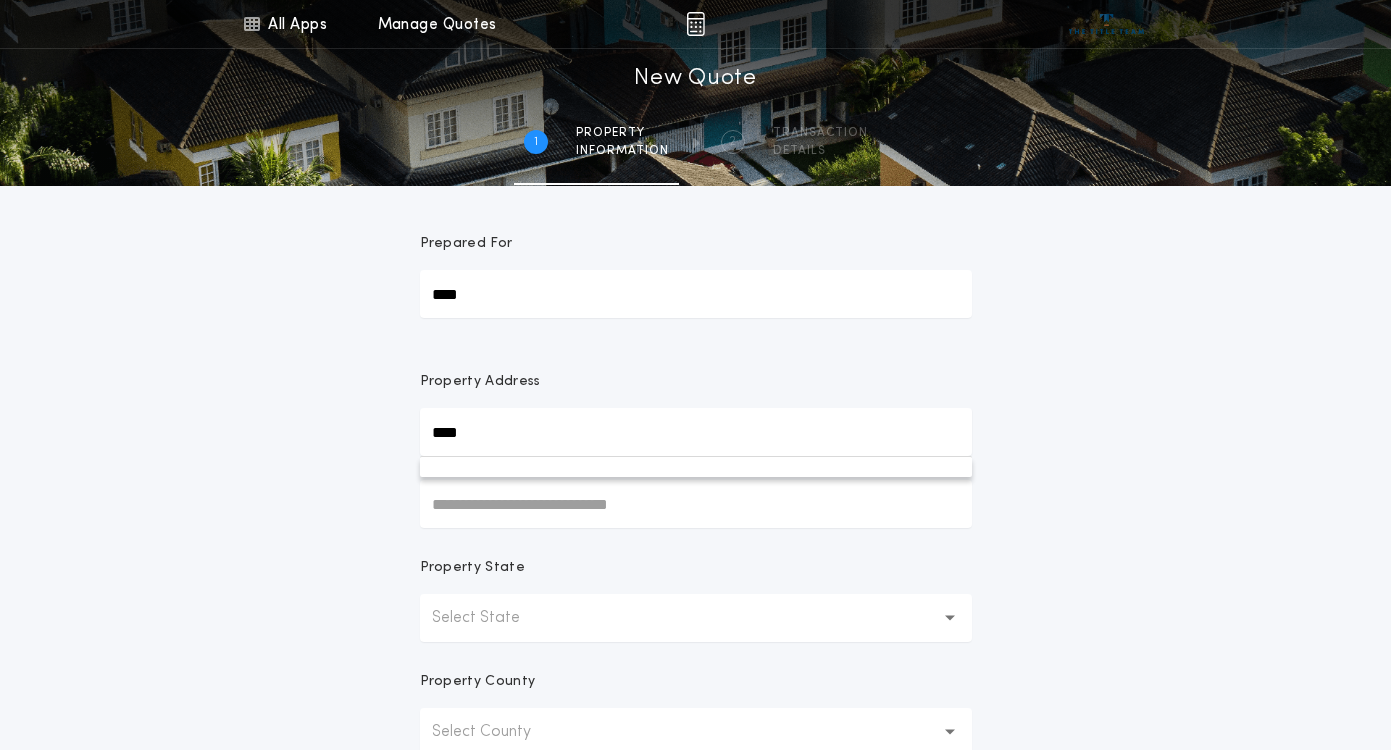 type on "**********" 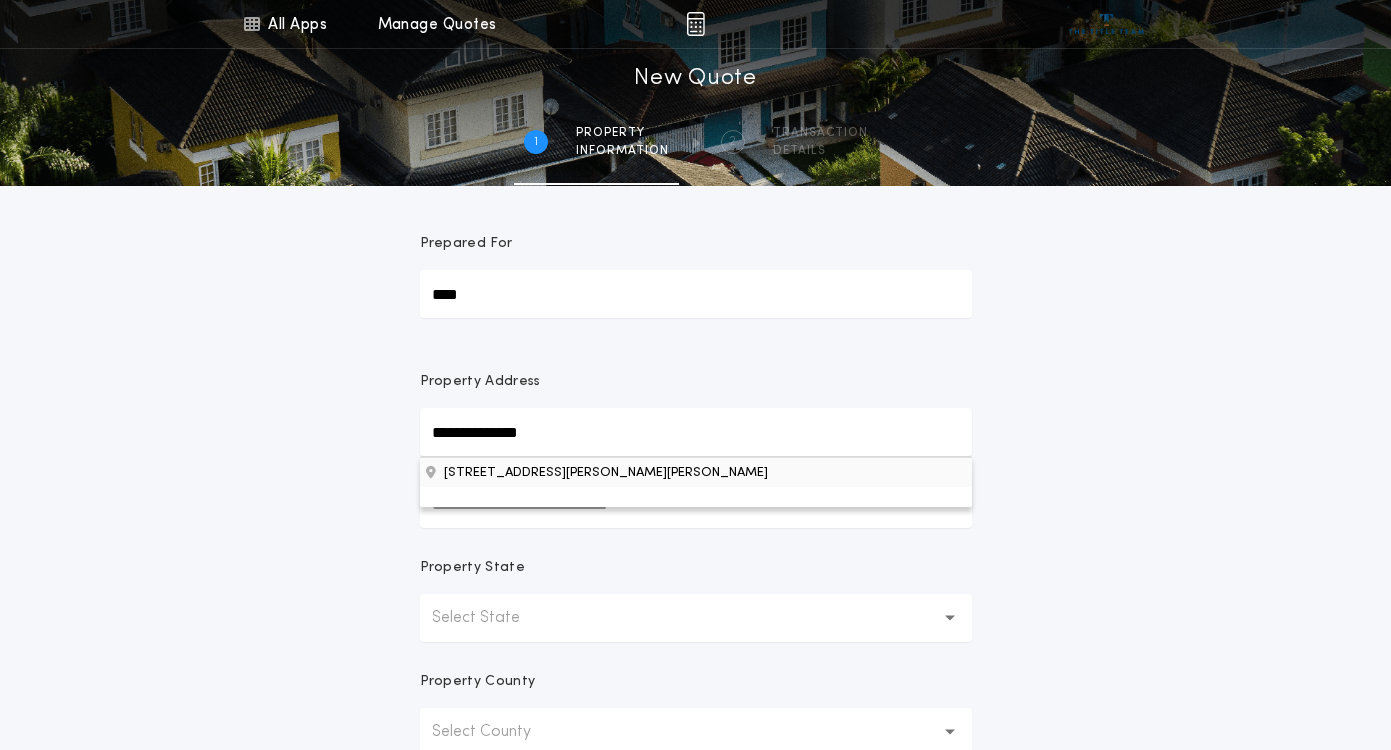 click on "212 Estevan Dr, Bismarck, ND, 58503, USA" at bounding box center (696, 472) 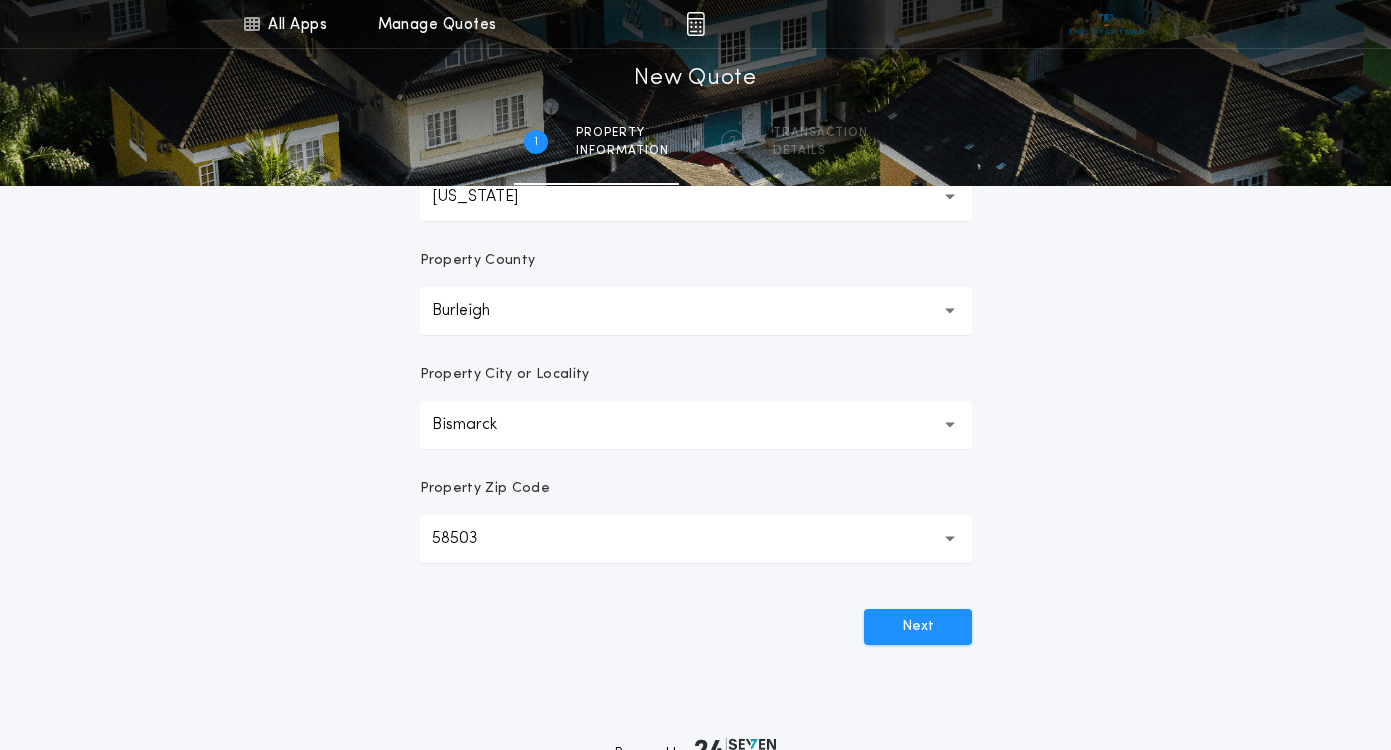 scroll, scrollTop: 427, scrollLeft: 0, axis: vertical 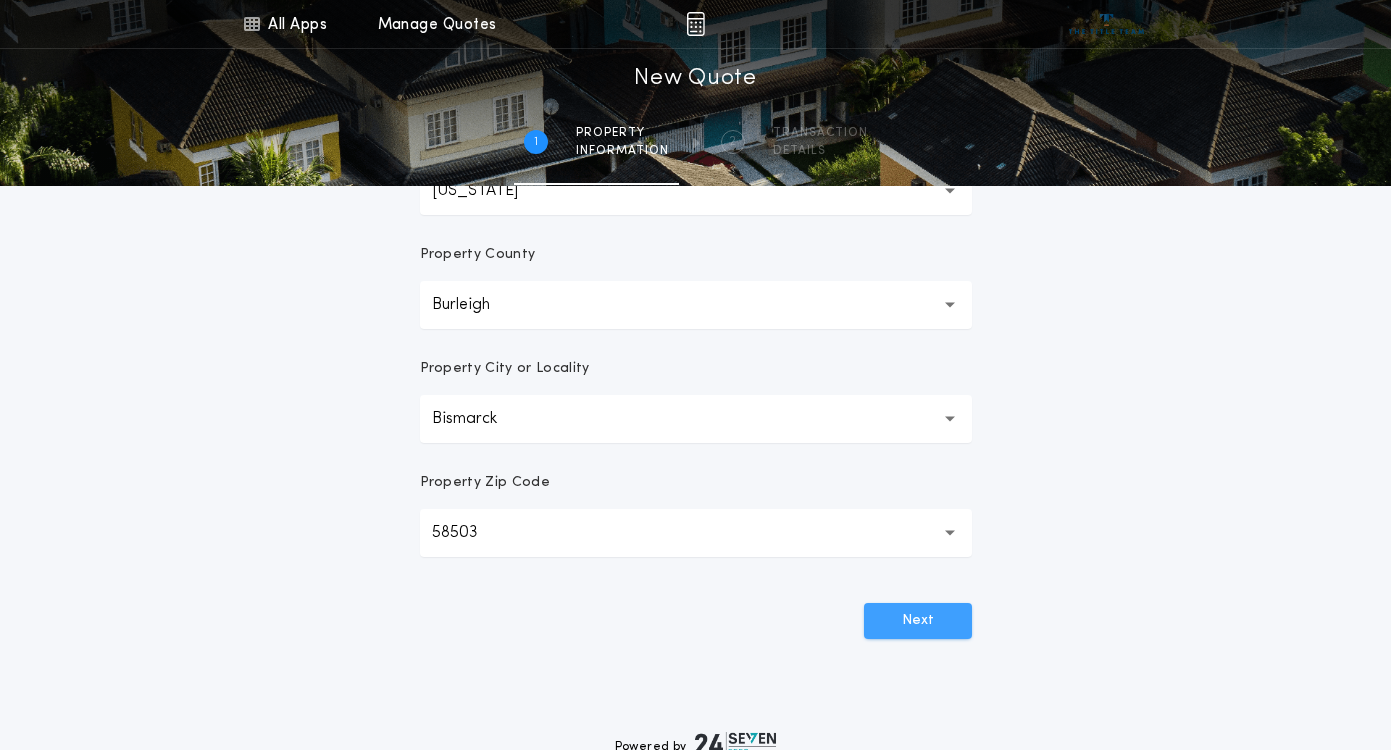 click on "Next" at bounding box center [918, 621] 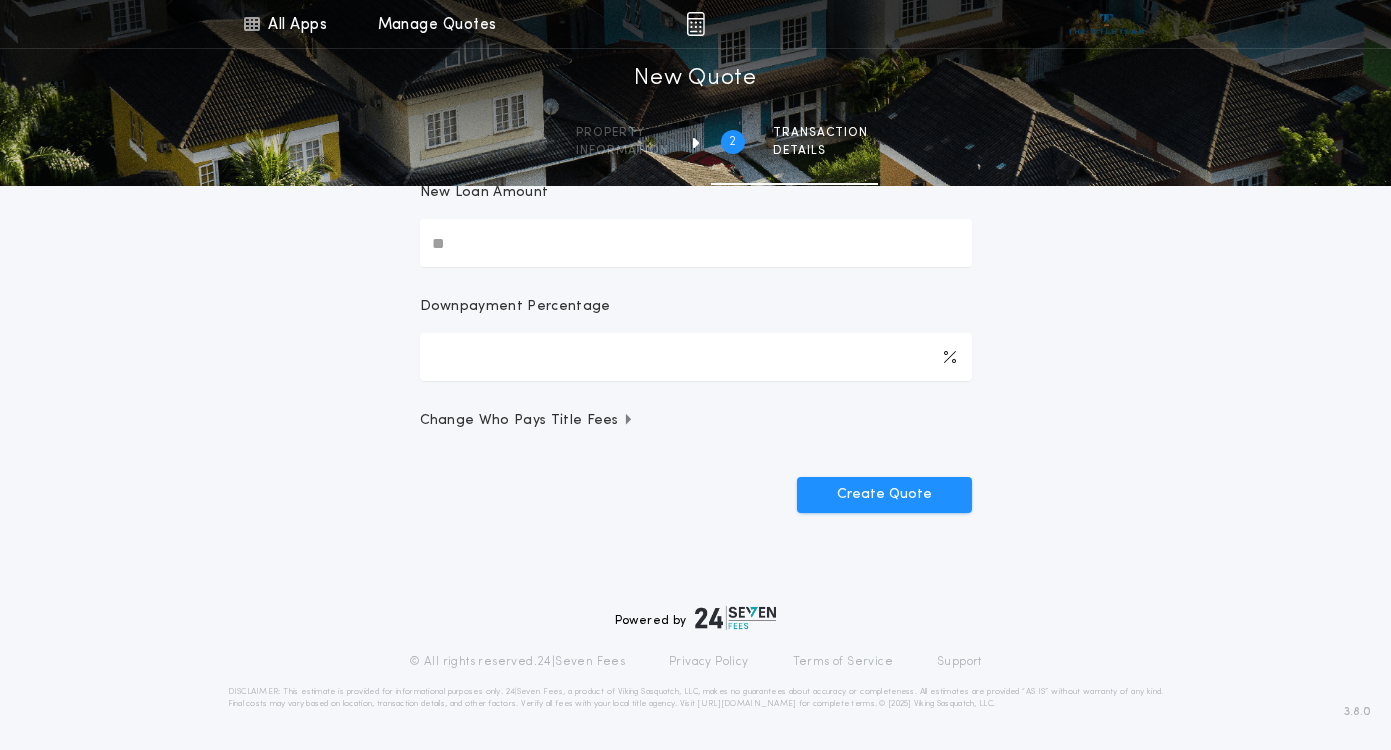 scroll, scrollTop: 0, scrollLeft: 0, axis: both 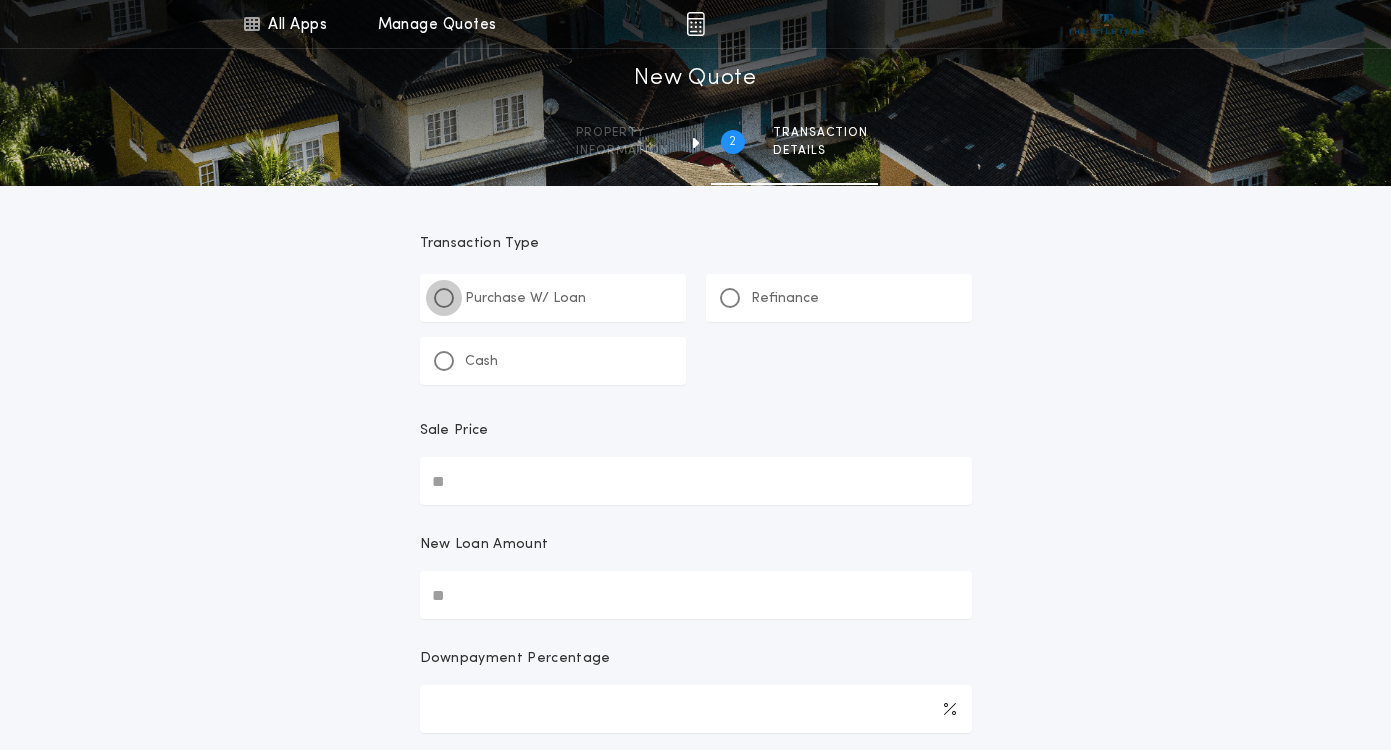 click at bounding box center [444, 298] 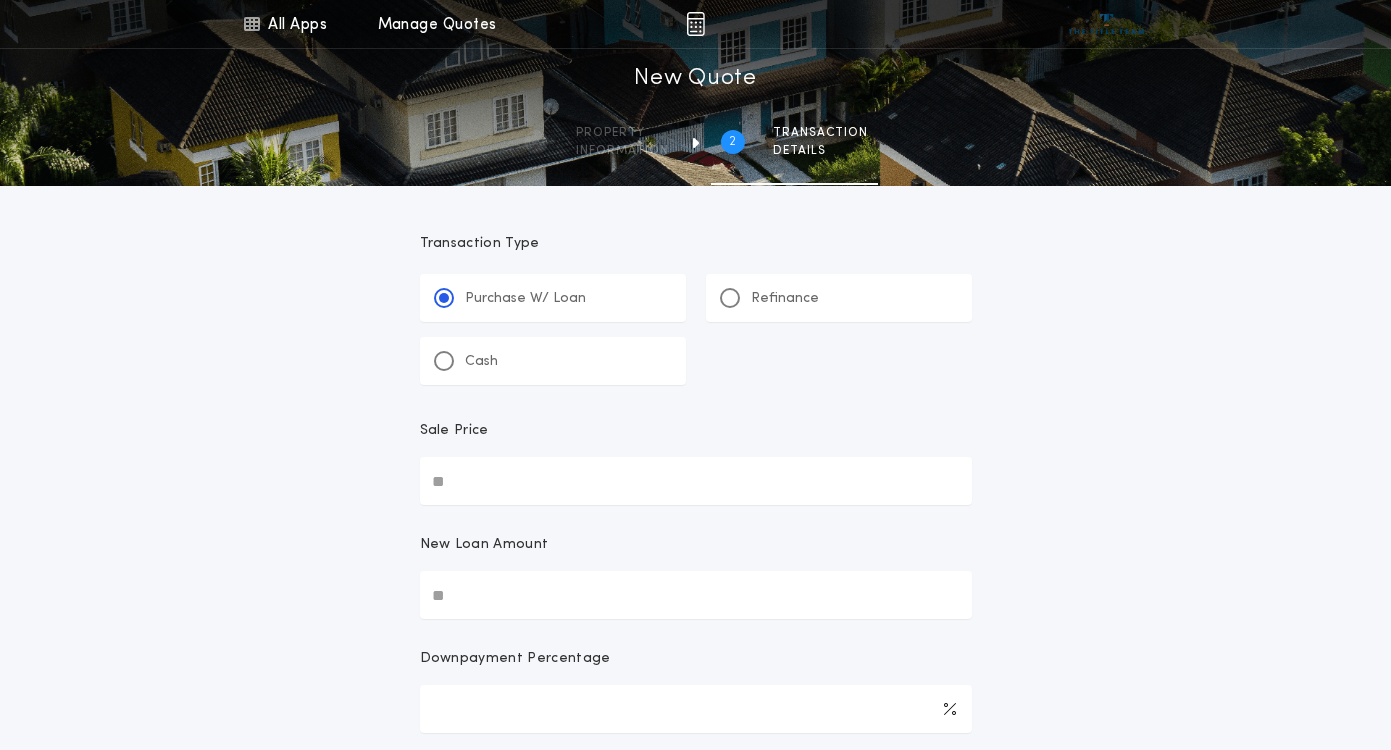 click on "Sale Price" at bounding box center (696, 481) 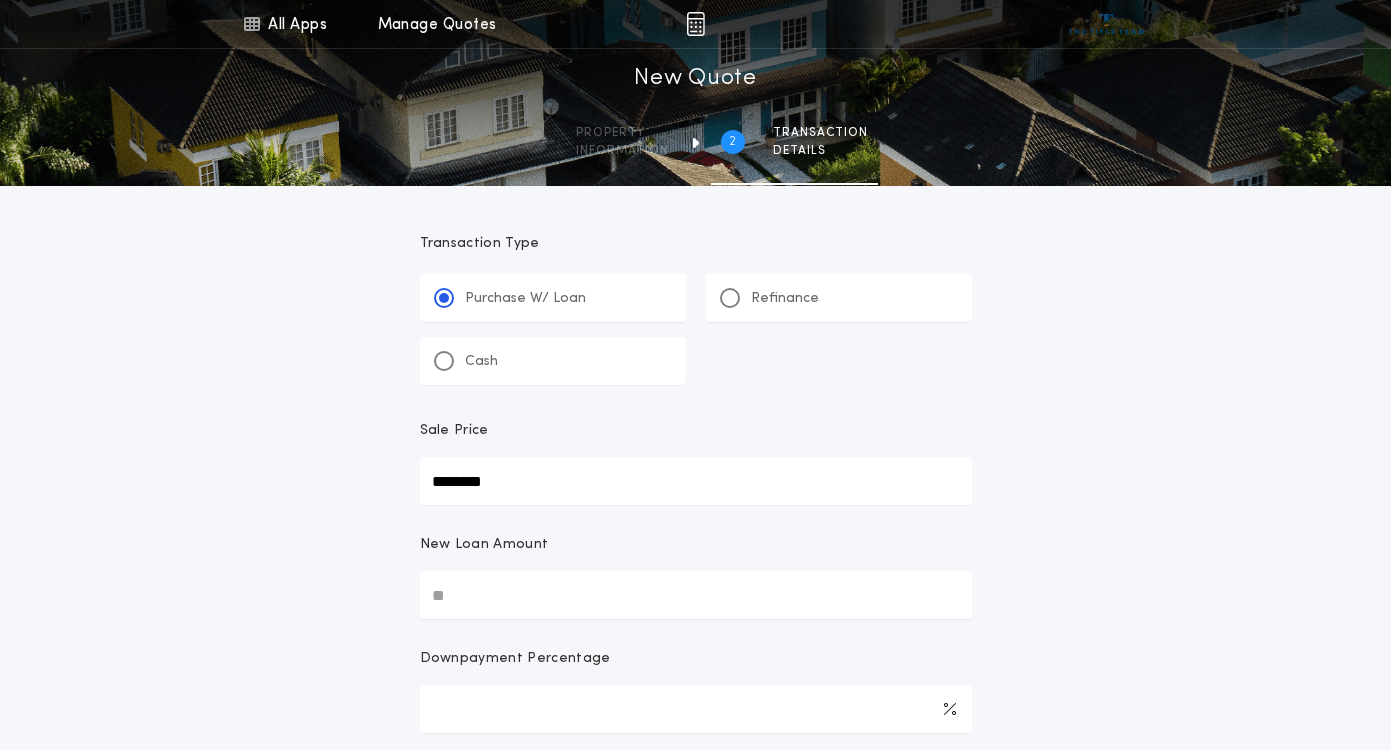 click on "New Loan Amount" at bounding box center (696, 595) 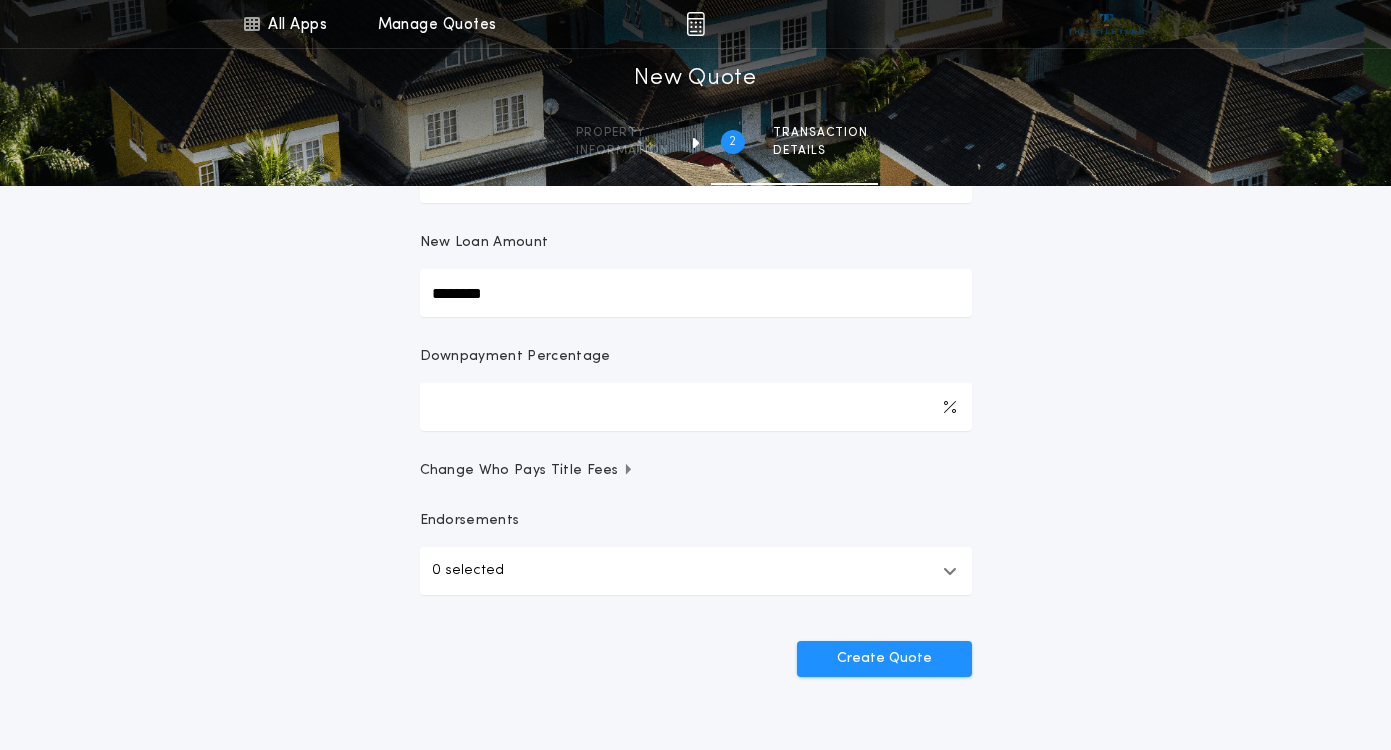 scroll, scrollTop: 325, scrollLeft: 0, axis: vertical 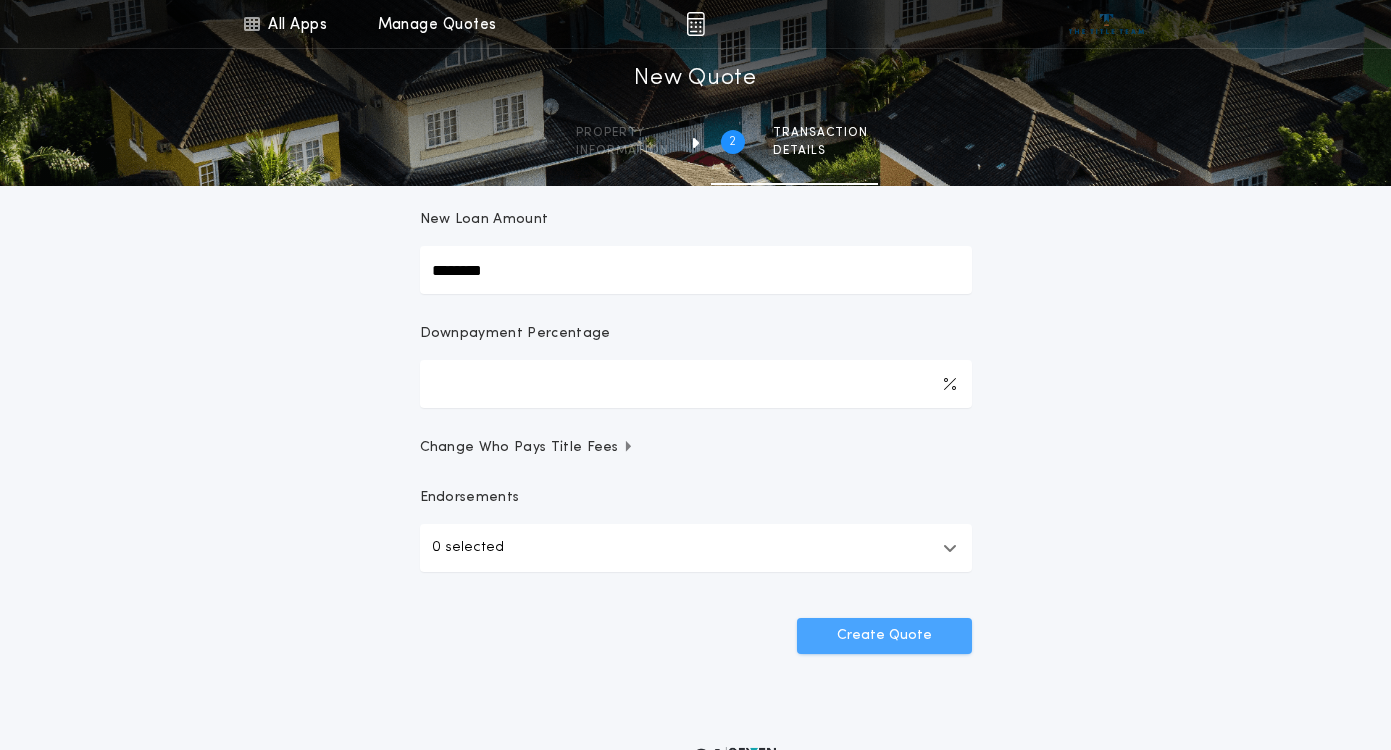 click on "Create Quote" at bounding box center (884, 636) 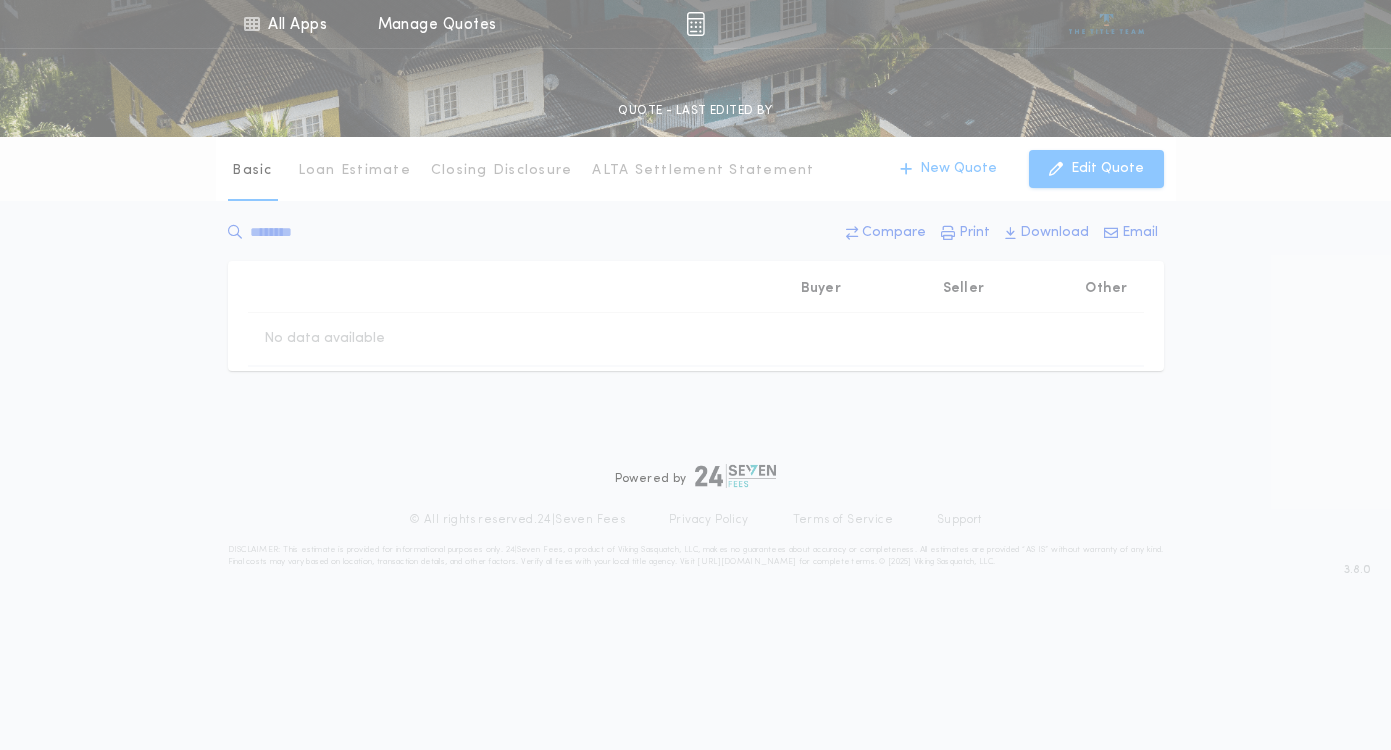 scroll, scrollTop: 0, scrollLeft: 0, axis: both 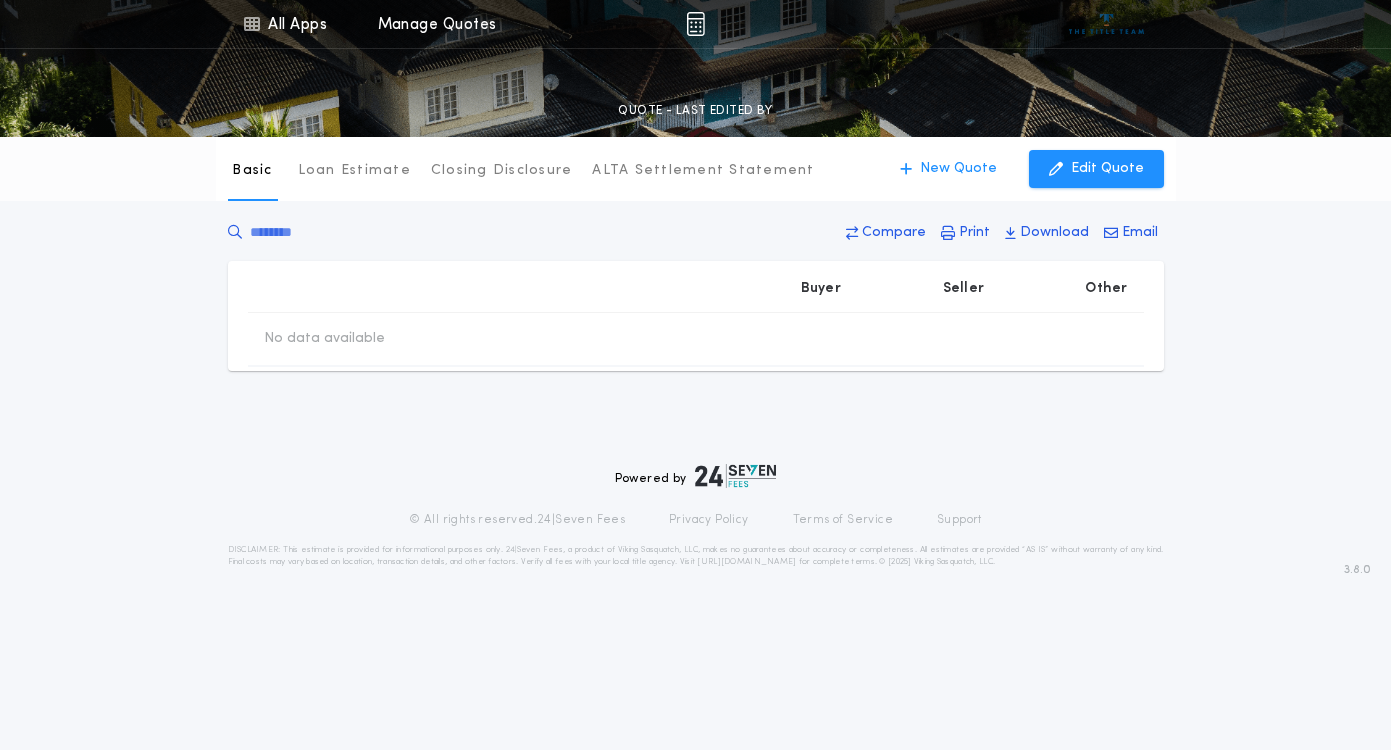 type on "********" 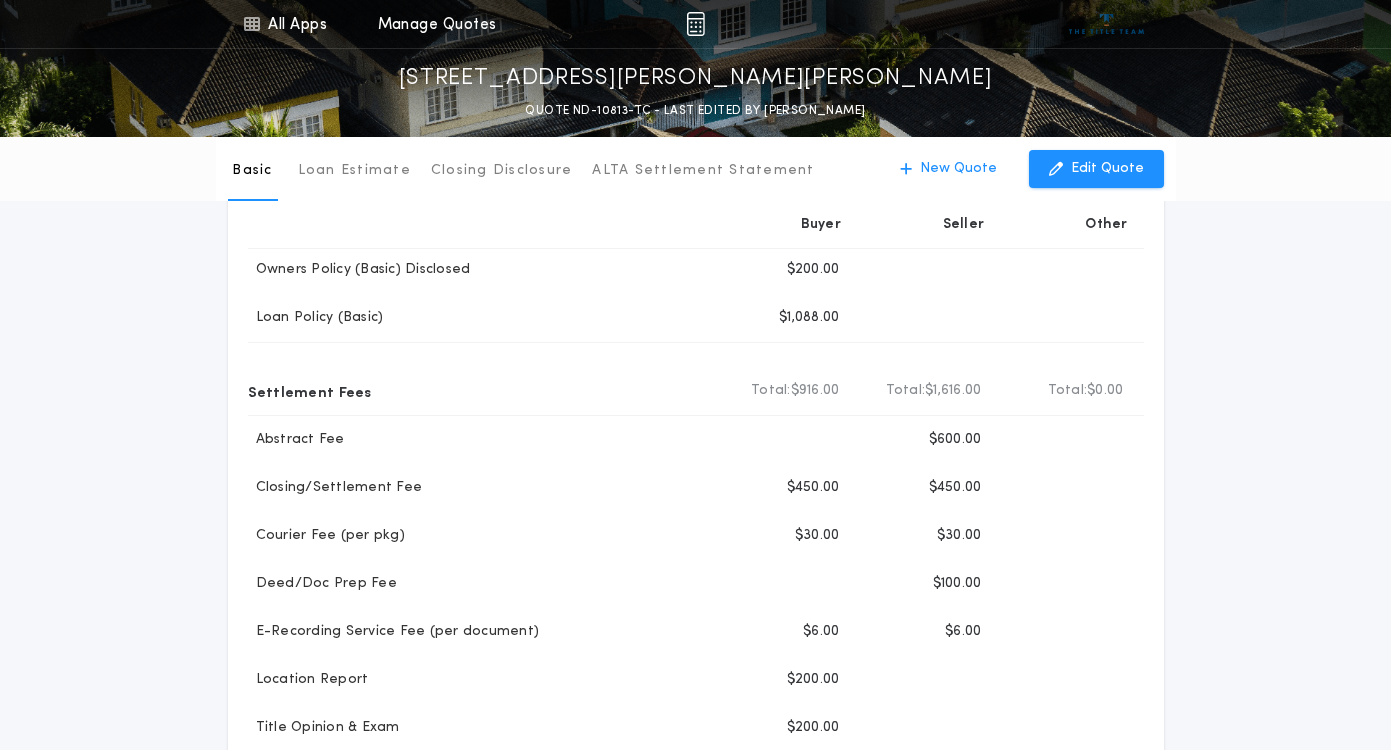 scroll, scrollTop: 0, scrollLeft: 0, axis: both 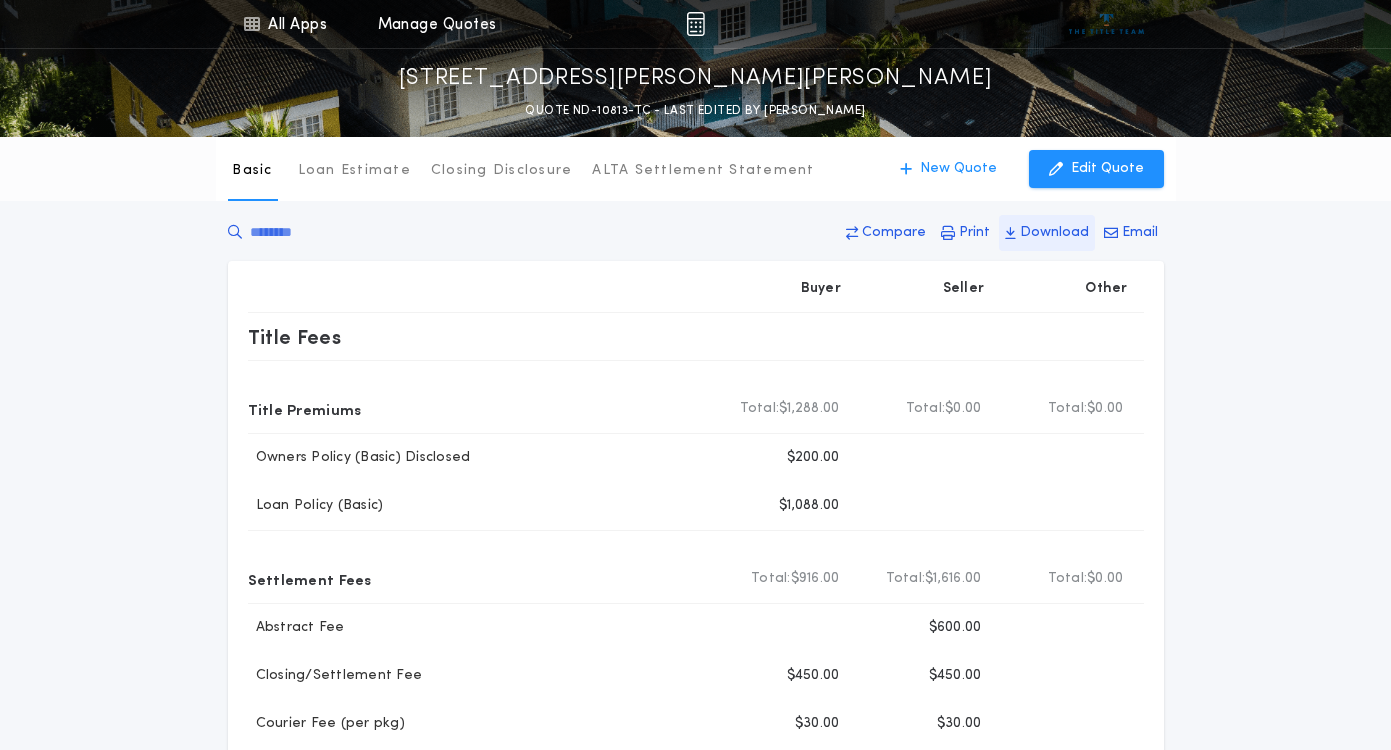 click on "Download" at bounding box center [1054, 233] 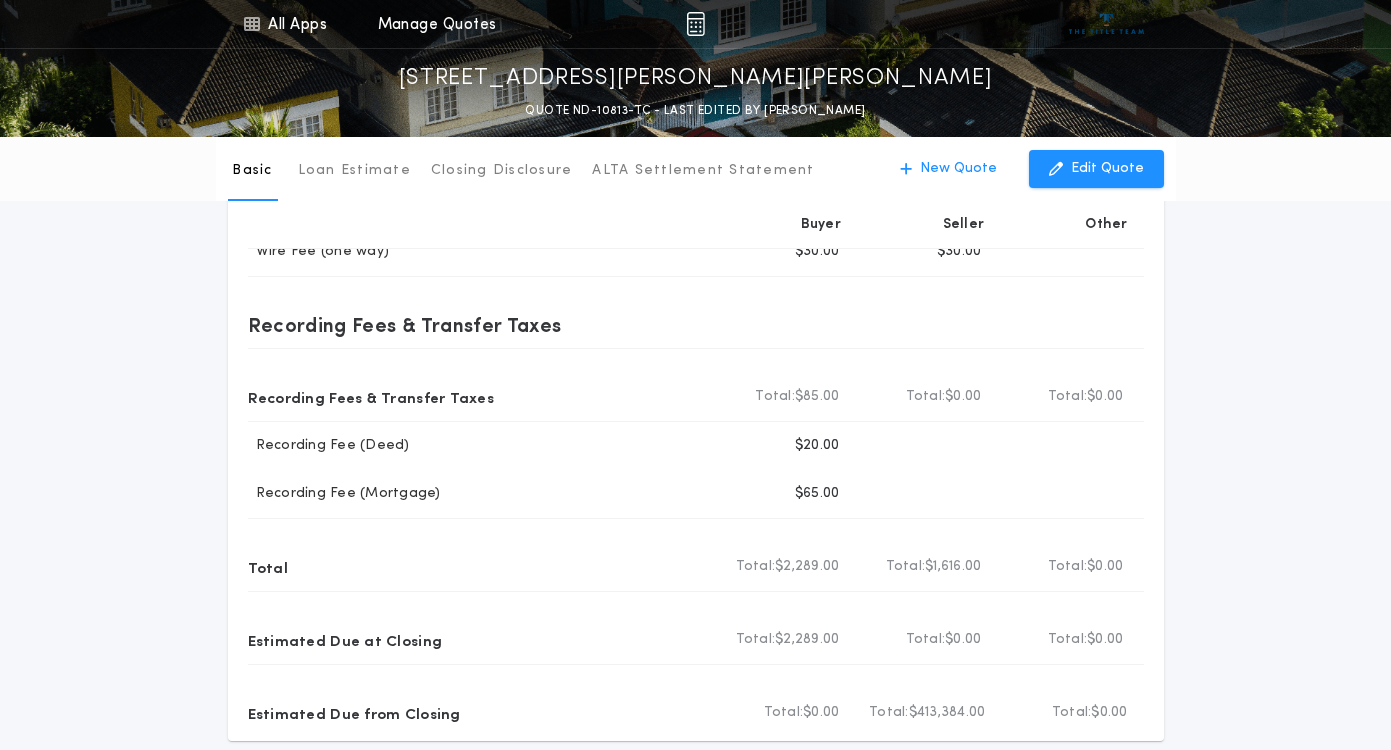 scroll, scrollTop: 765, scrollLeft: 0, axis: vertical 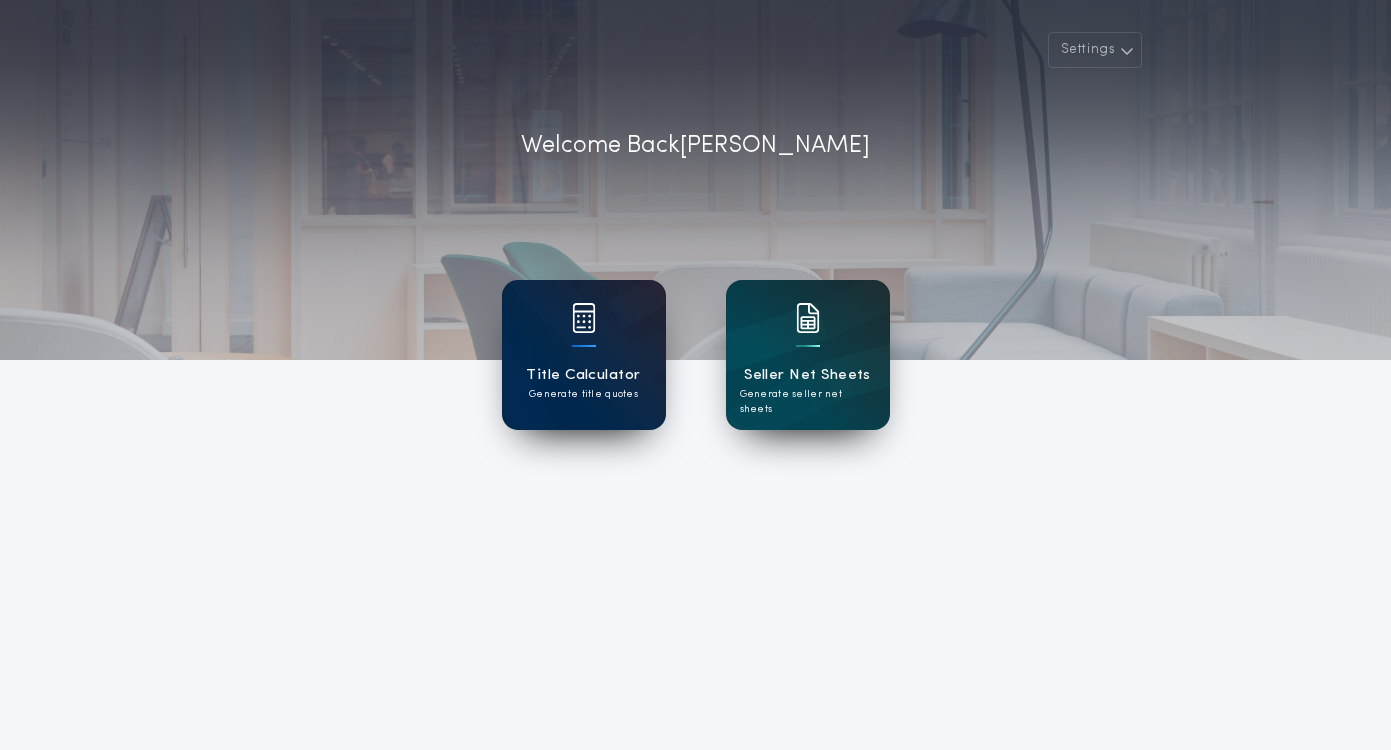 click on "Title Calculator Generate title quotes" at bounding box center [584, 355] 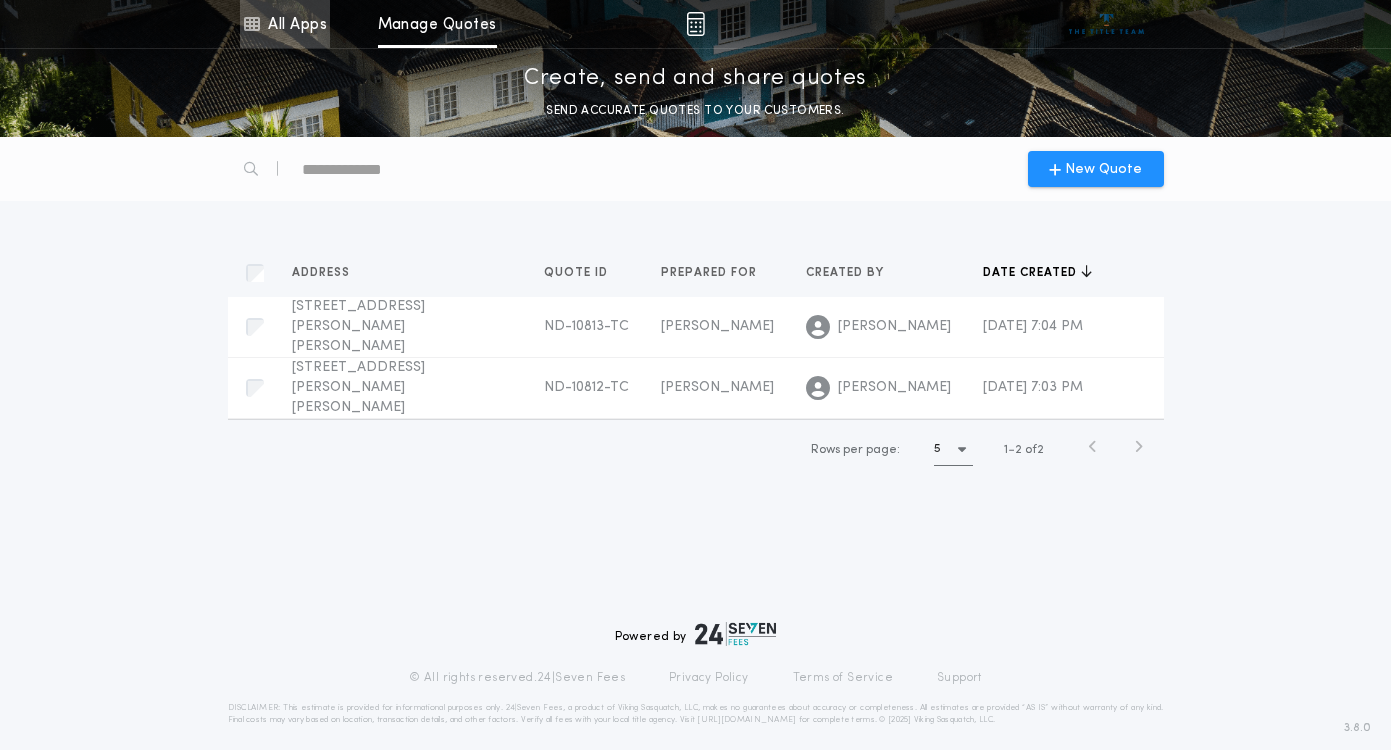 click at bounding box center (251, 24) 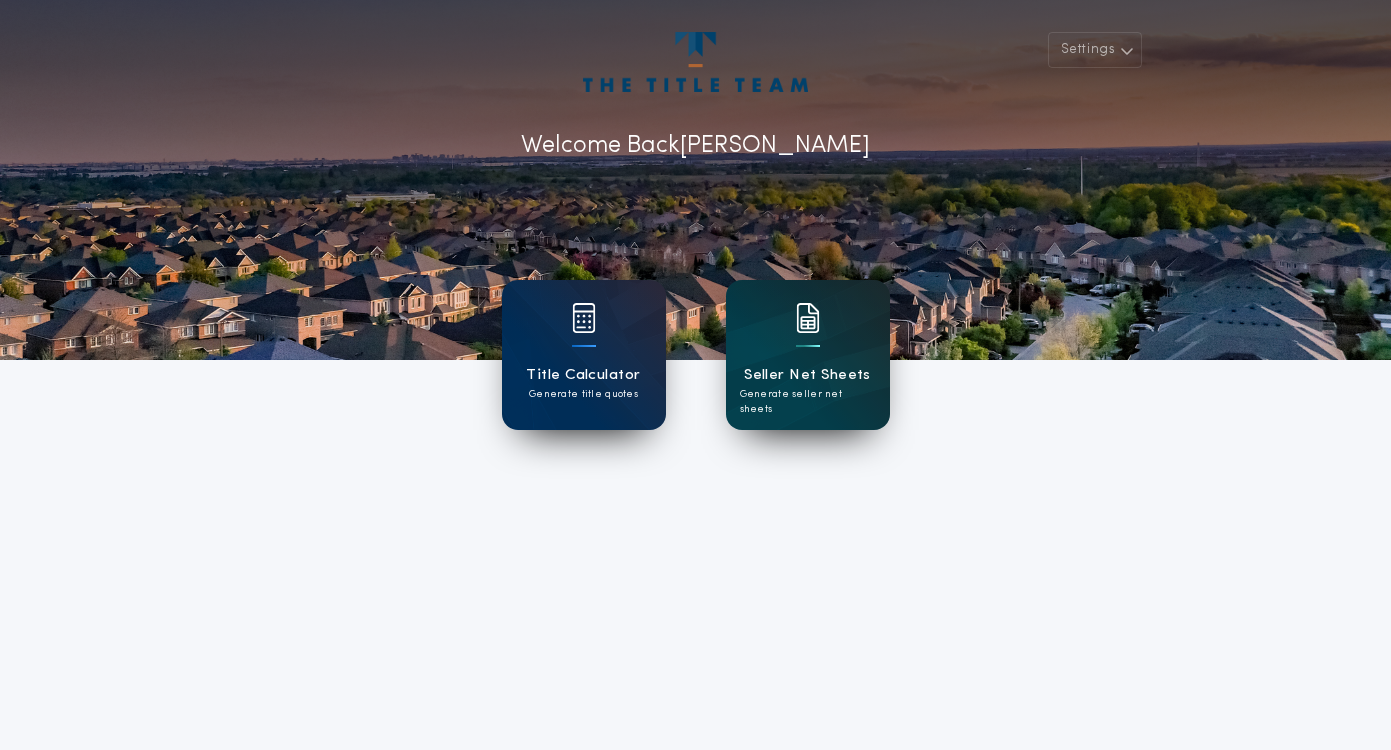 click on "Seller Net Sheets" at bounding box center (807, 375) 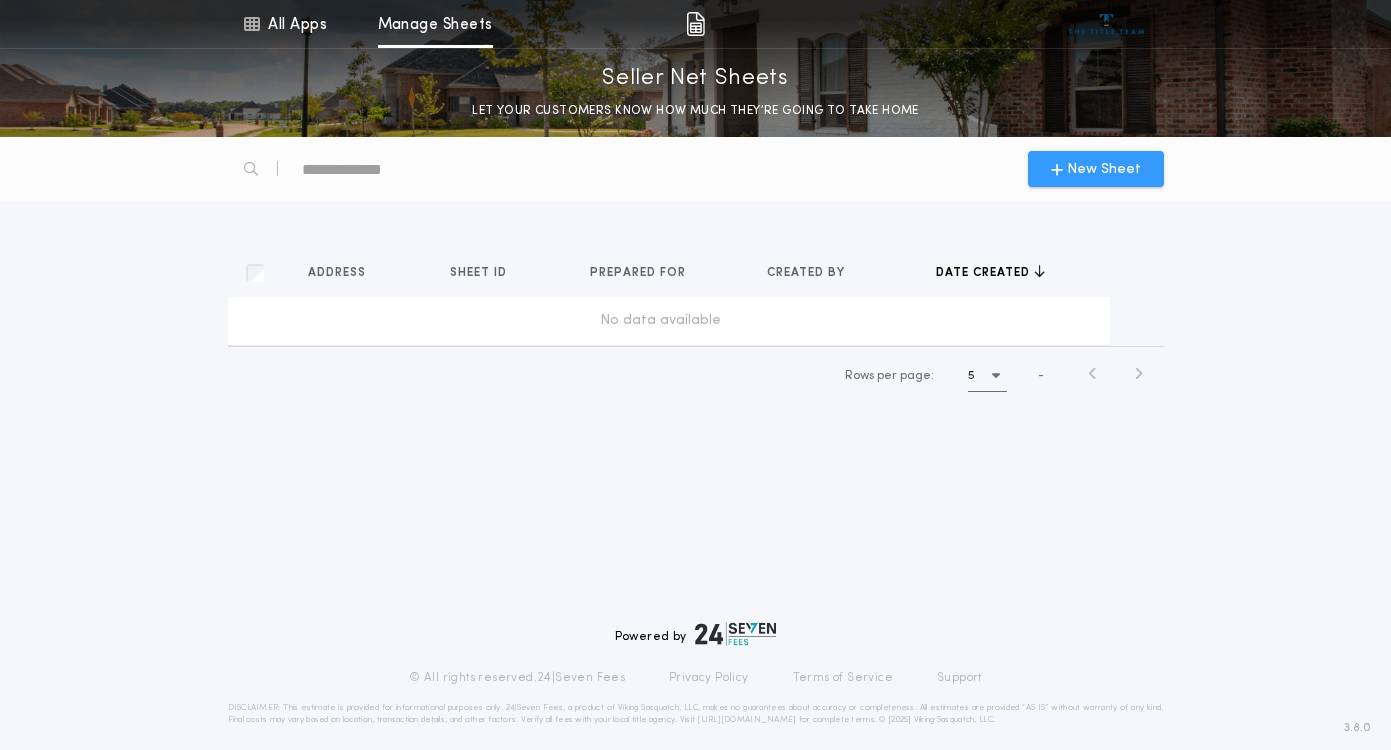 click on "New Sheet" at bounding box center [1104, 169] 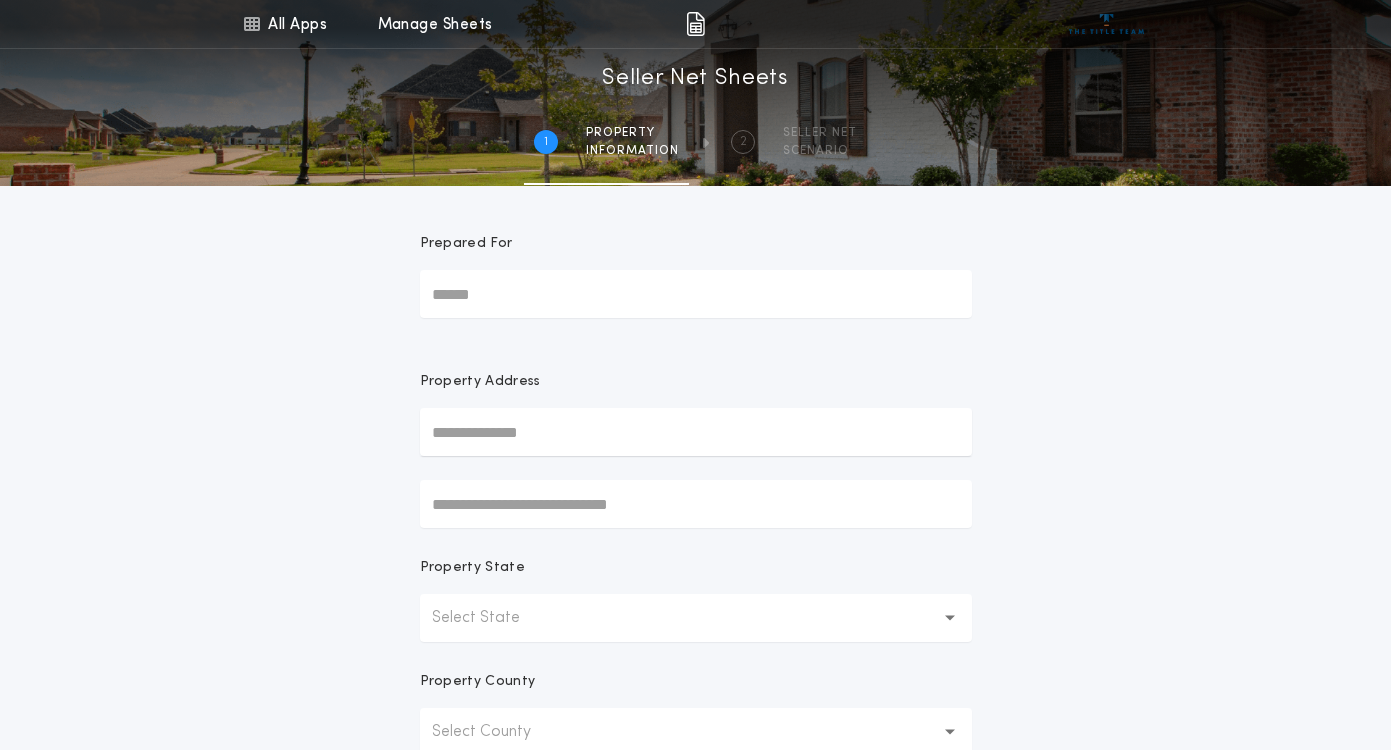 click on "Prepared For" at bounding box center [696, 294] 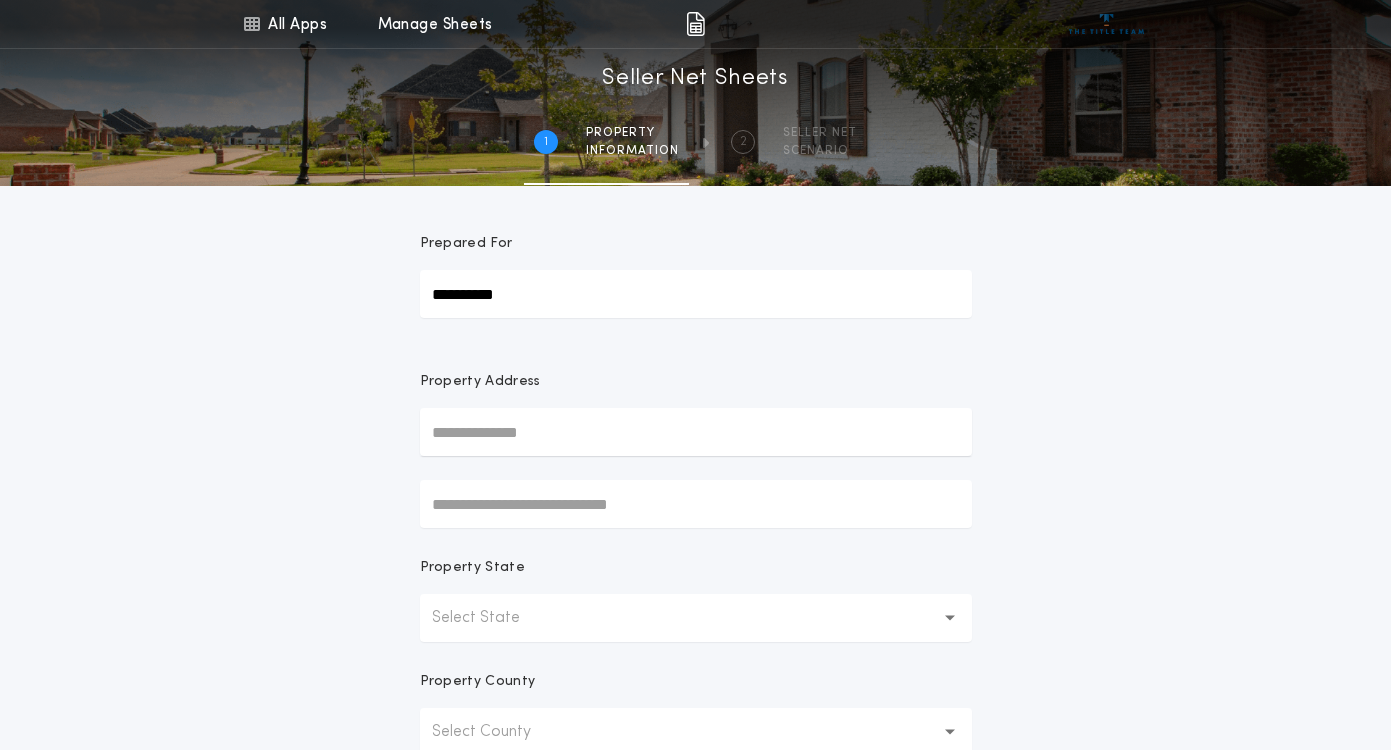 type on "**********" 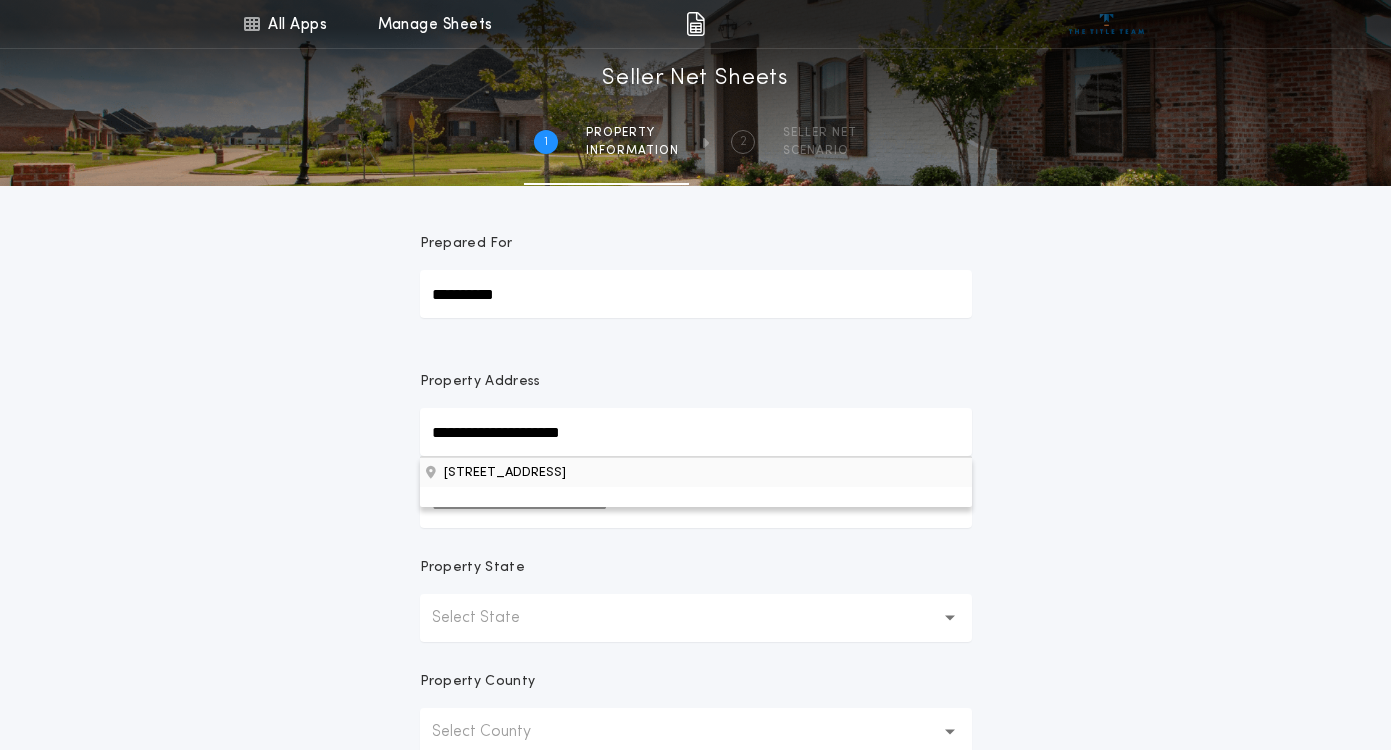 click on "[STREET_ADDRESS]" at bounding box center (696, 472) 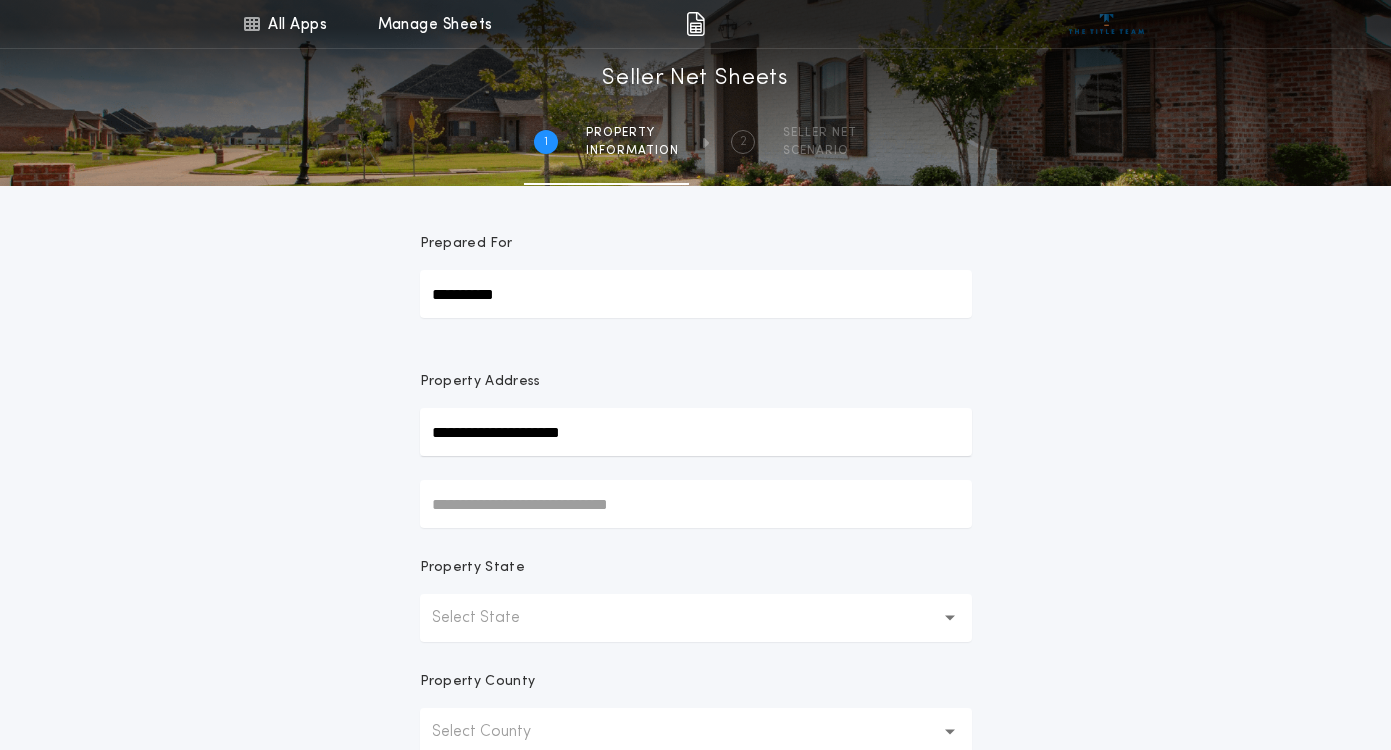 type on "**********" 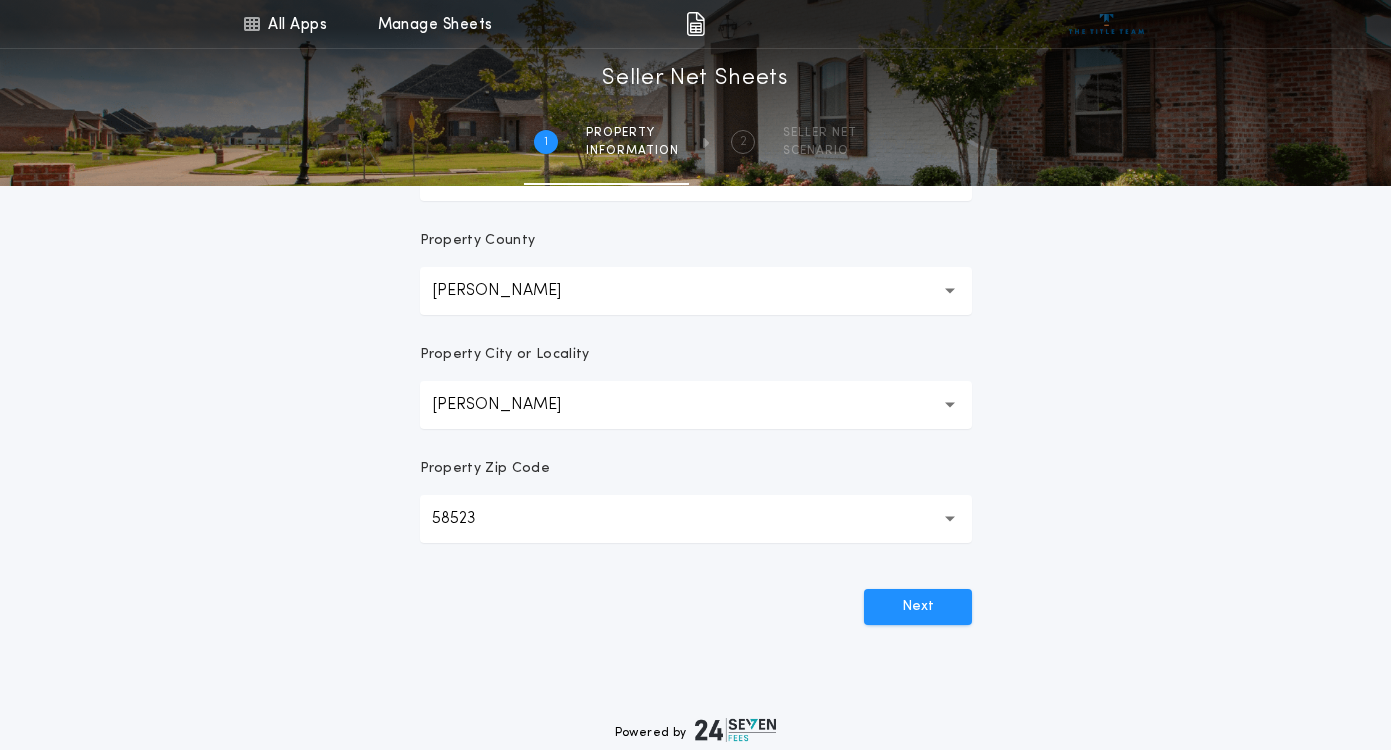 scroll, scrollTop: 419, scrollLeft: 0, axis: vertical 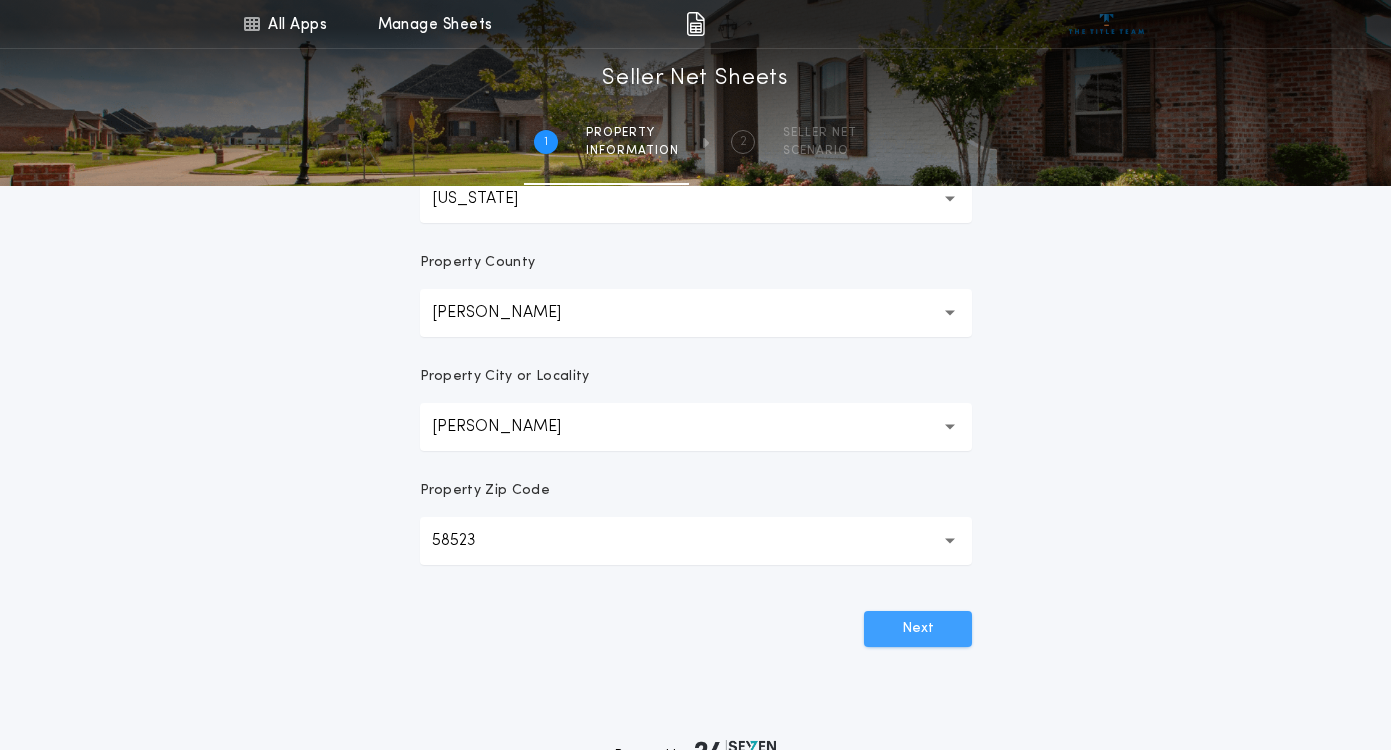 click on "Next" at bounding box center (918, 629) 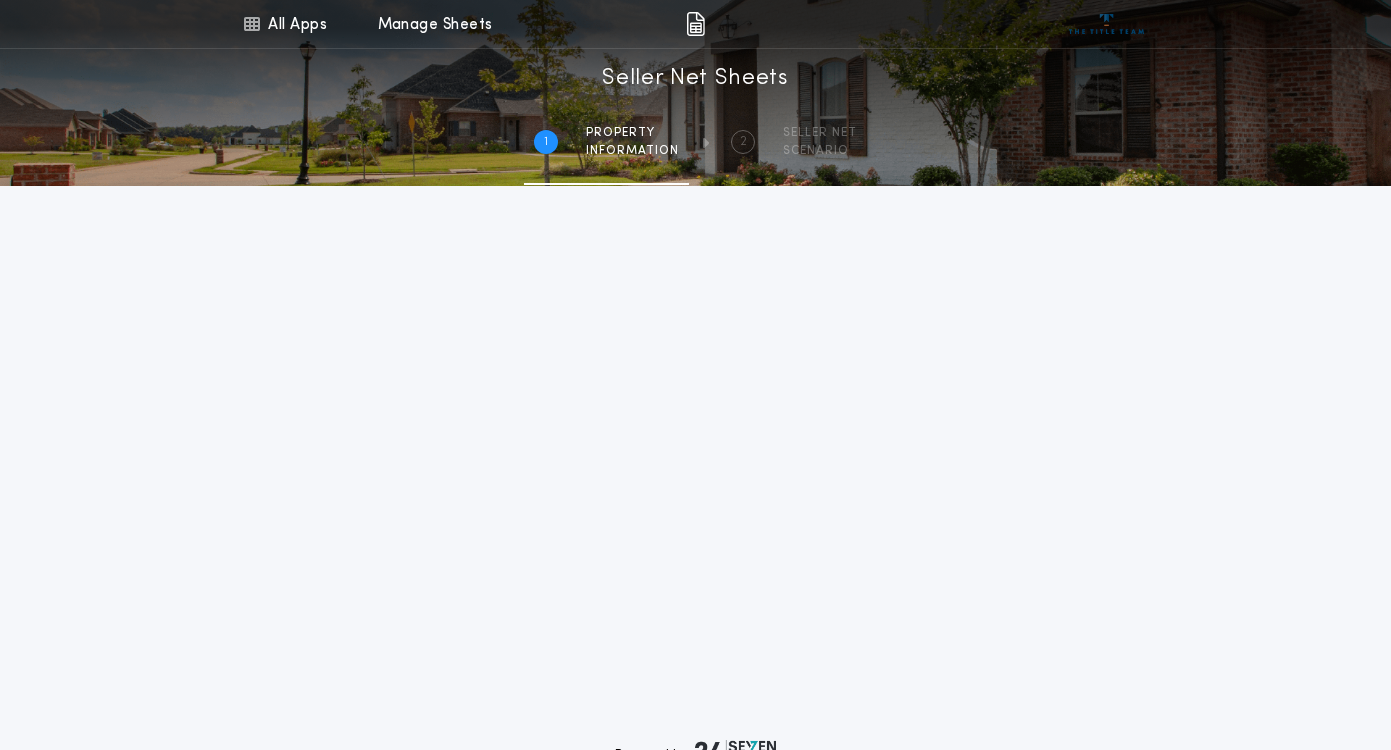 scroll, scrollTop: 455, scrollLeft: 0, axis: vertical 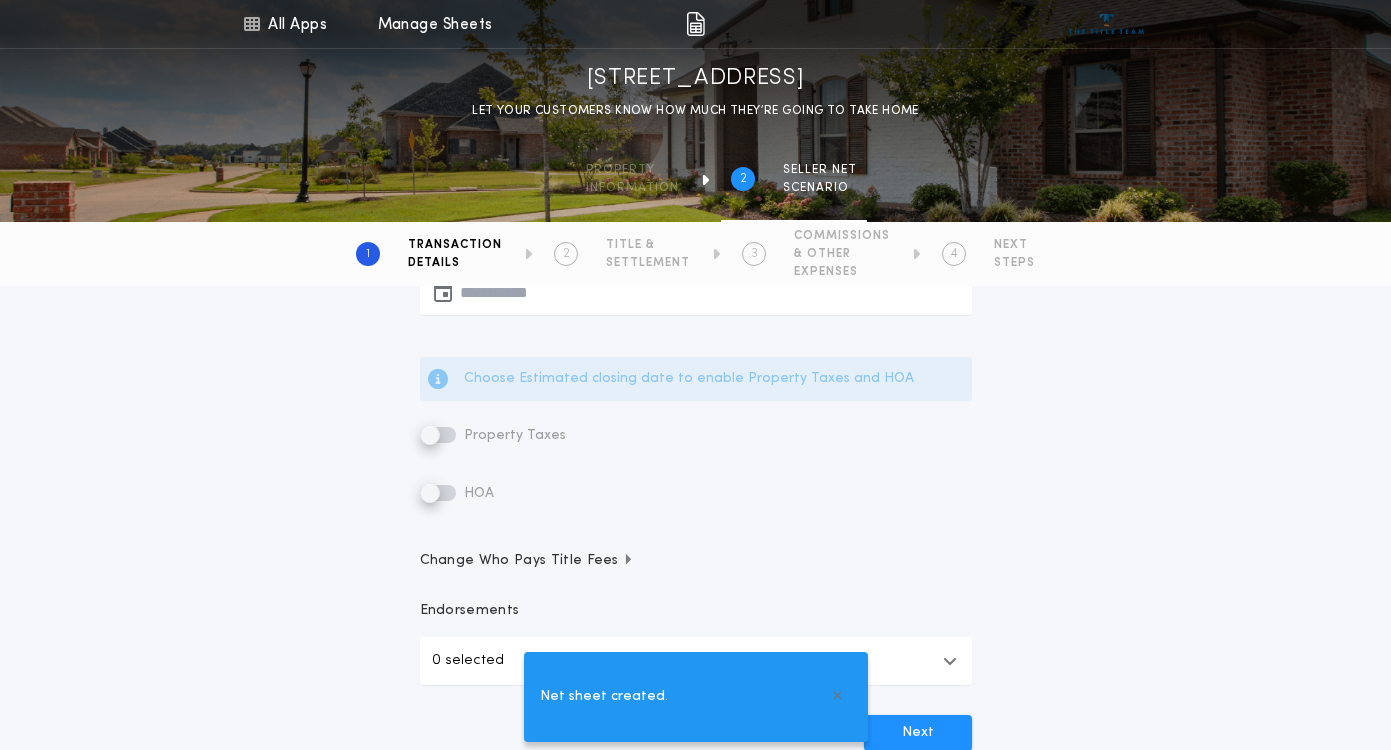 click at bounding box center [696, 291] 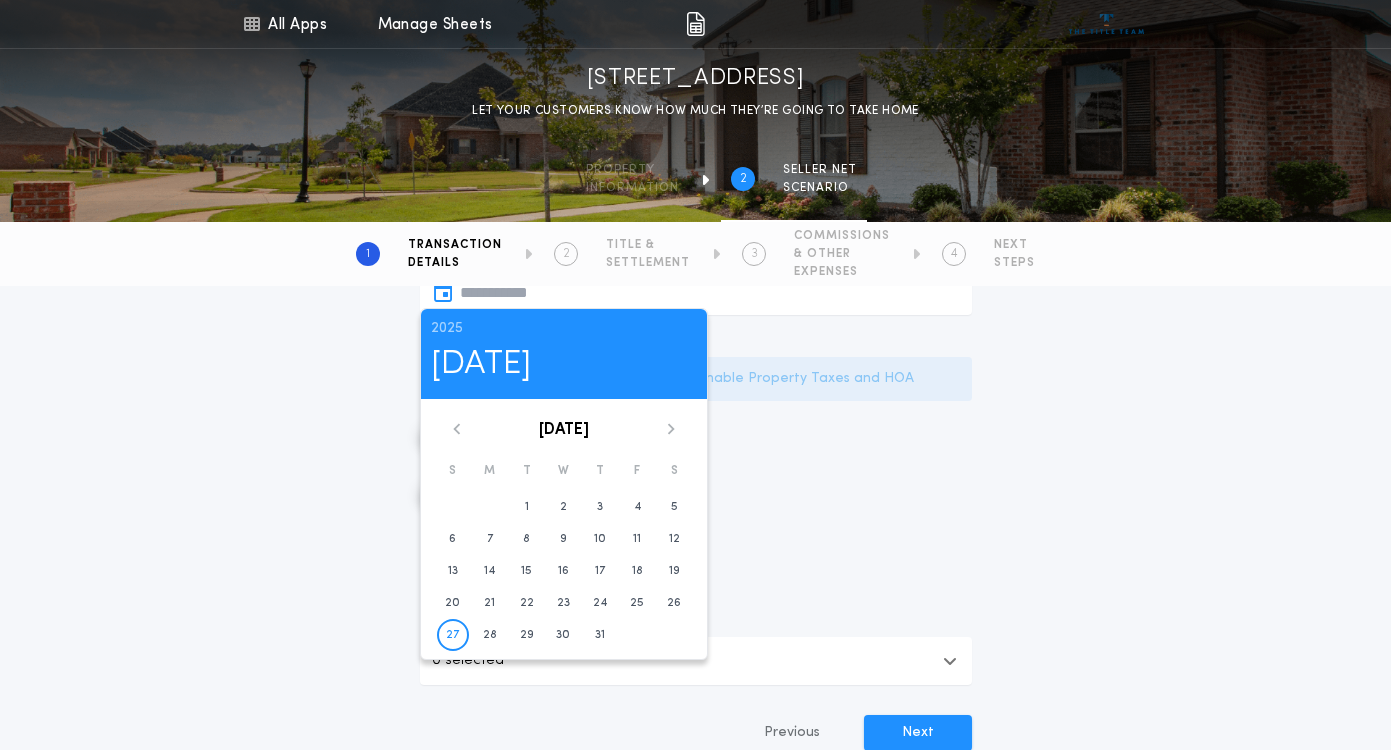 click 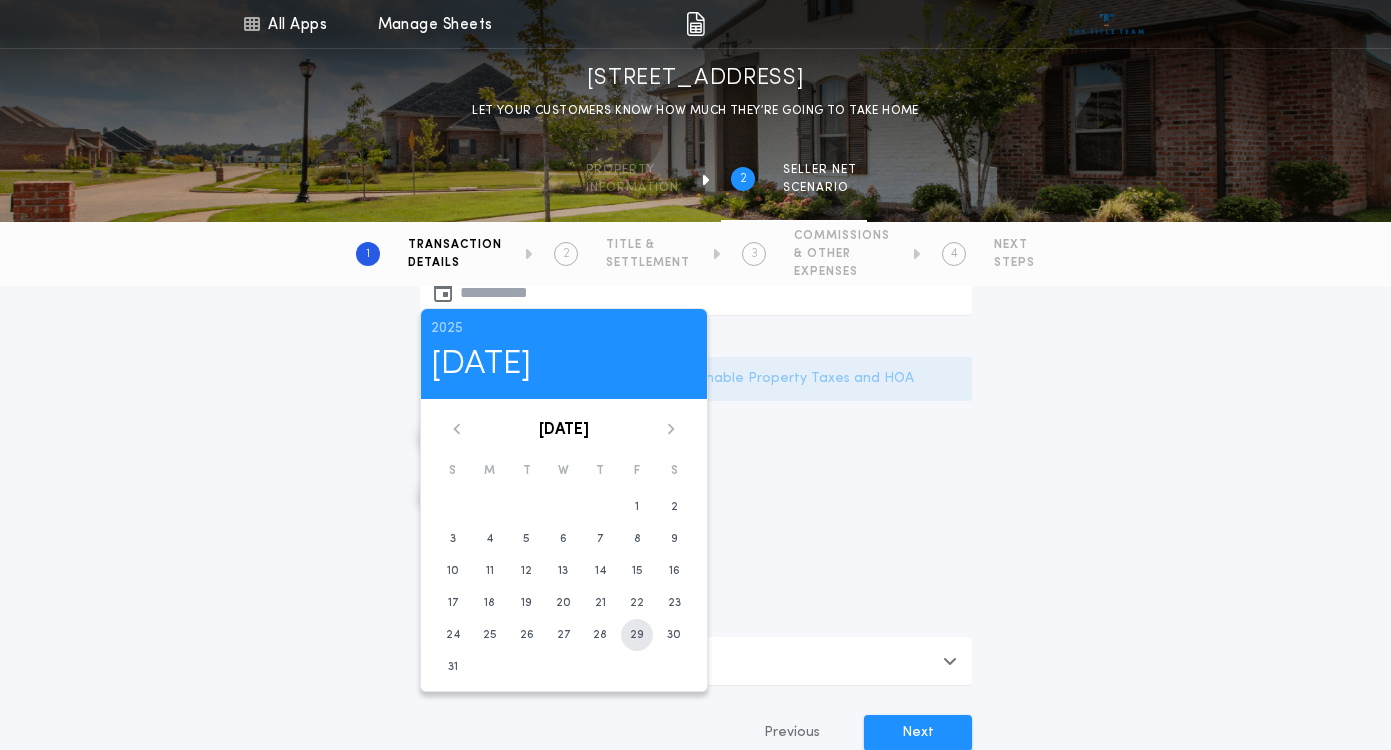 click on "29" at bounding box center [637, 635] 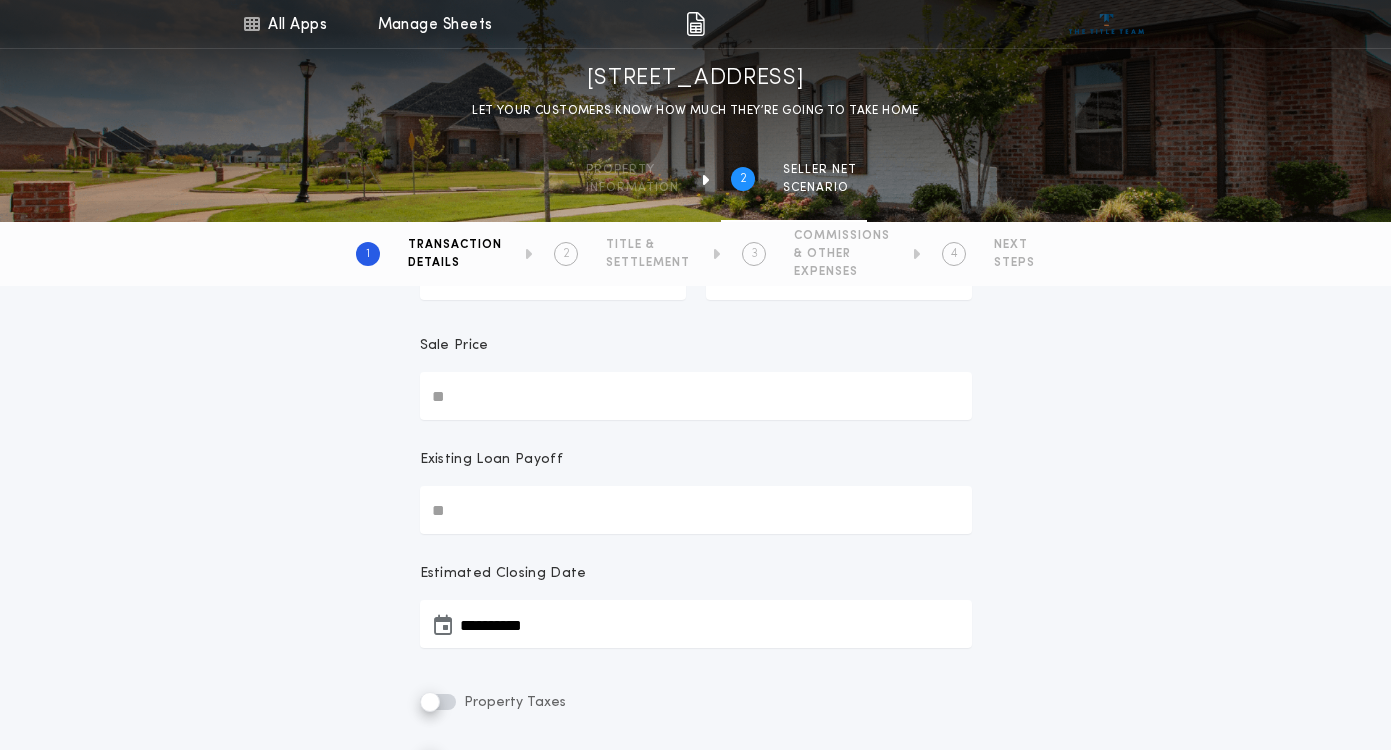 scroll, scrollTop: 120, scrollLeft: 0, axis: vertical 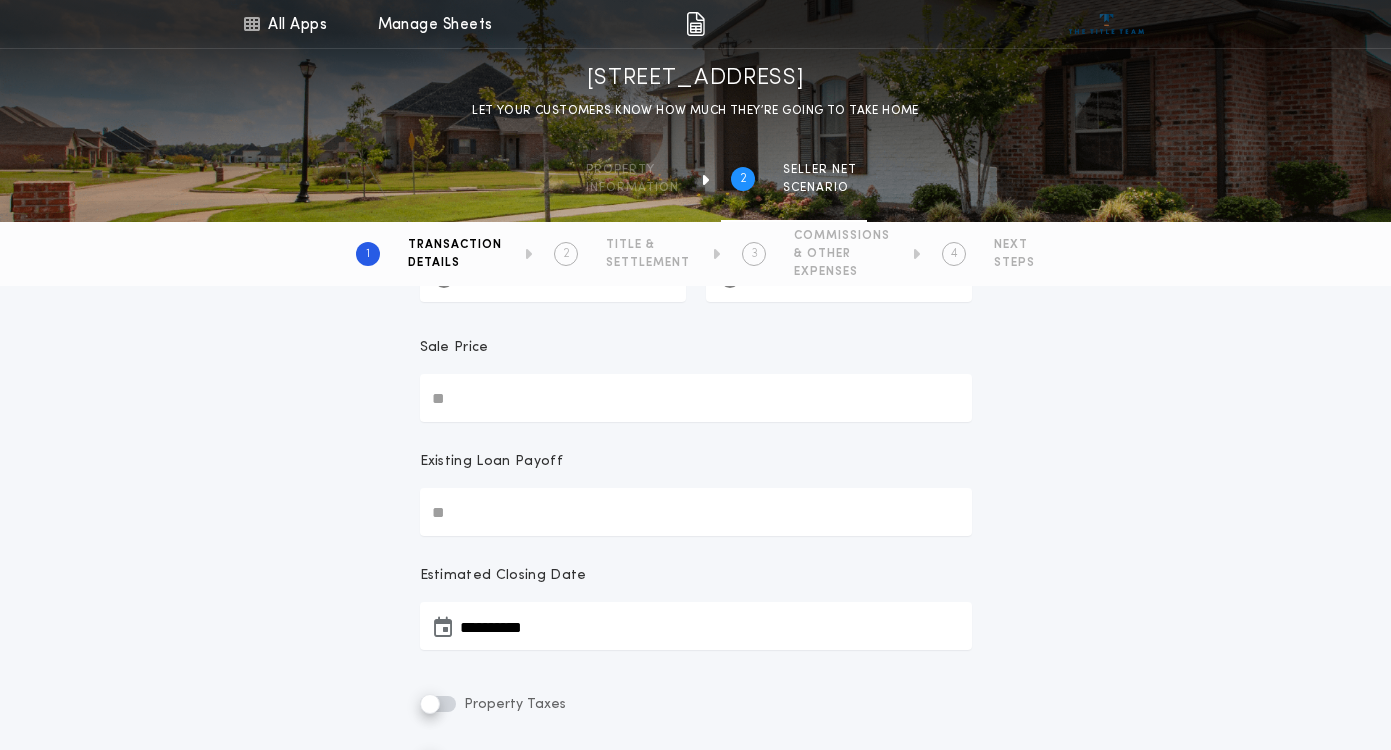 click on "Existing Loan Payoff" at bounding box center (696, 470) 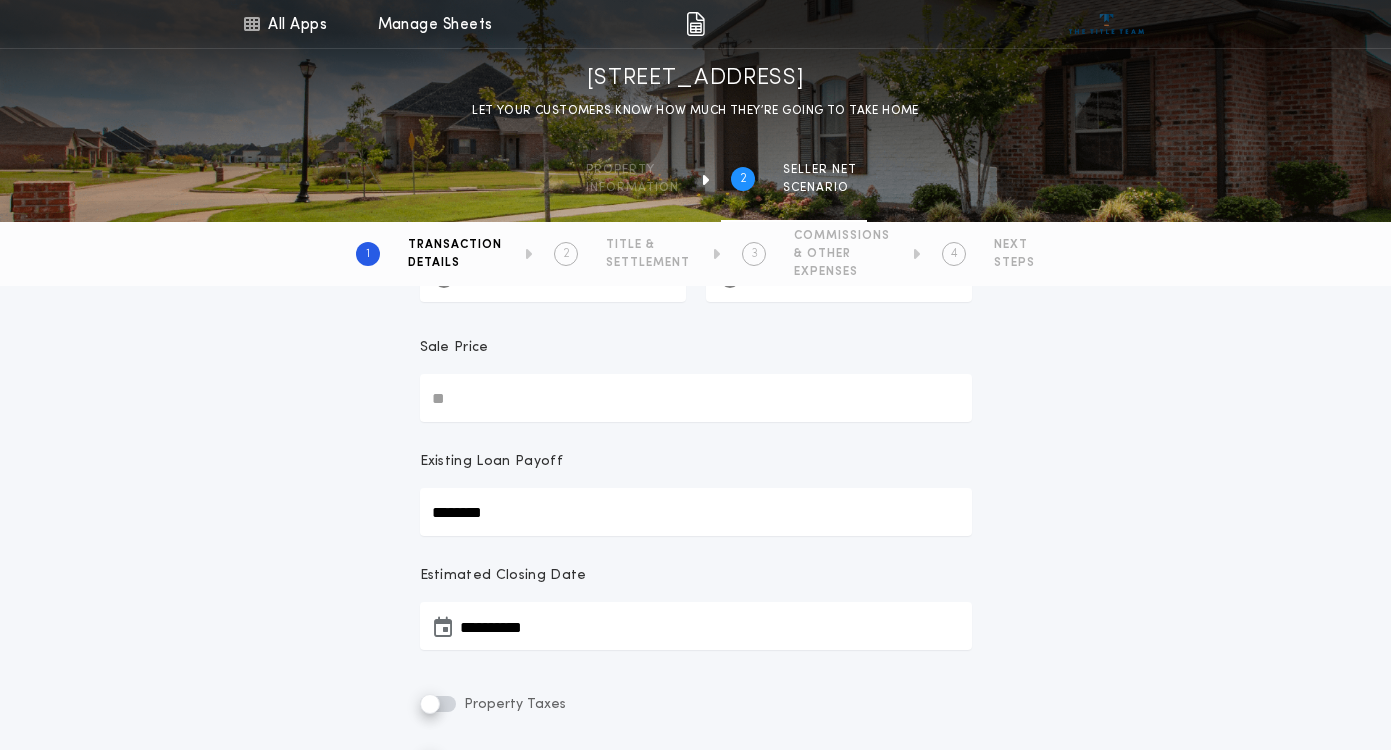 type on "********" 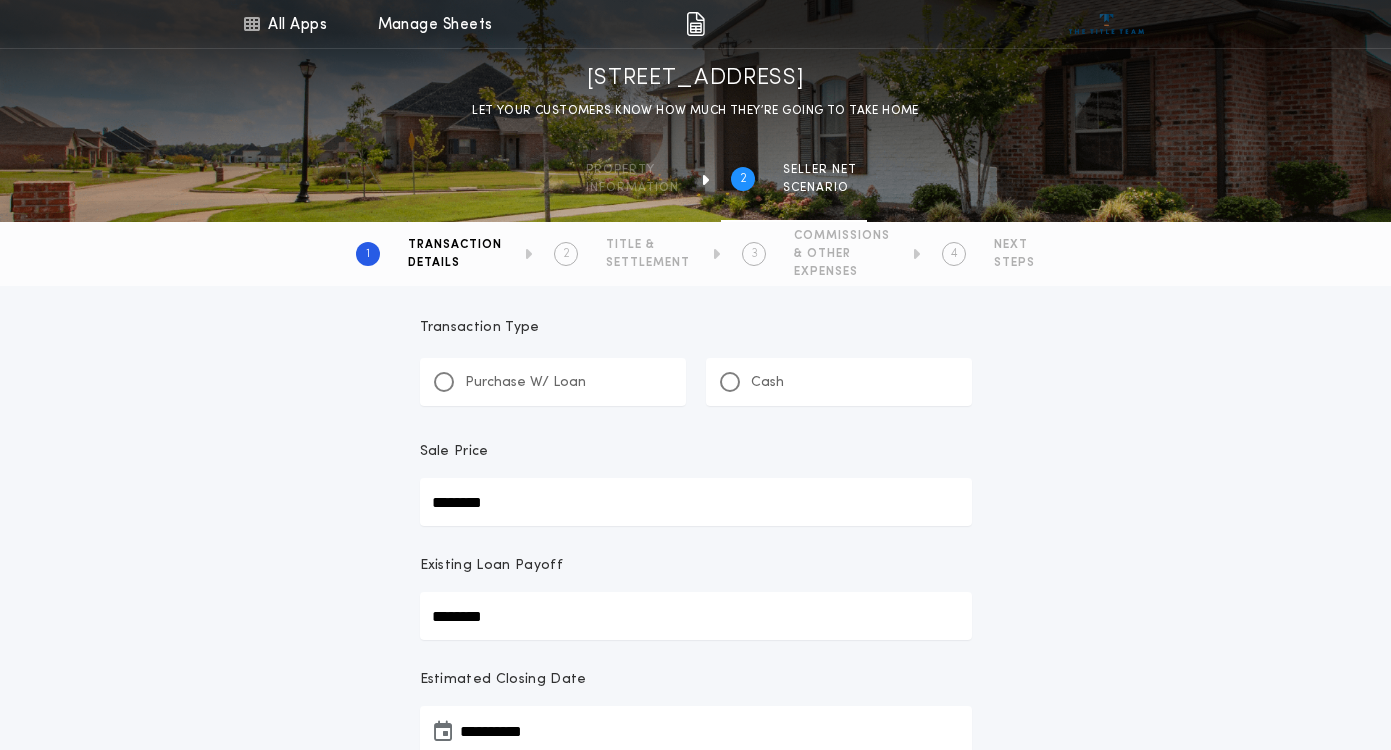 scroll, scrollTop: 0, scrollLeft: 0, axis: both 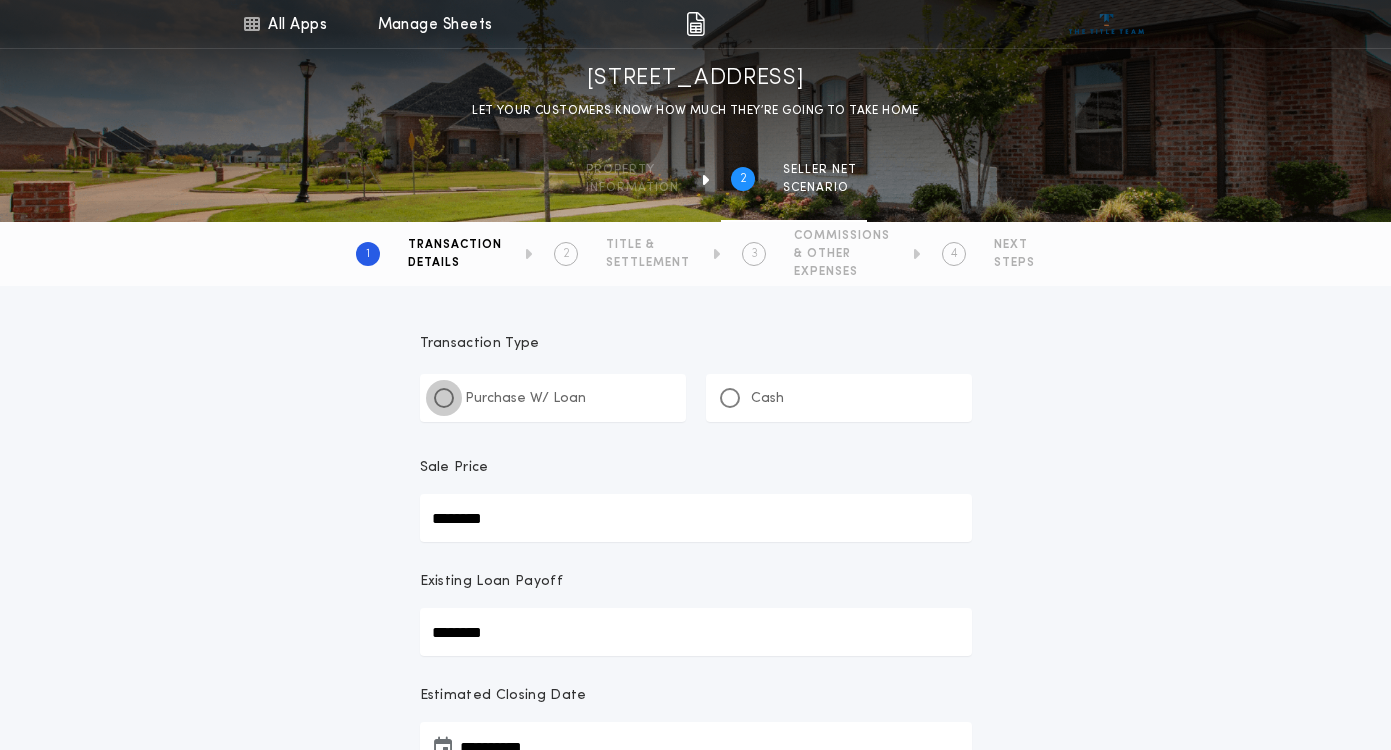 type on "********" 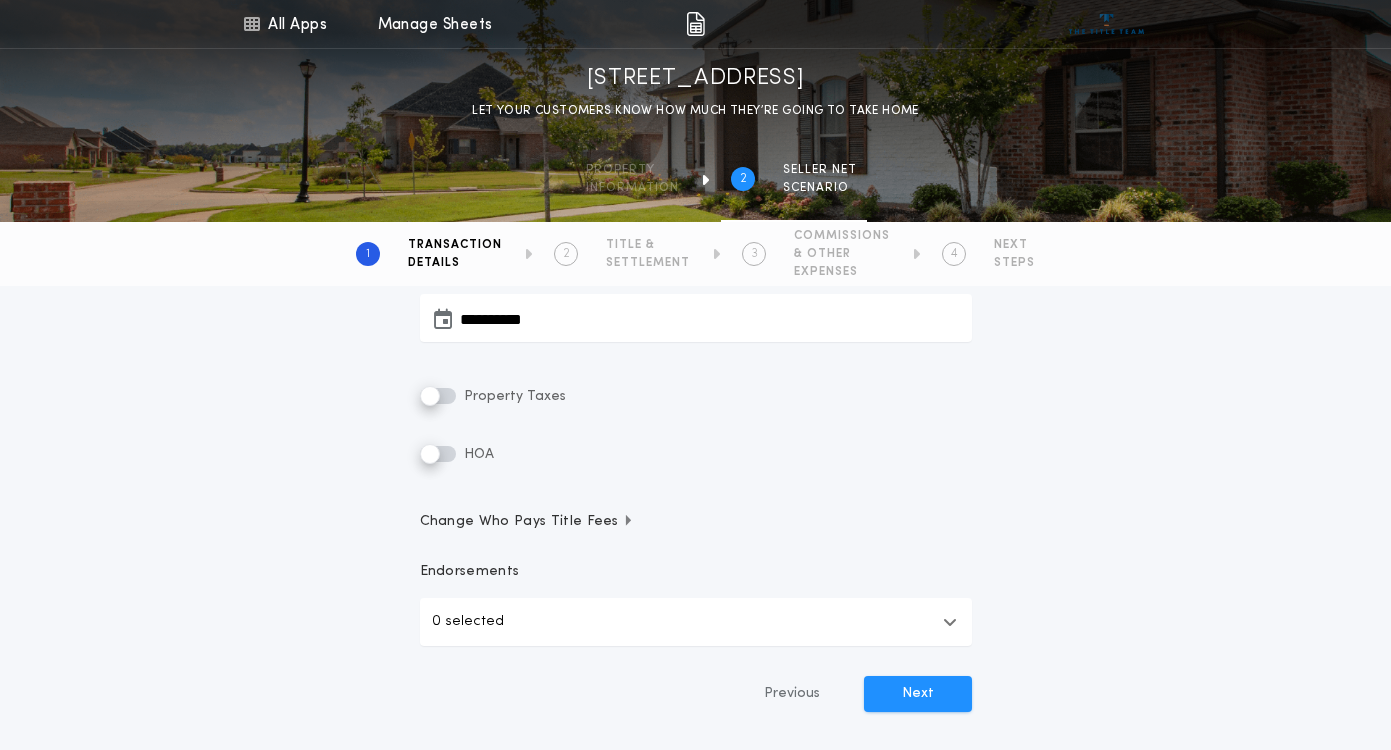scroll, scrollTop: 433, scrollLeft: 0, axis: vertical 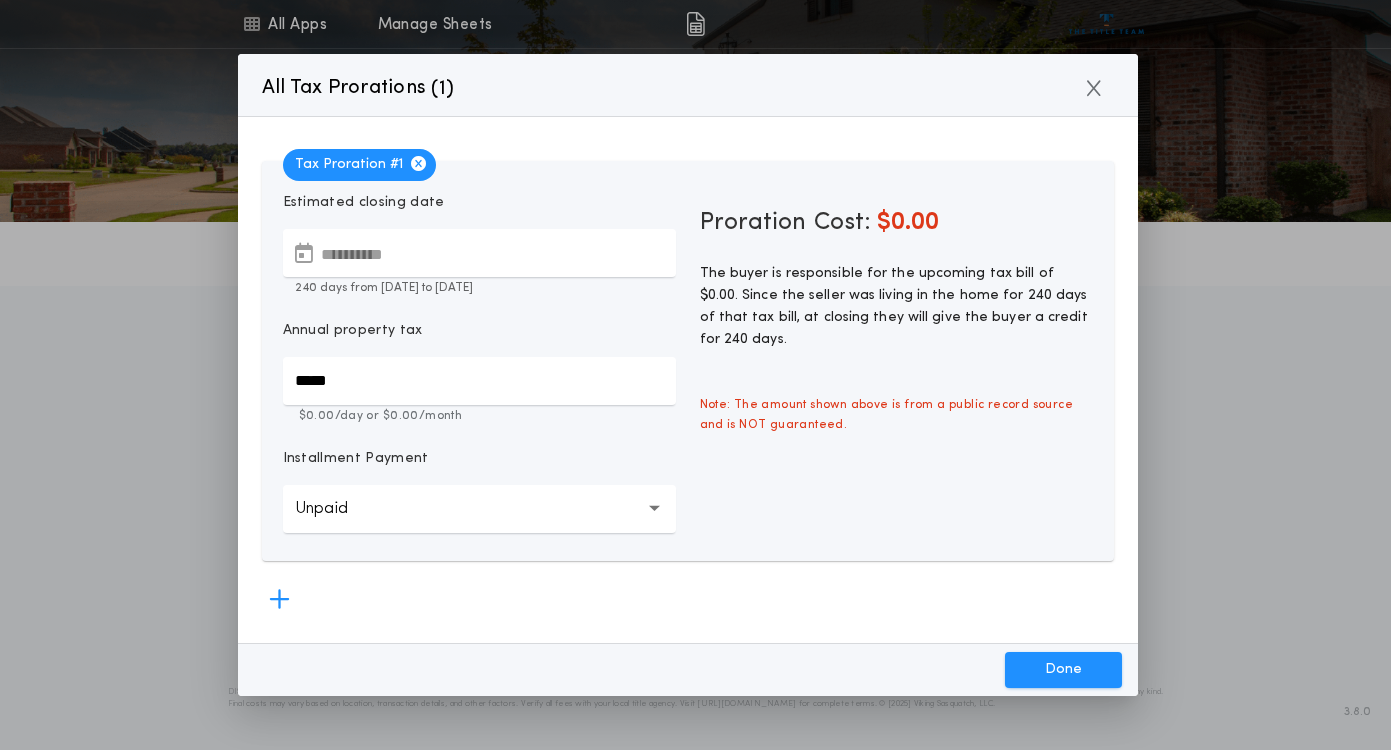 click on "*****" at bounding box center (479, 381) 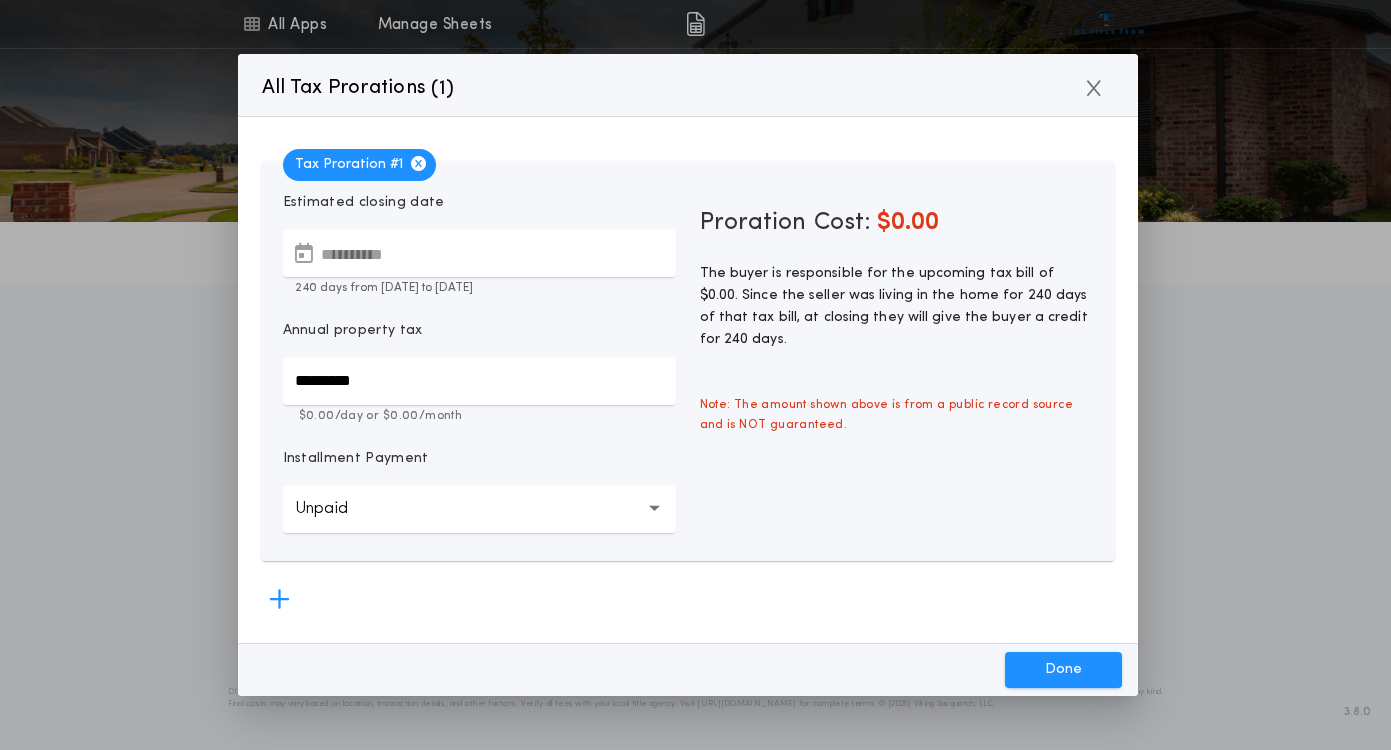 click on "Unpaid ******" at bounding box center [479, 509] 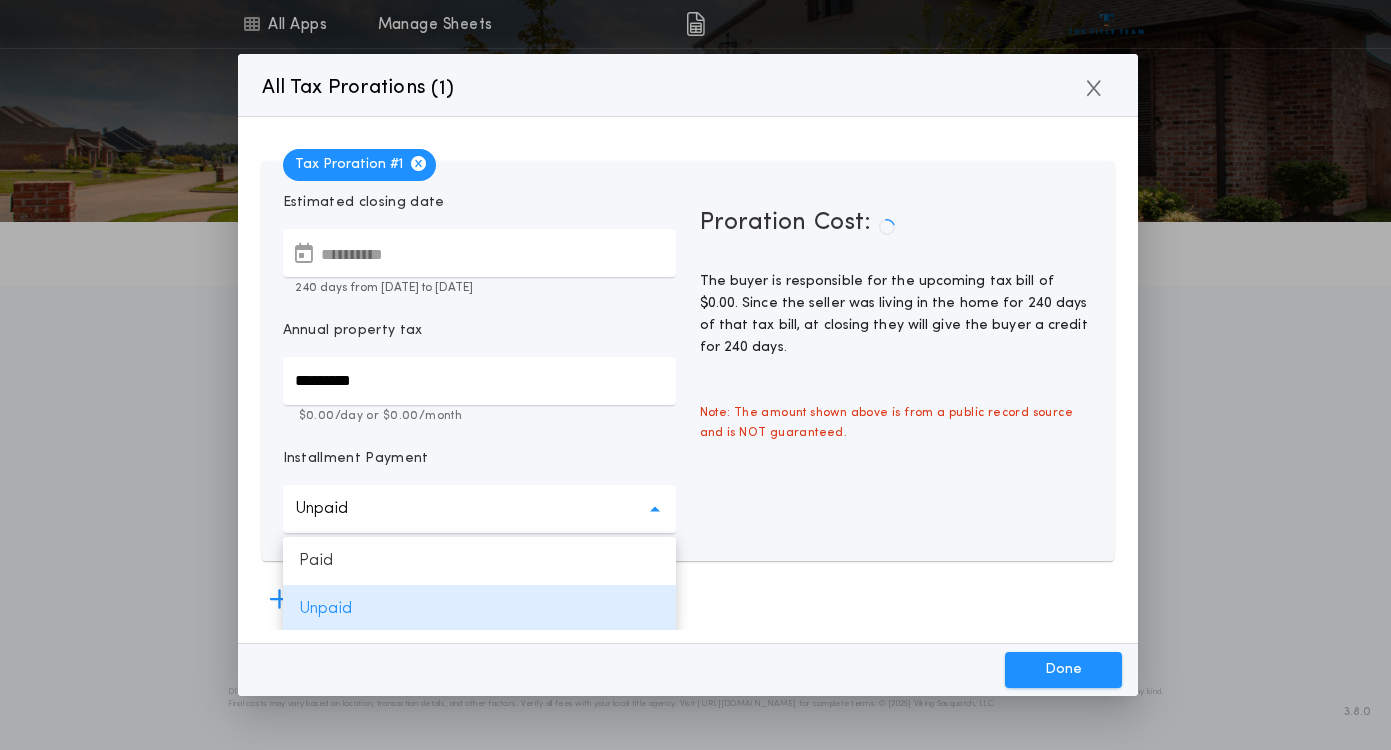 scroll, scrollTop: 2, scrollLeft: 0, axis: vertical 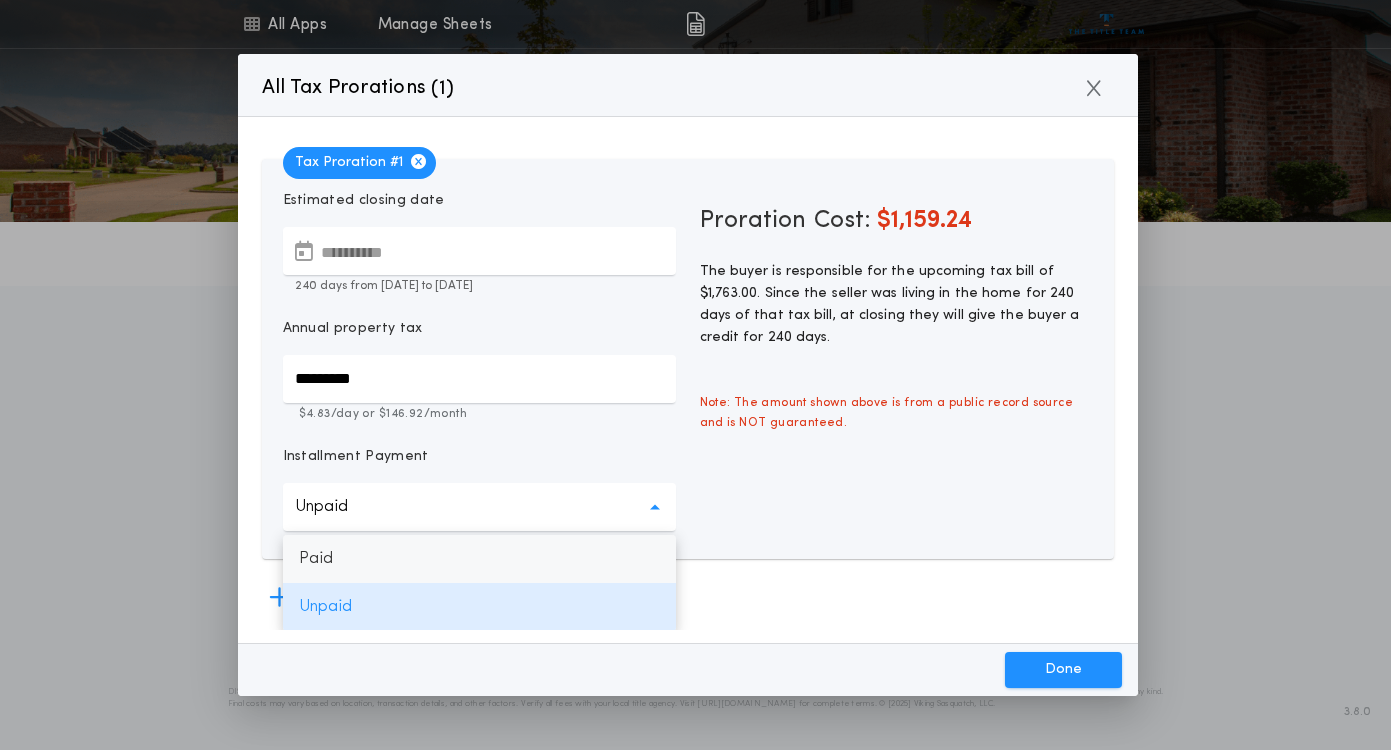 click on "Paid" at bounding box center (479, 559) 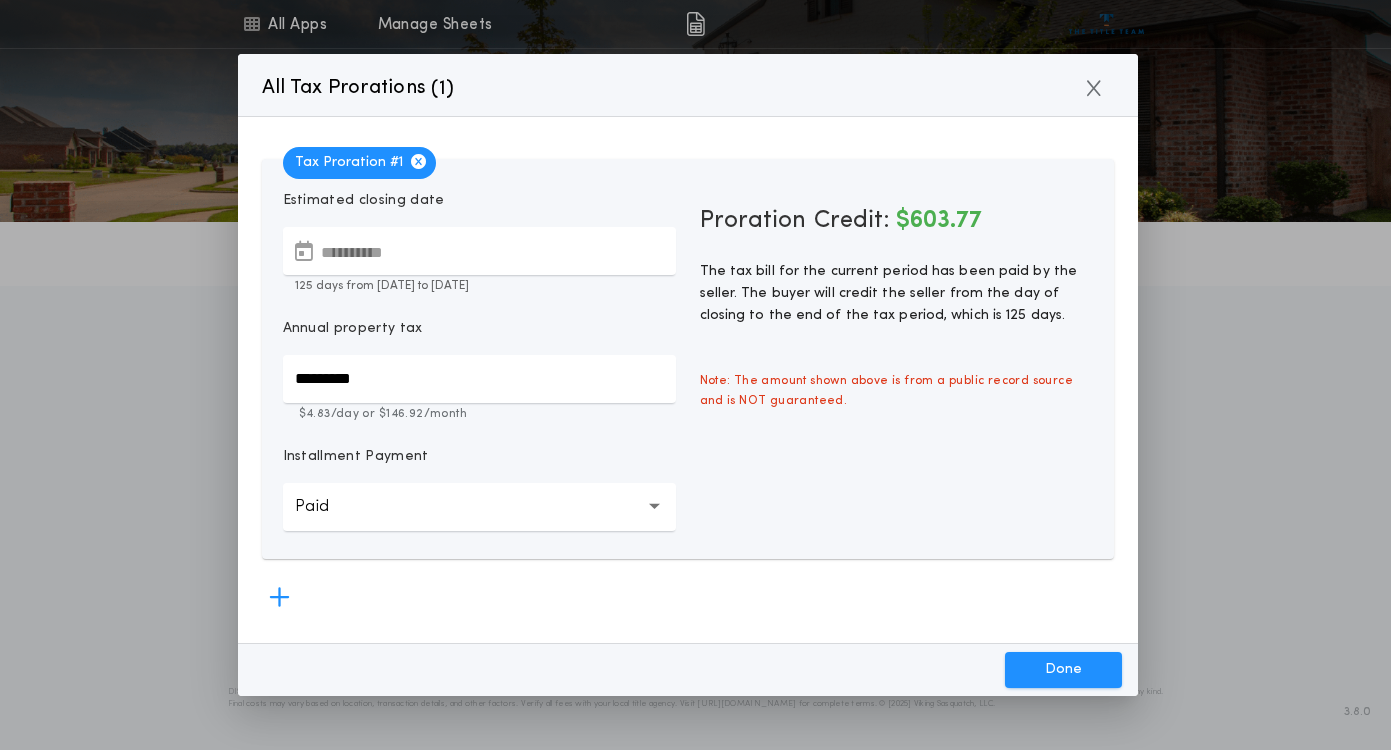 scroll, scrollTop: 6, scrollLeft: 0, axis: vertical 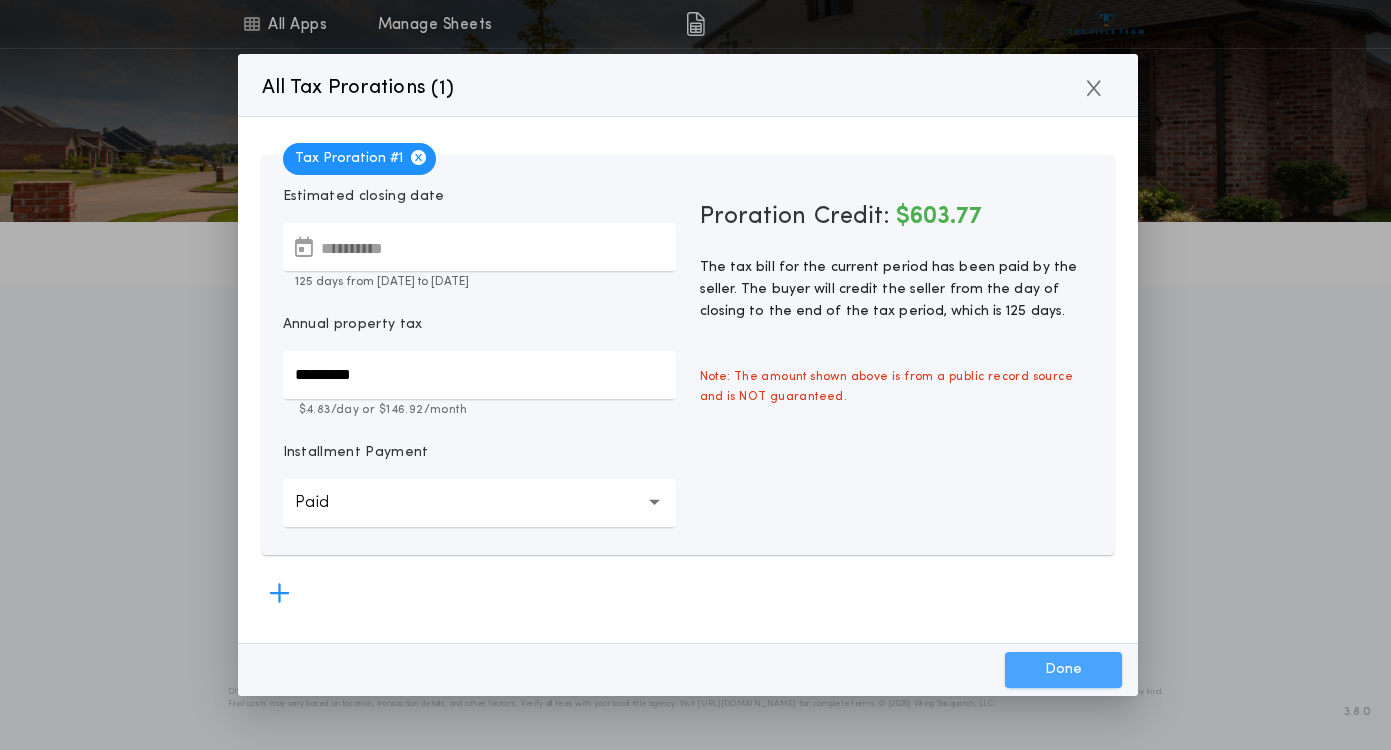 click on "Done" at bounding box center (1063, 670) 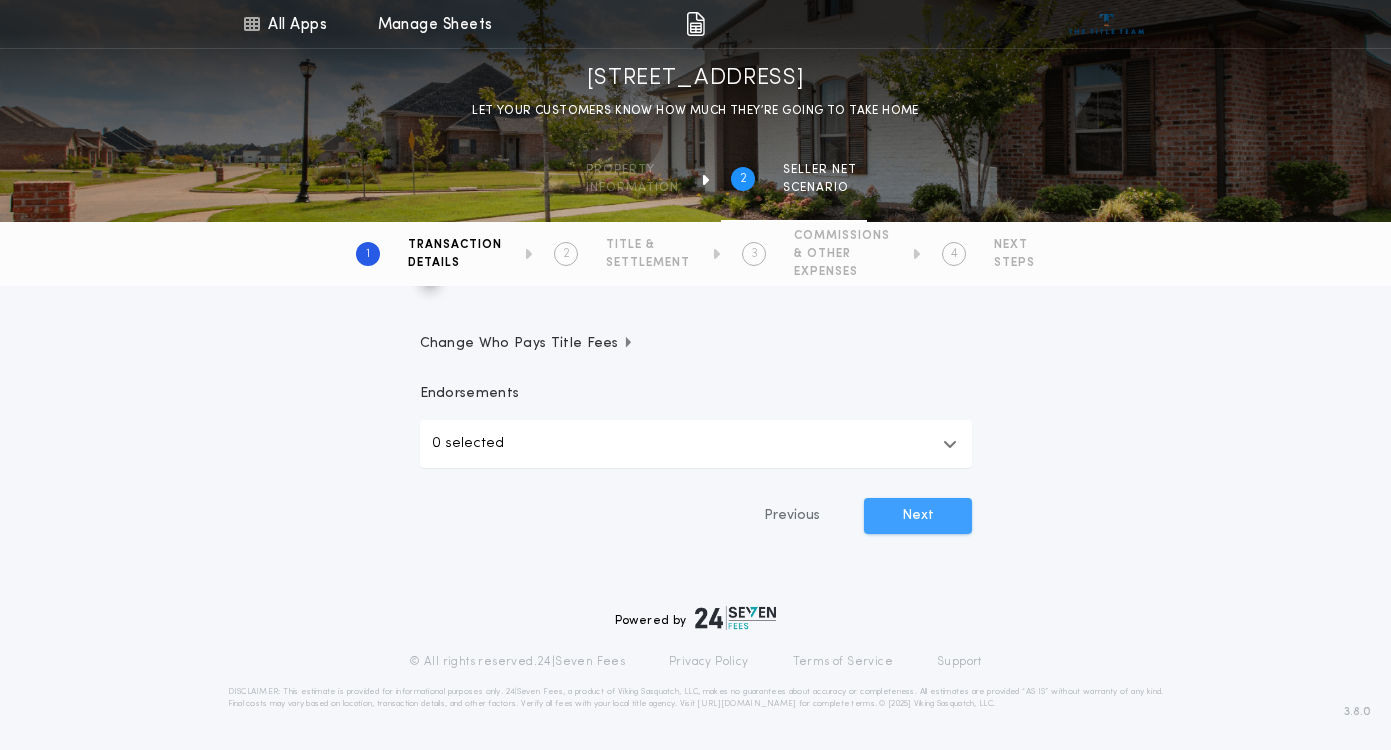 click on "Next" at bounding box center (918, 516) 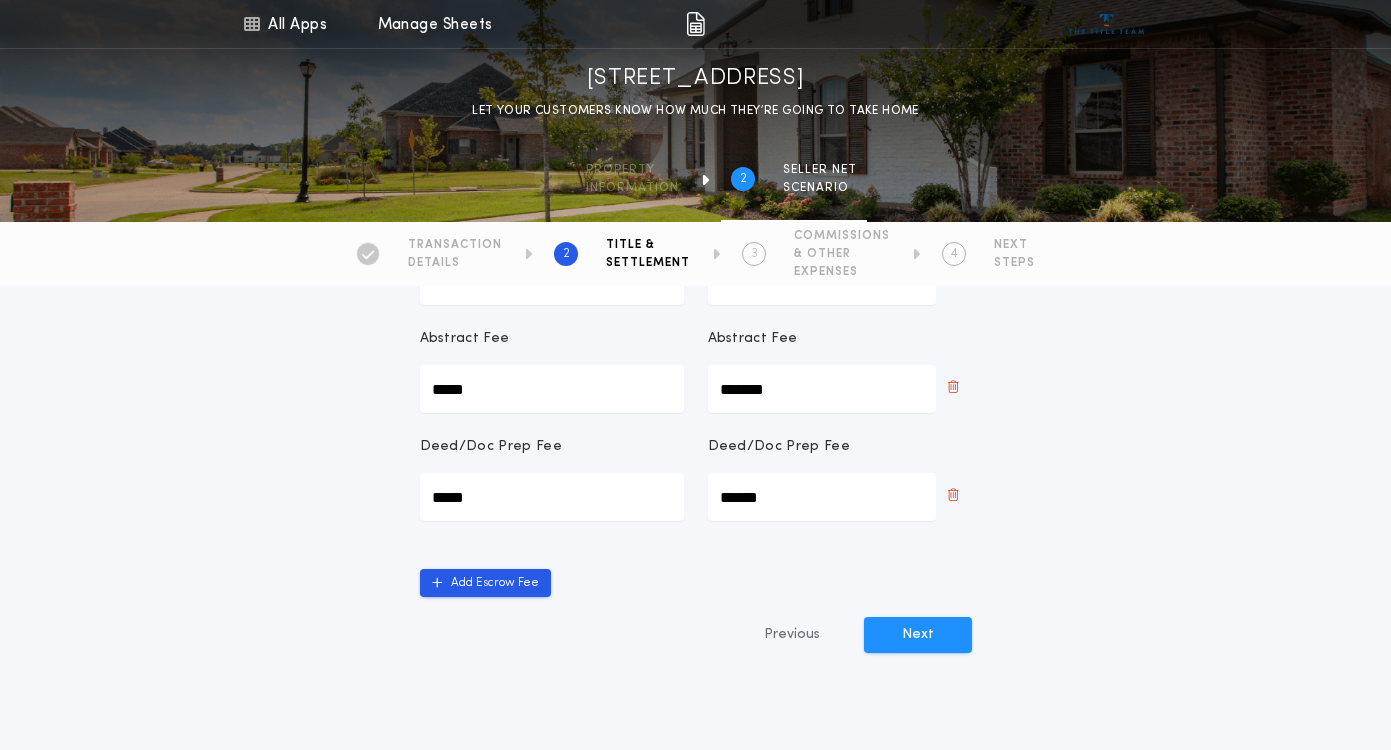 scroll, scrollTop: 1089, scrollLeft: 0, axis: vertical 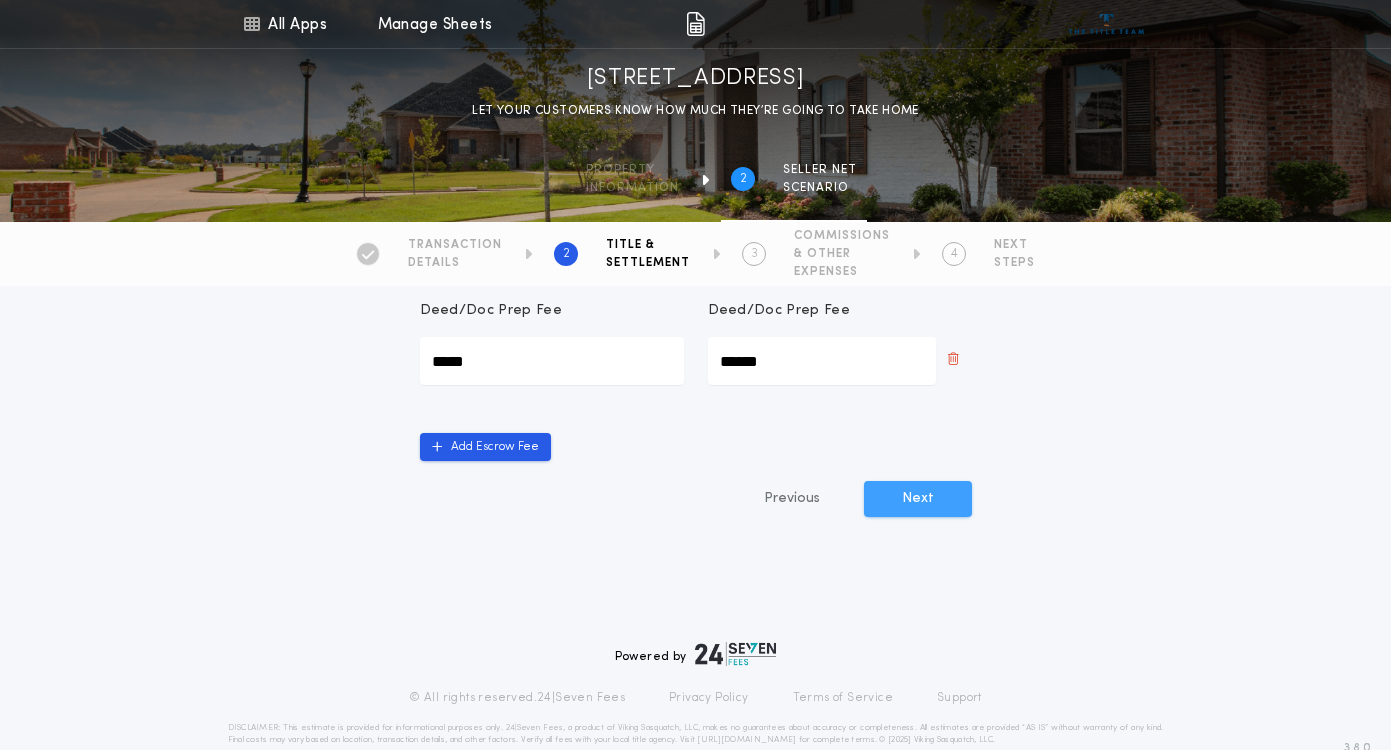 click on "Next" at bounding box center [918, 499] 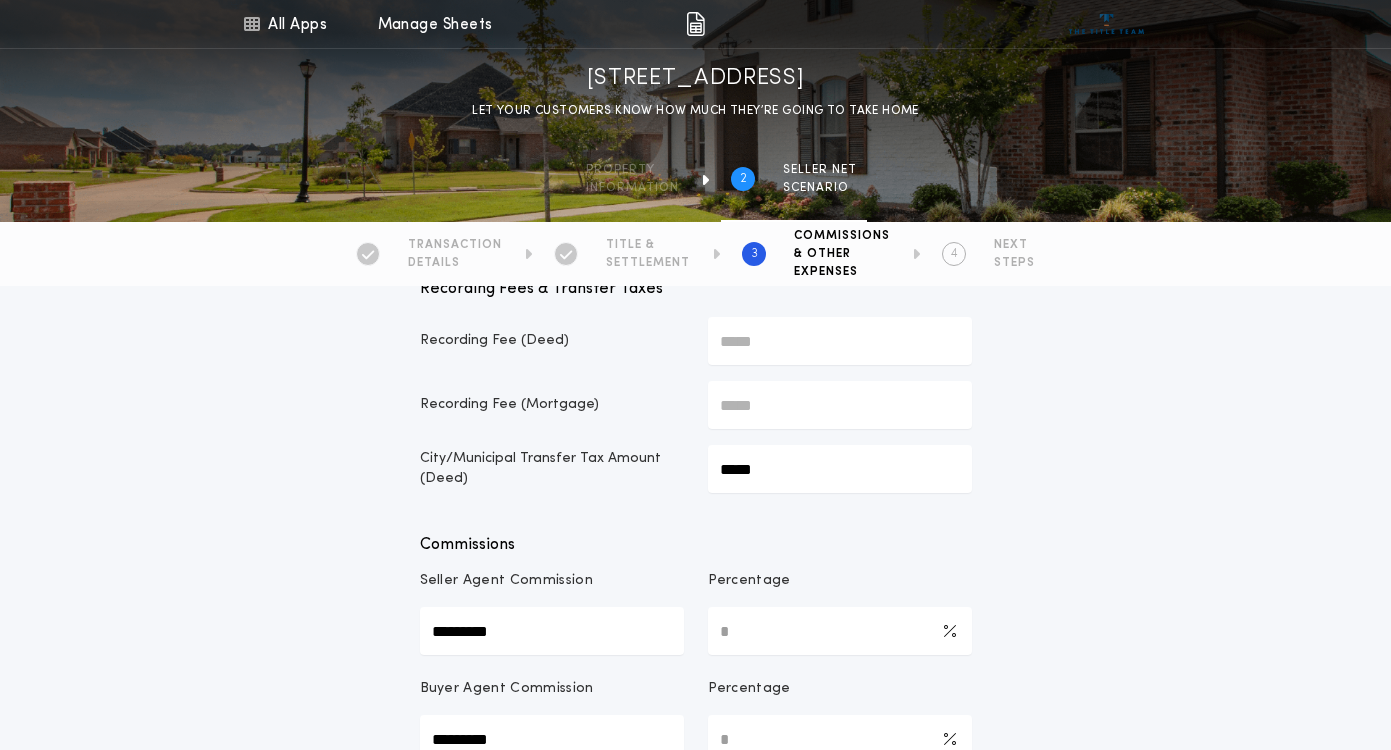 scroll, scrollTop: 95, scrollLeft: 0, axis: vertical 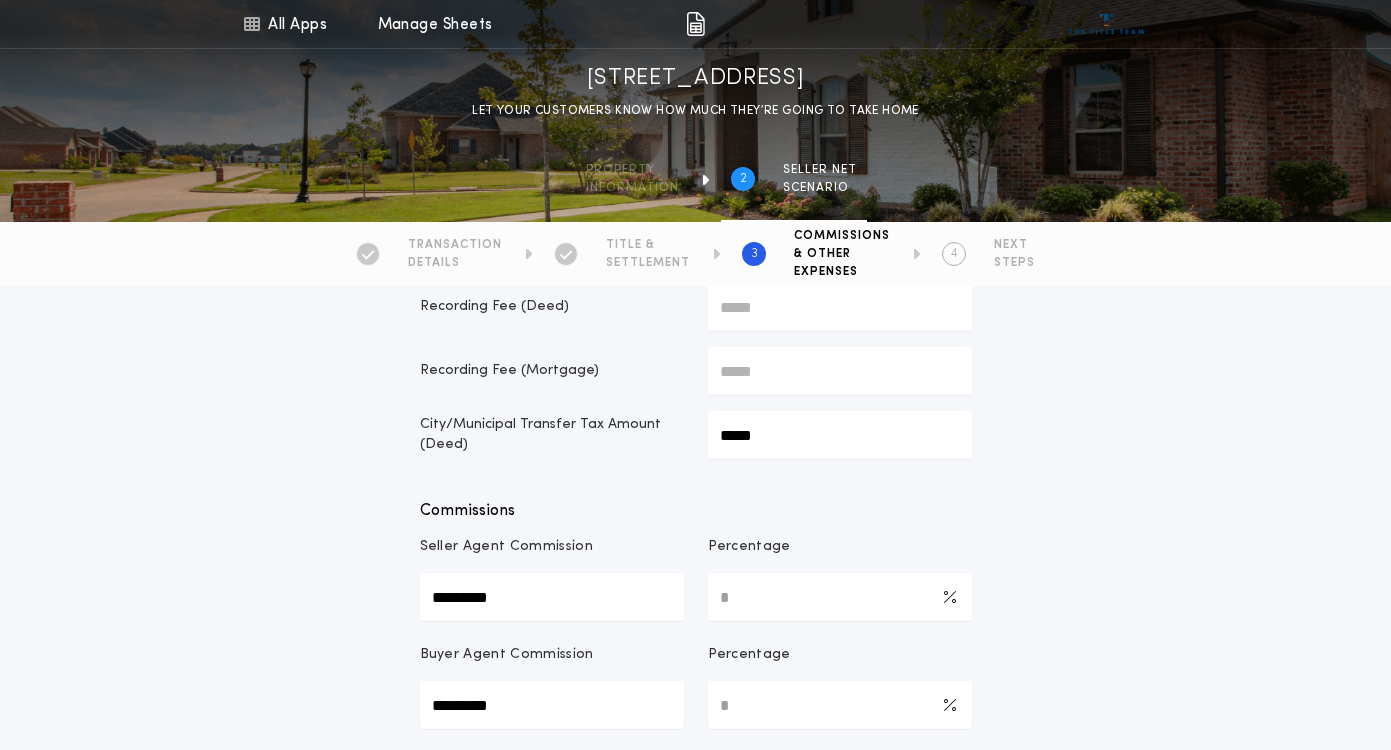 click on "Recording Fee (Deed) ***** Recording Fee (Mortgage) ***** City/Municipal Transfer Tax Amount (Deed) *****" at bounding box center [696, 371] 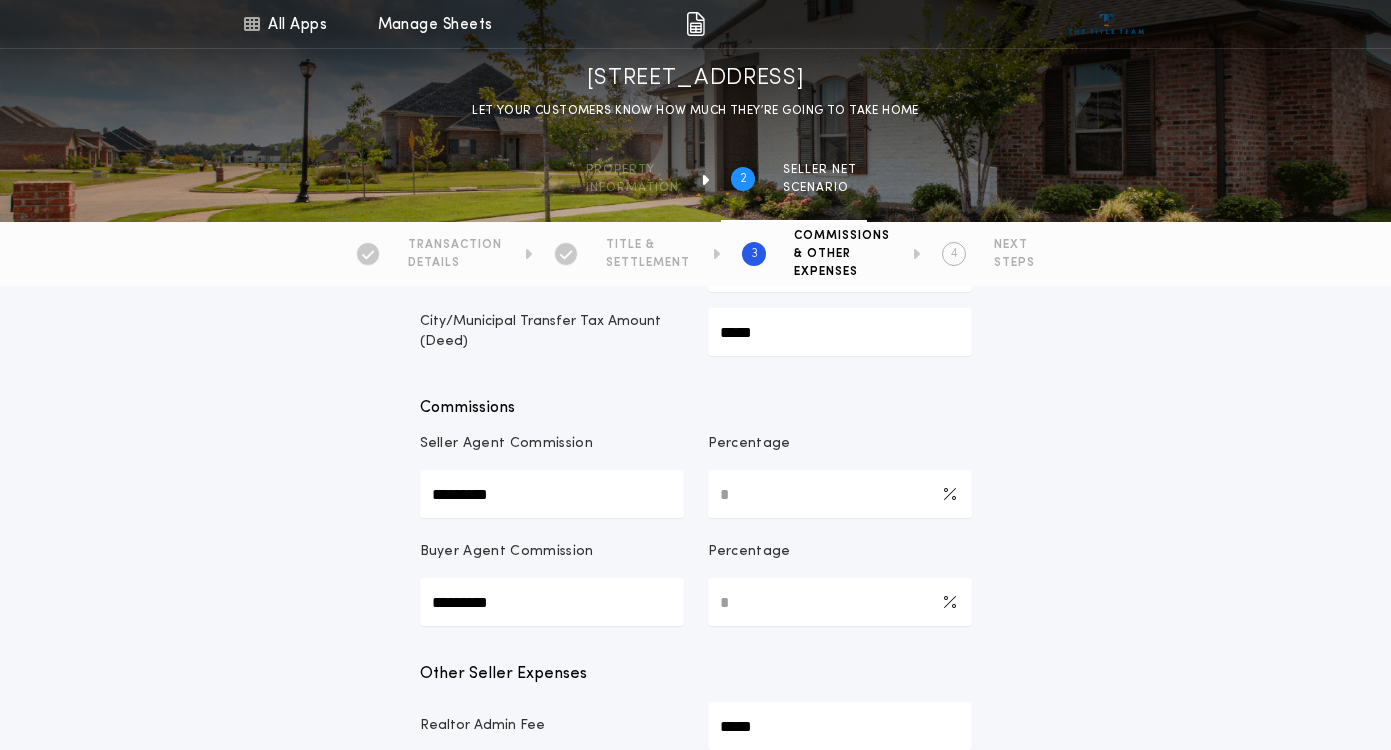 scroll, scrollTop: 209, scrollLeft: 0, axis: vertical 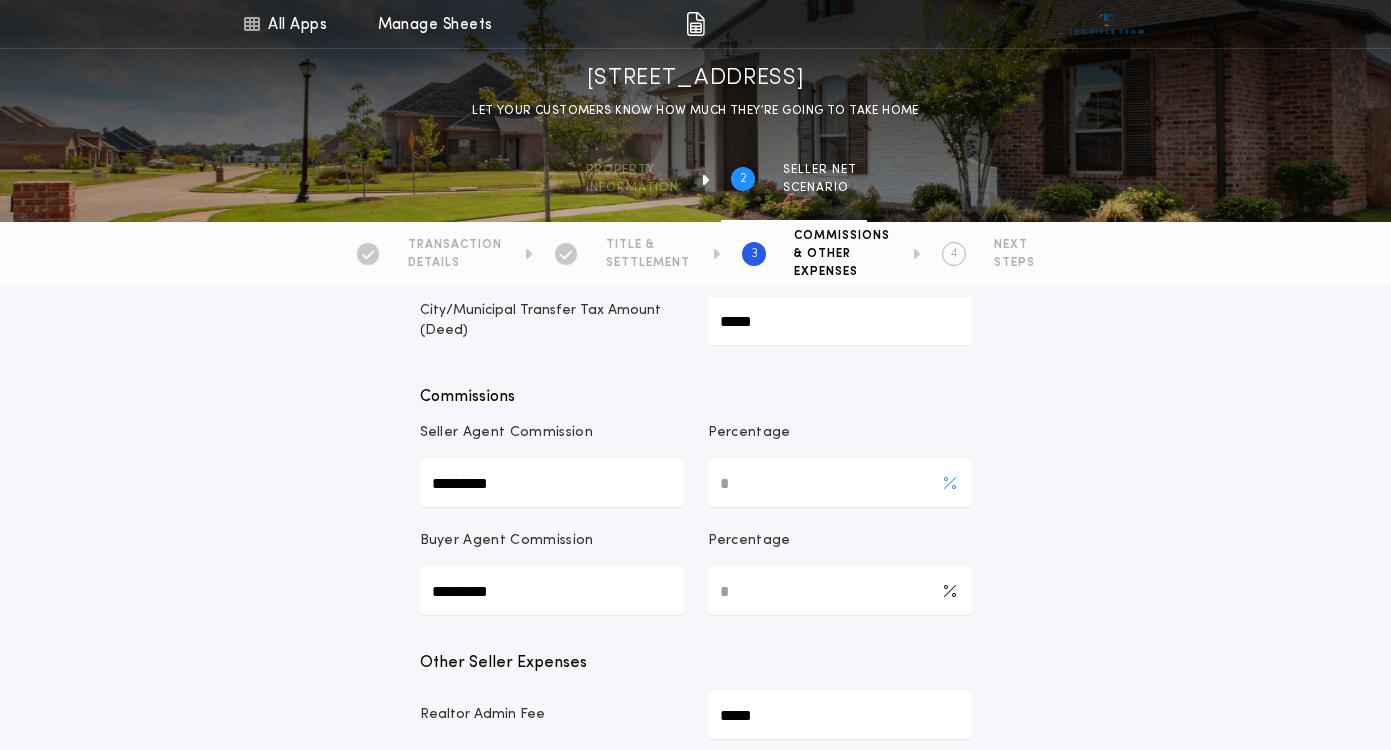click on "*" at bounding box center [840, 483] 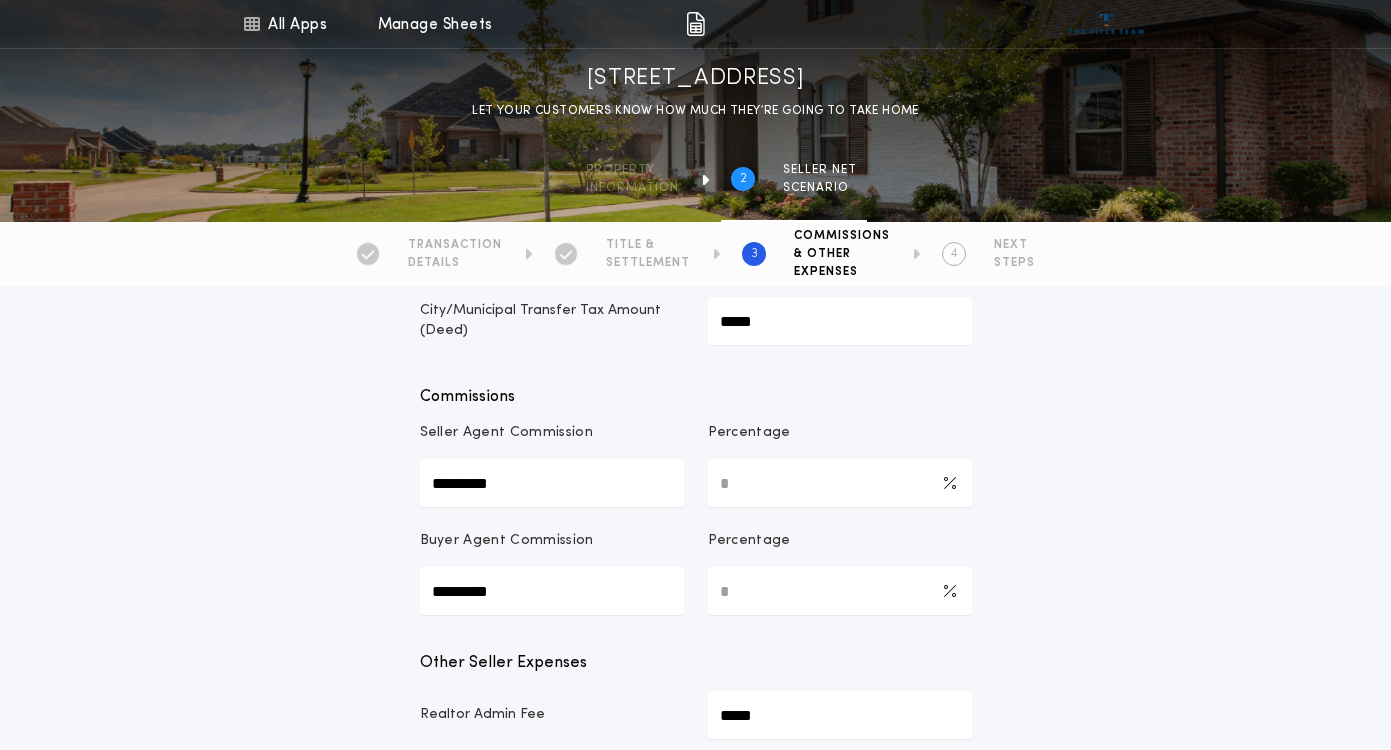 type on "*" 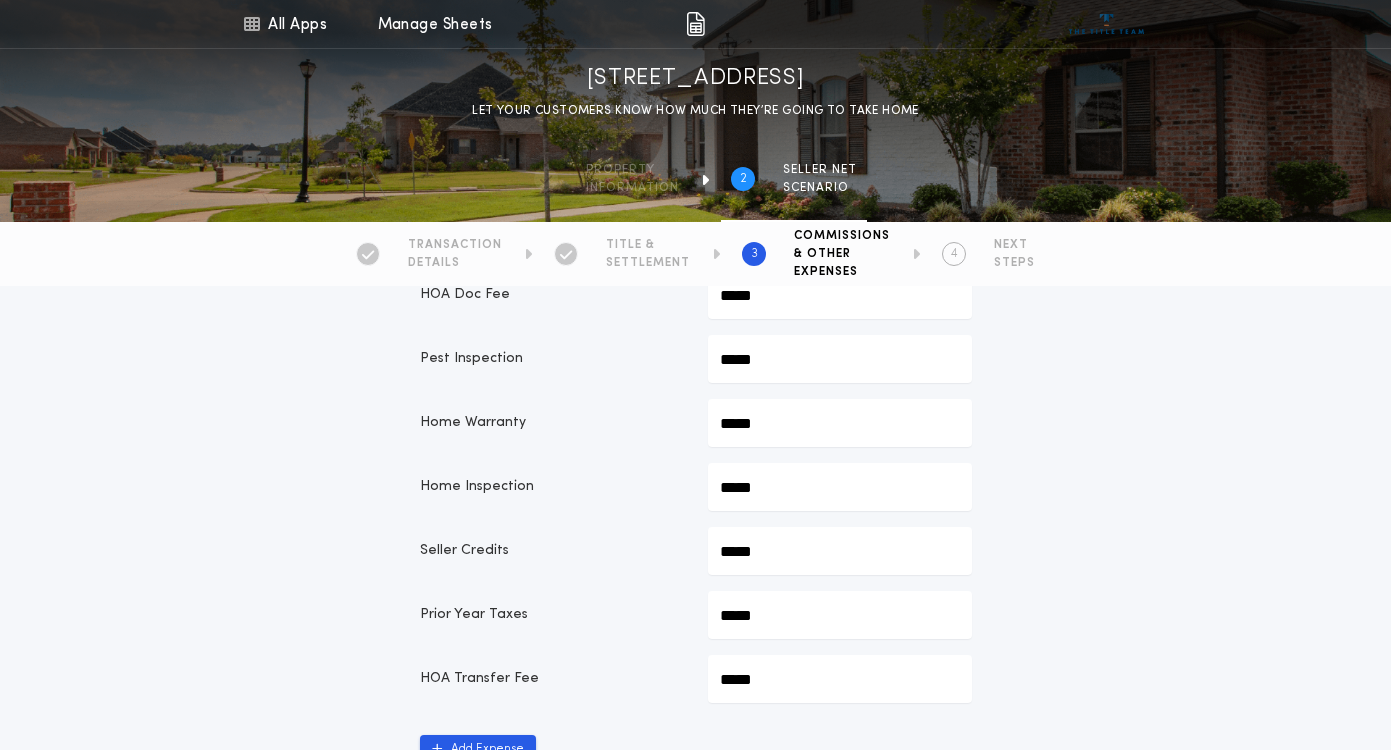 scroll, scrollTop: 697, scrollLeft: 0, axis: vertical 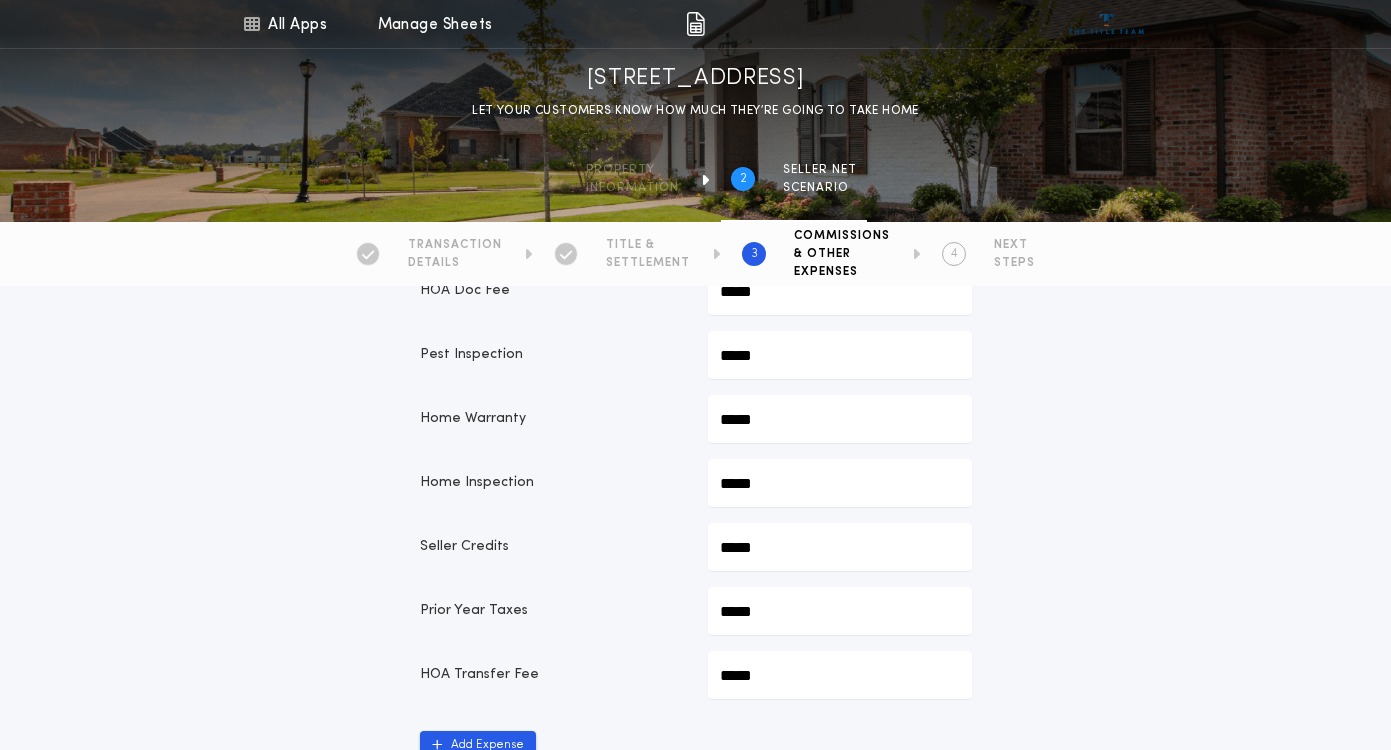 click on "*****" at bounding box center [840, -295] 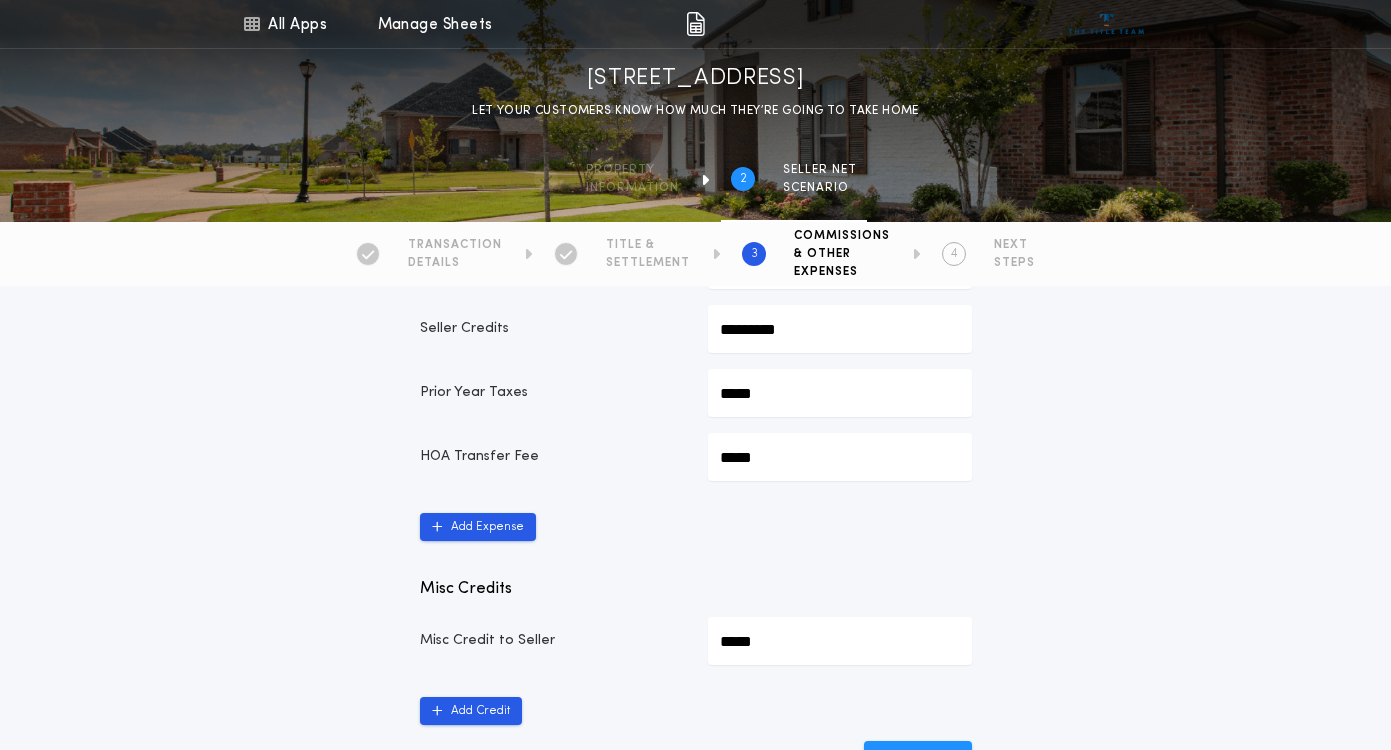 scroll, scrollTop: 990, scrollLeft: 0, axis: vertical 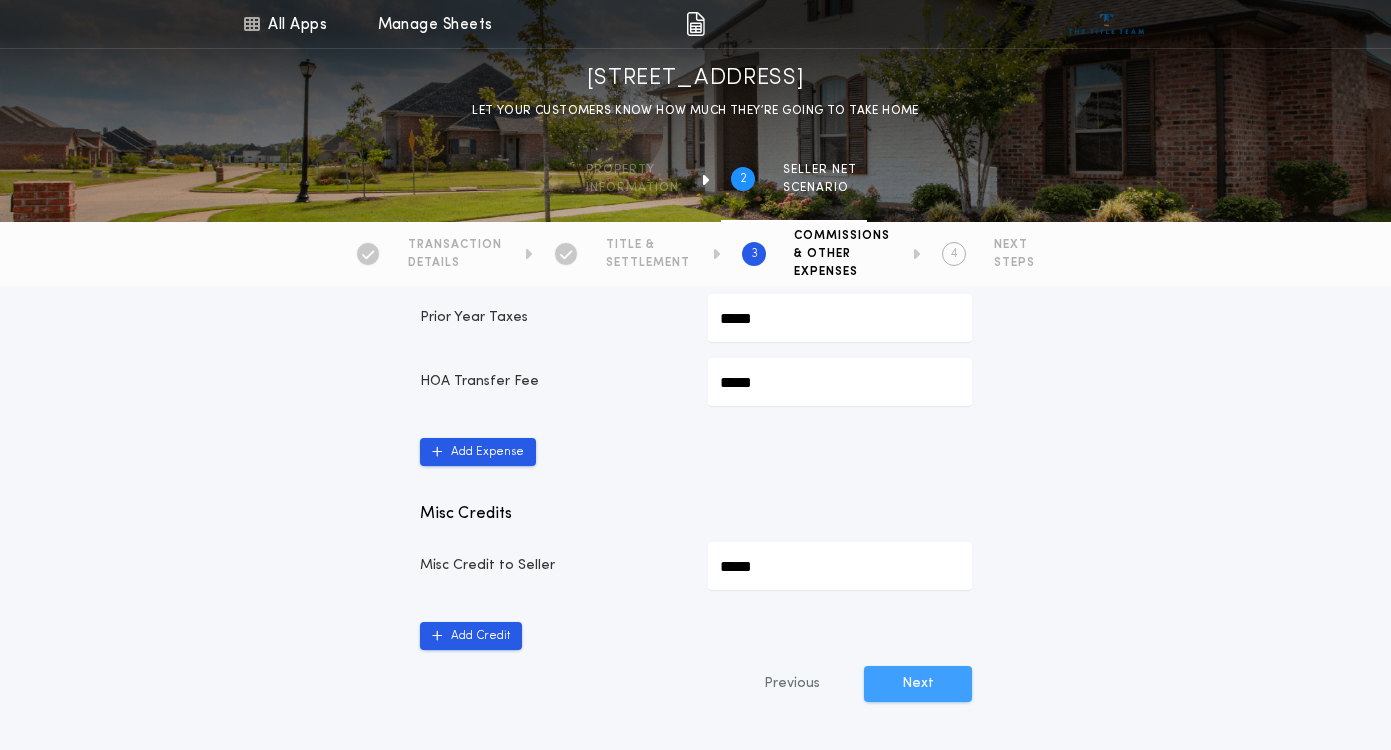 type on "*********" 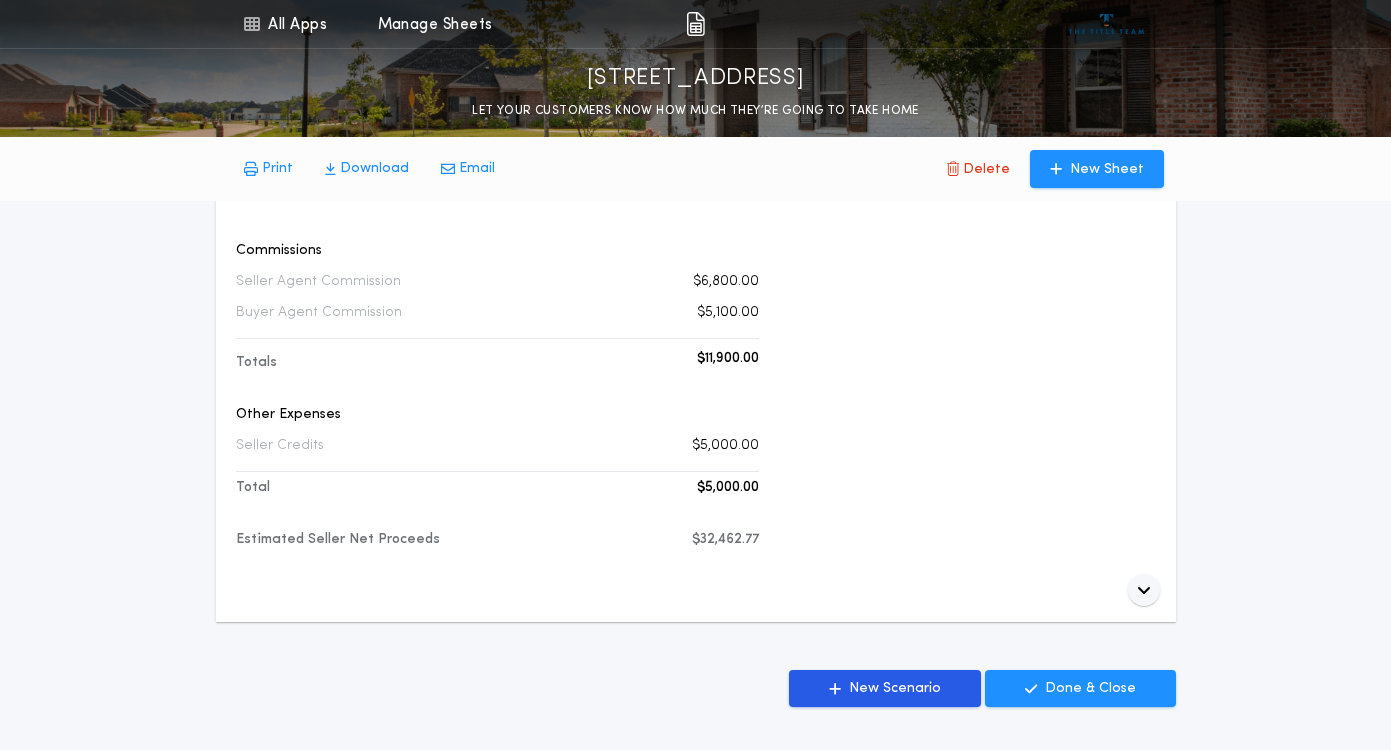 scroll, scrollTop: 873, scrollLeft: 0, axis: vertical 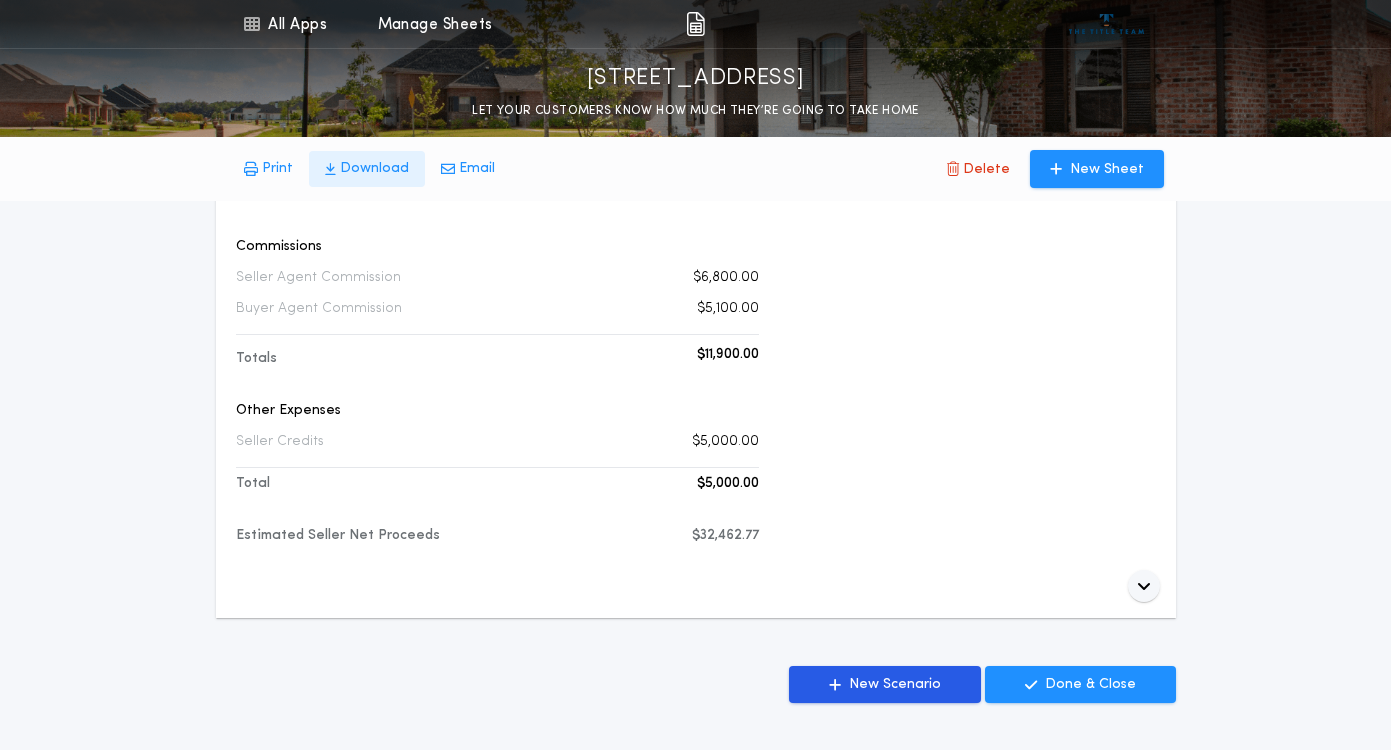 click on "Download" at bounding box center [374, 169] 